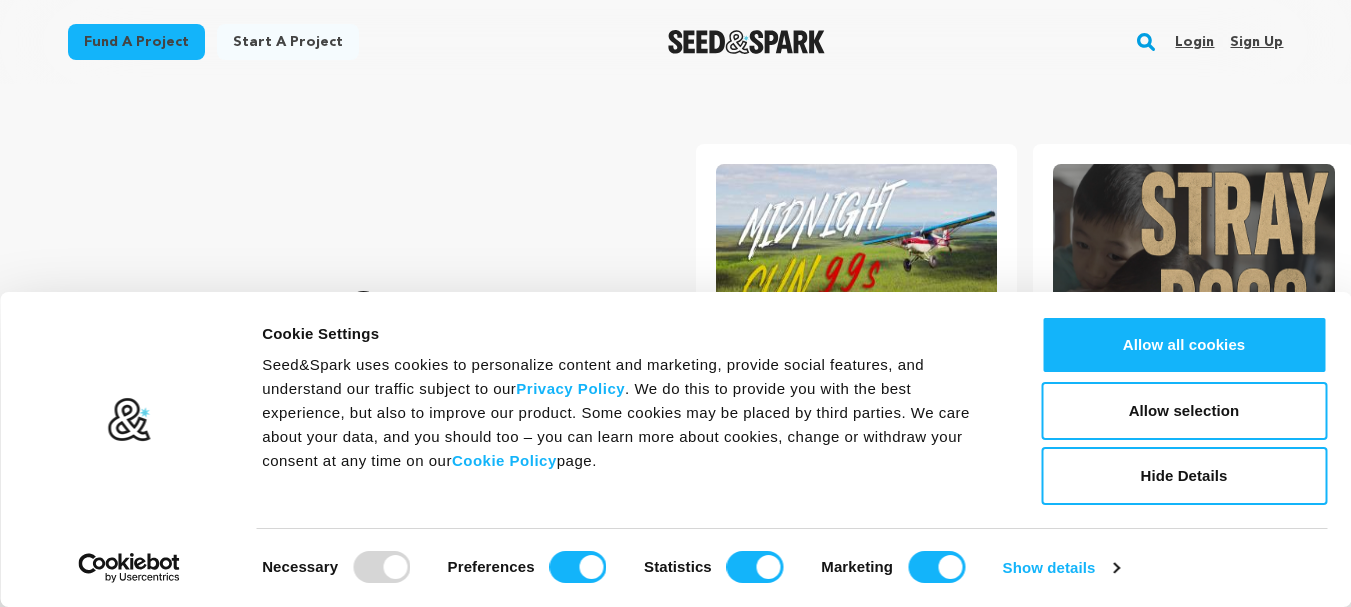 scroll, scrollTop: 0, scrollLeft: 0, axis: both 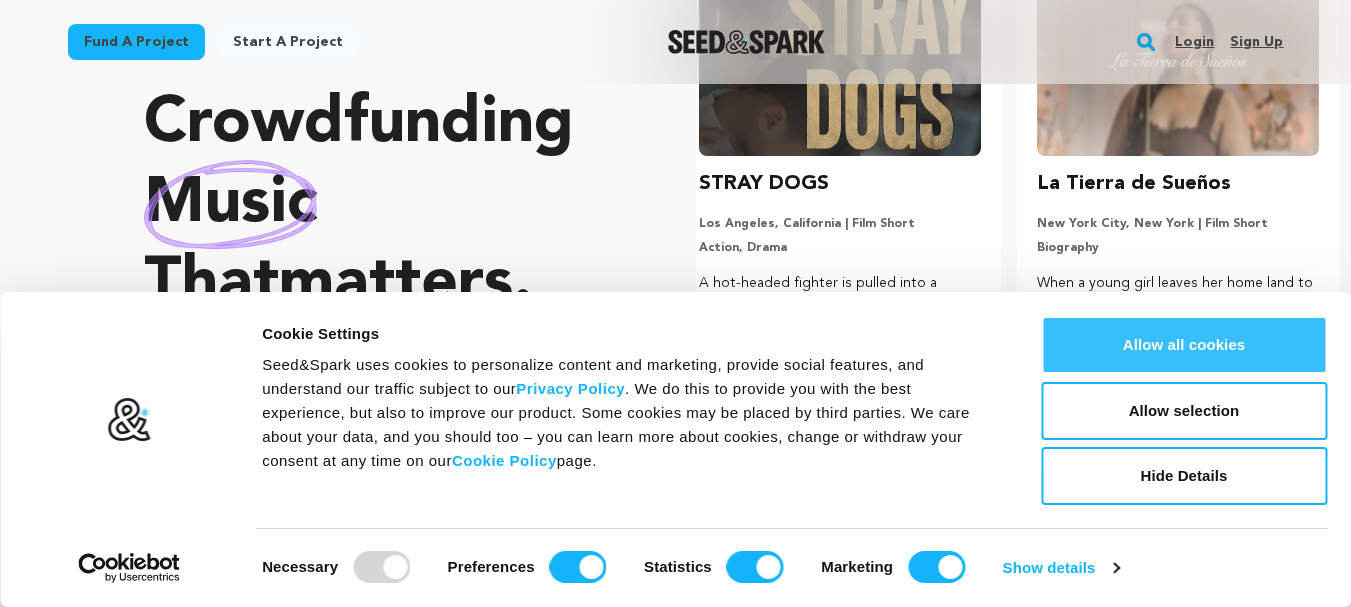 click on "Allow all cookies" at bounding box center (1184, 345) 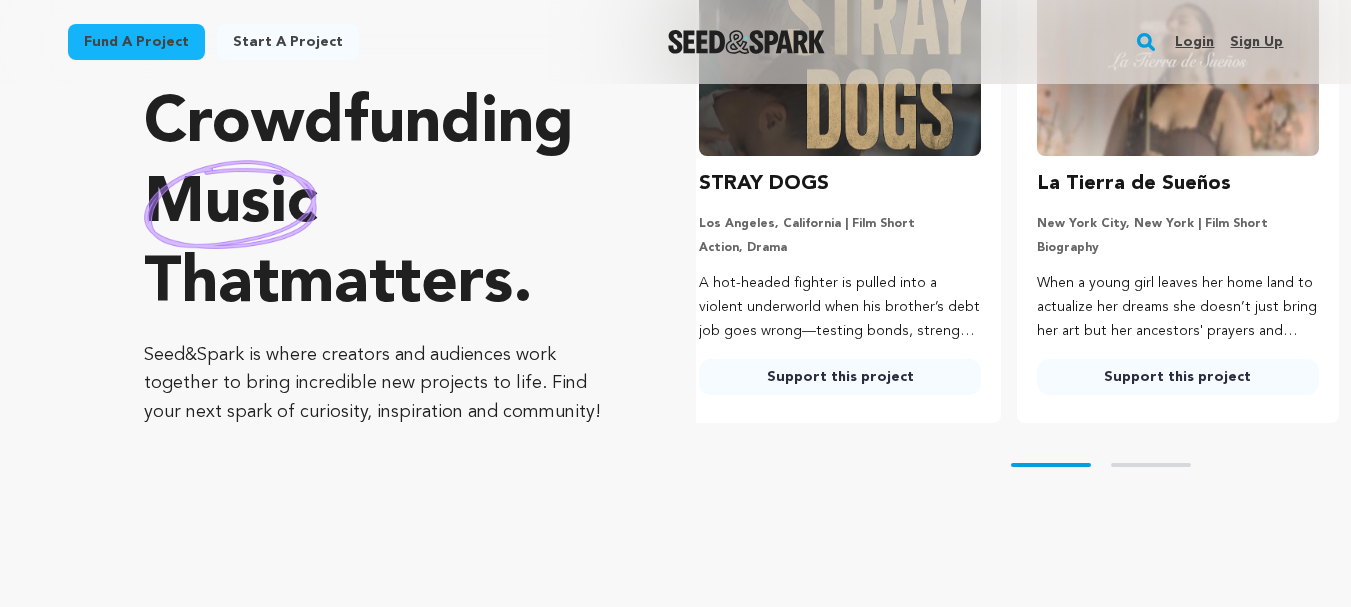 scroll, scrollTop: 101, scrollLeft: 0, axis: vertical 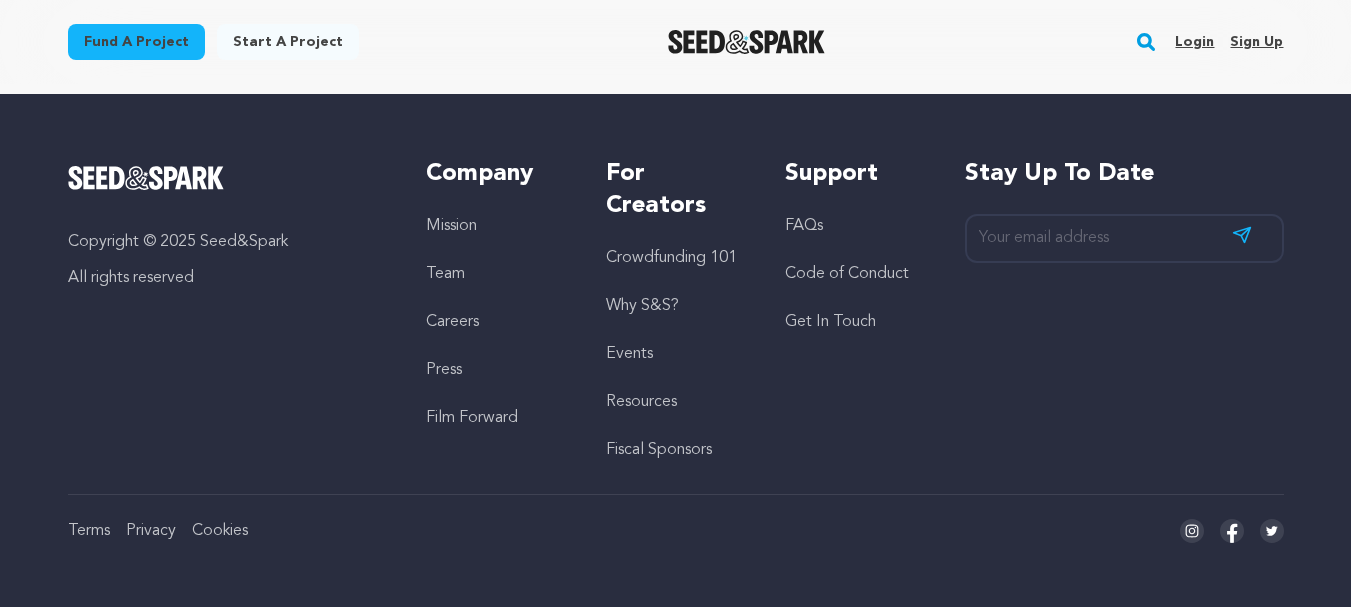 click on "FAQs" at bounding box center (804, 226) 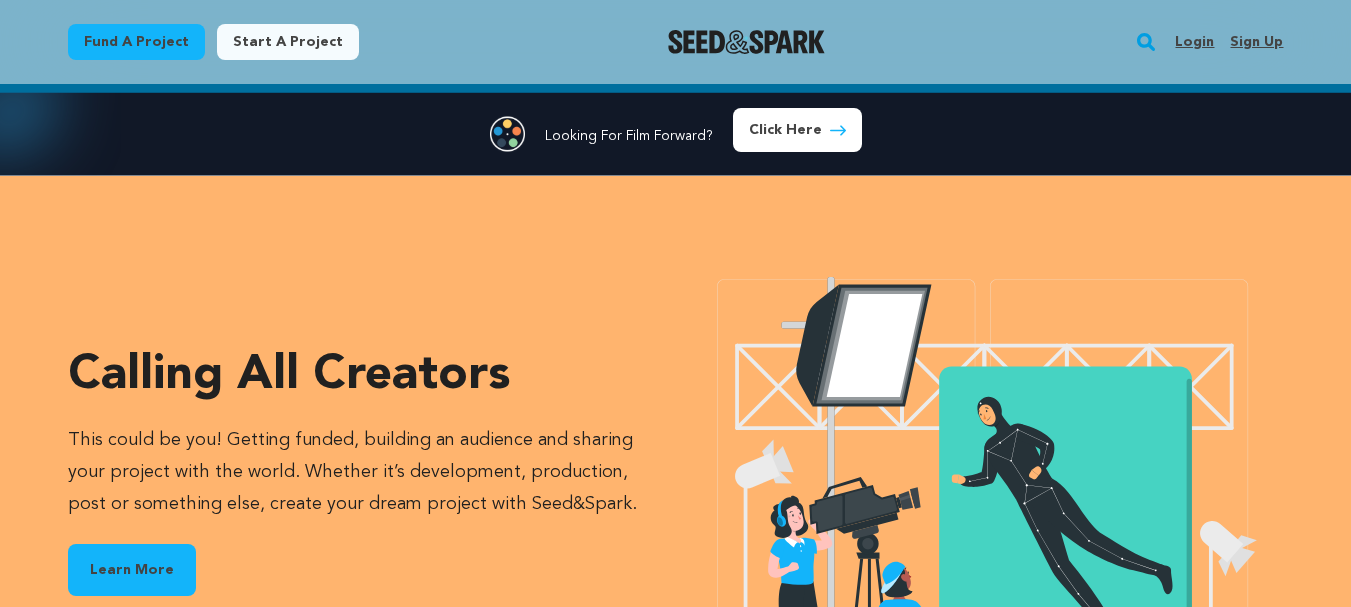scroll, scrollTop: 2669, scrollLeft: 0, axis: vertical 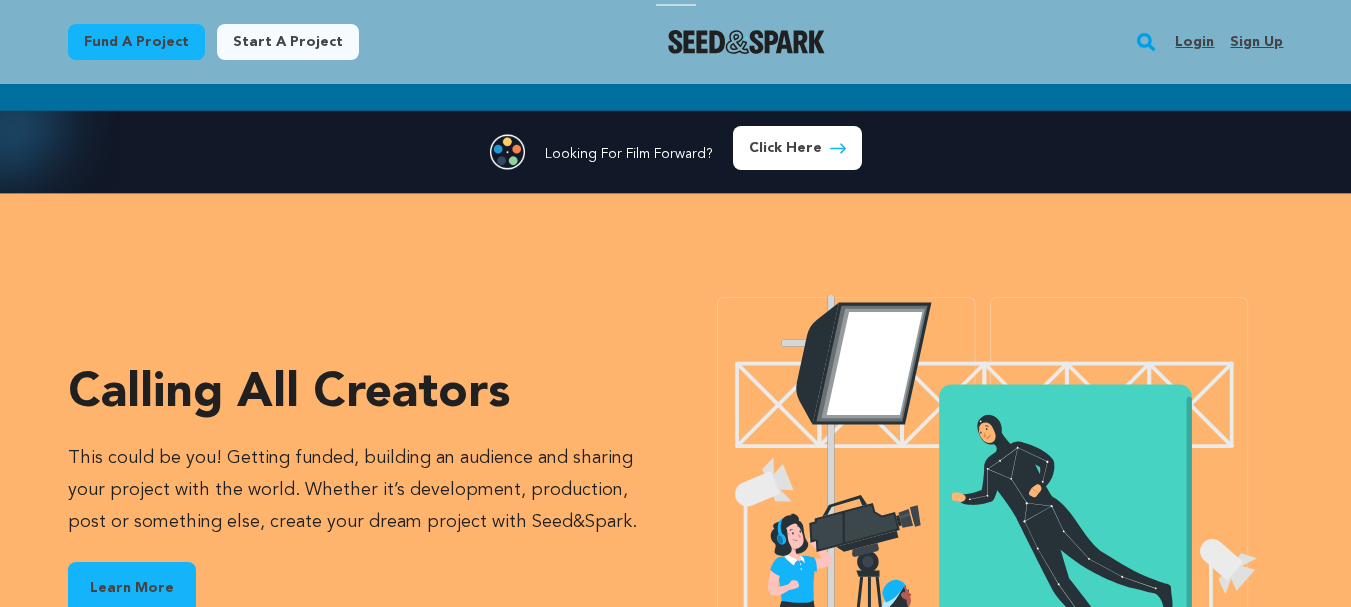 click on "Sign up" at bounding box center [1256, 42] 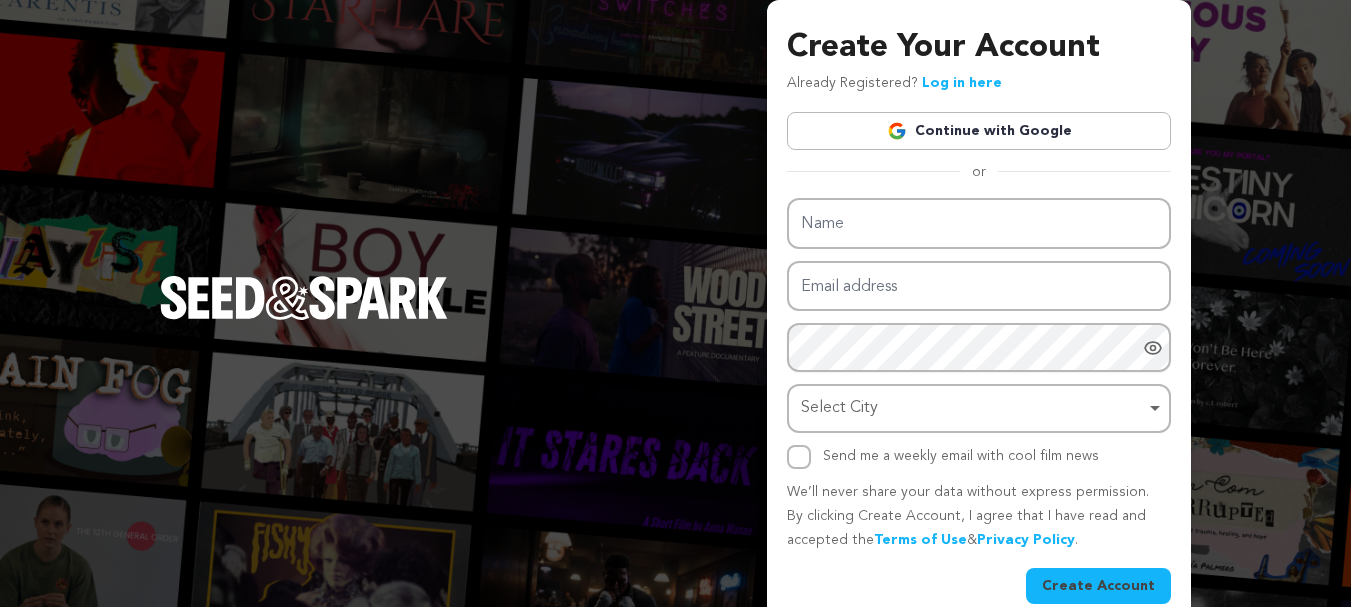 scroll, scrollTop: 0, scrollLeft: 0, axis: both 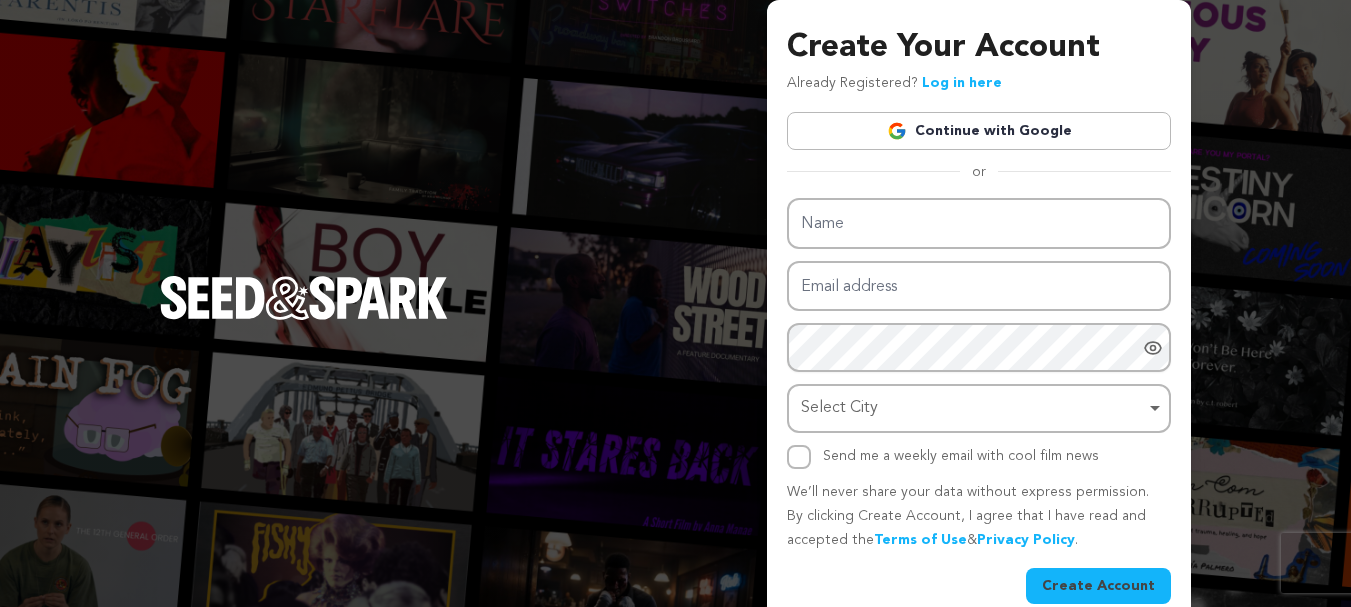 click on "Create Your Account
Already Registered?
Log in here
Continue with Google
or
eyJpdiI6IkEveHRjQ3JyWlFGWklBOUp0NElWWmc9PSIsInZhbHVlIjoiMkZkeXZZR0l2b2kzQlVCWlQwVUsvUT09IiwibWFjIjoiYjdhODgxNTMyMjdkODM3MTA0MWU1OThlZjJlYTI1Mjc4ODczNDIzYWY5MjczNTg1ZTA5YjU2MTIwNWM2N2U0ZiIsInRhZyI6IiJ9" at bounding box center [675, 318] 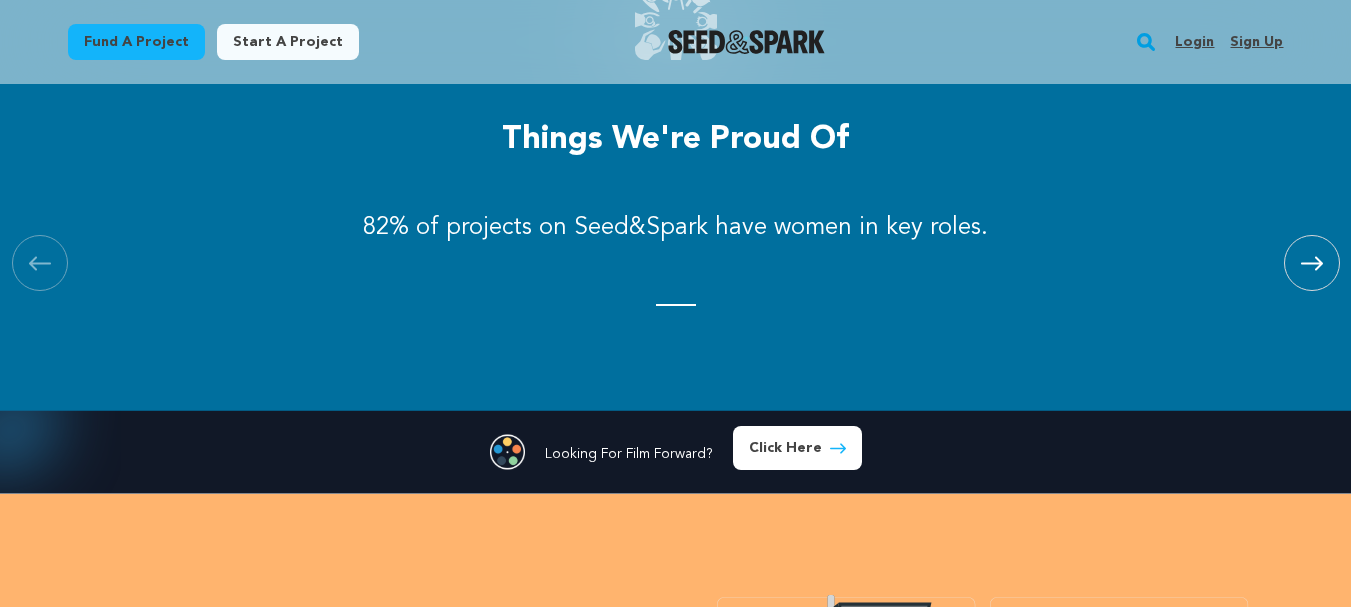 scroll, scrollTop: 2369, scrollLeft: 0, axis: vertical 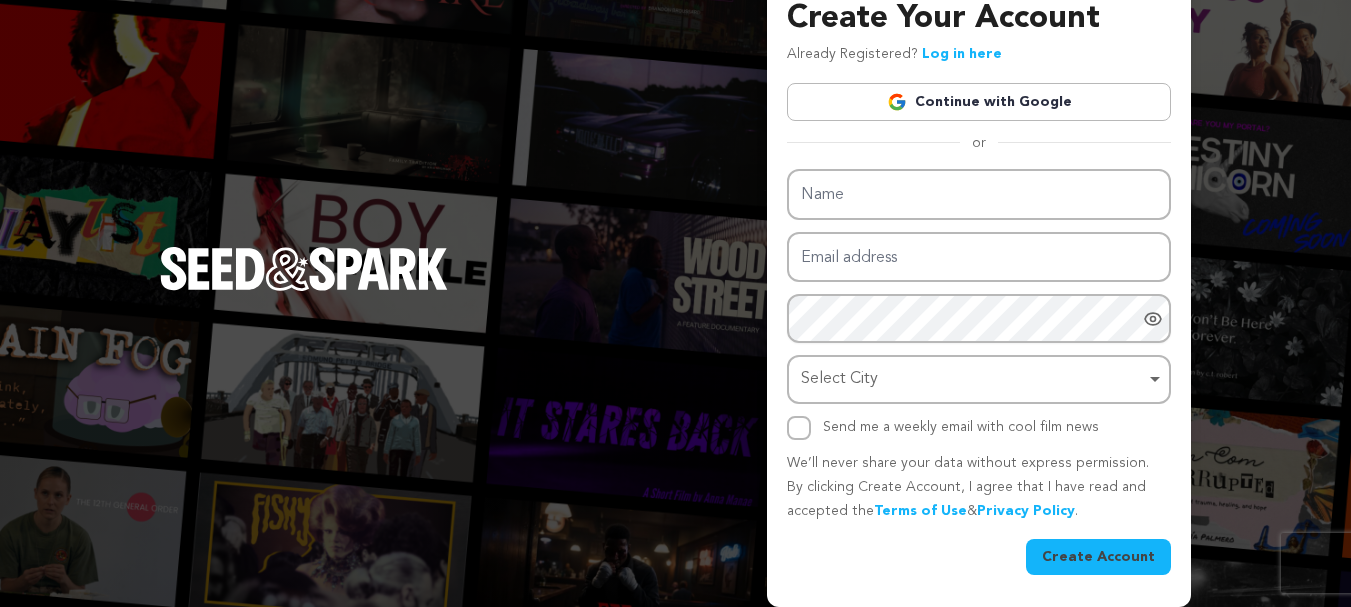 click on "Continue with Google" at bounding box center (979, 102) 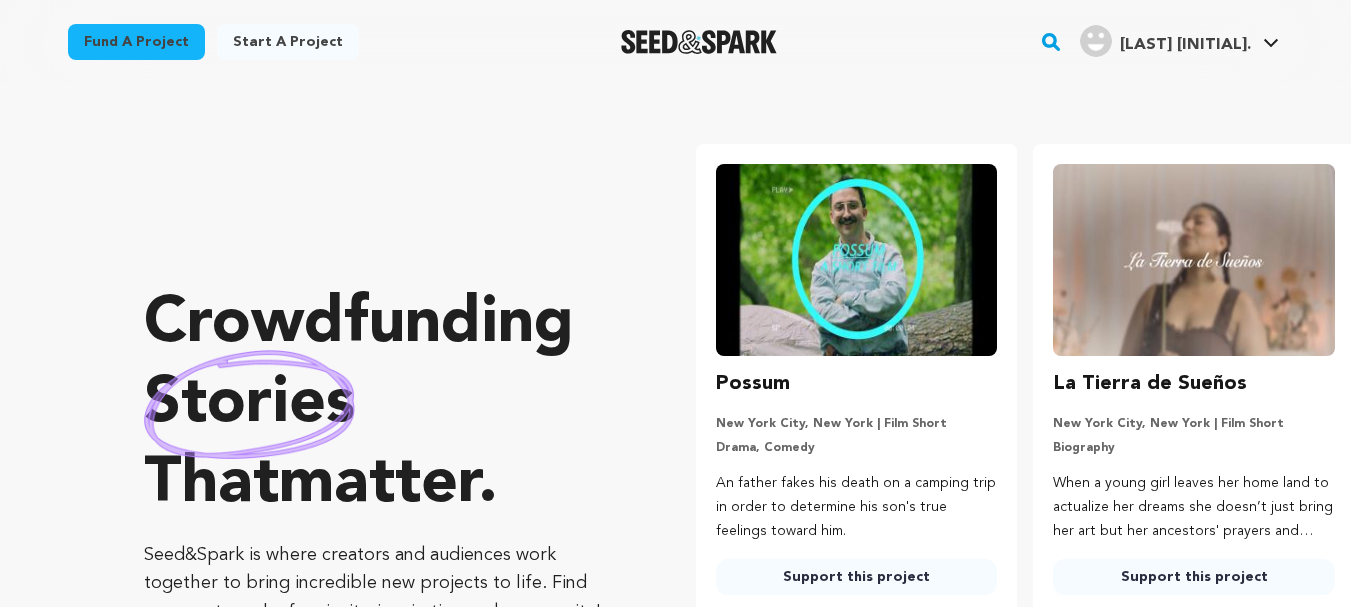 scroll, scrollTop: 0, scrollLeft: 0, axis: both 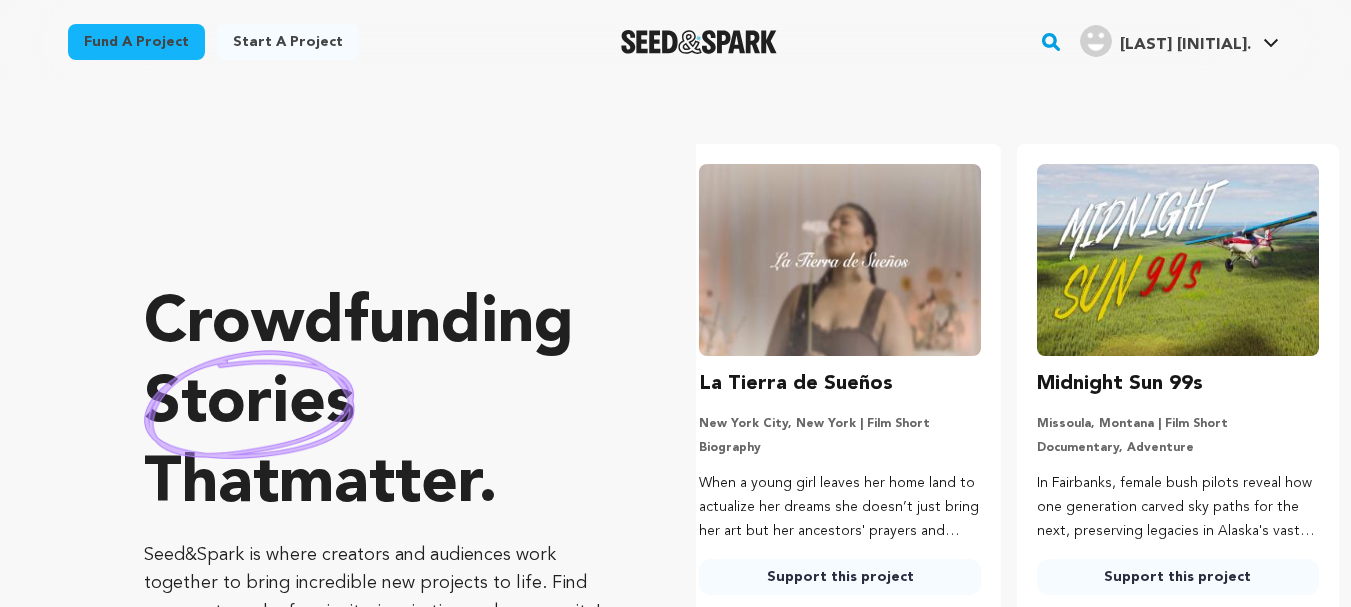 click on "[LAST] [INITIAL]." at bounding box center (1185, 45) 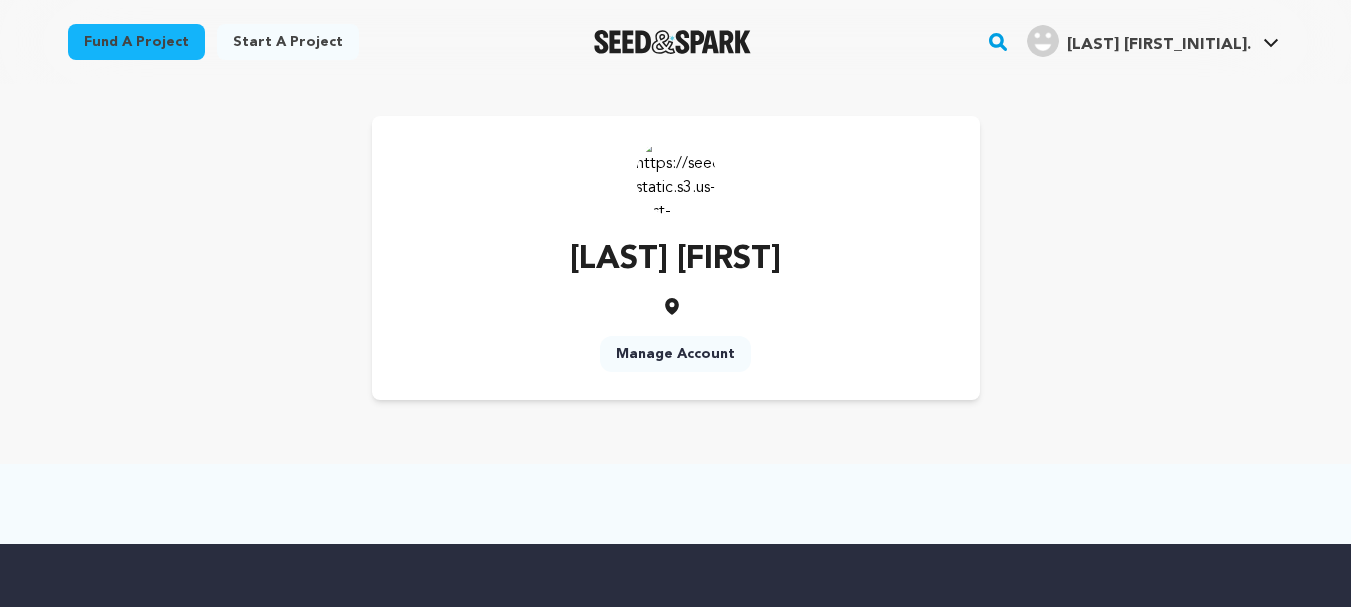 scroll, scrollTop: 0, scrollLeft: 0, axis: both 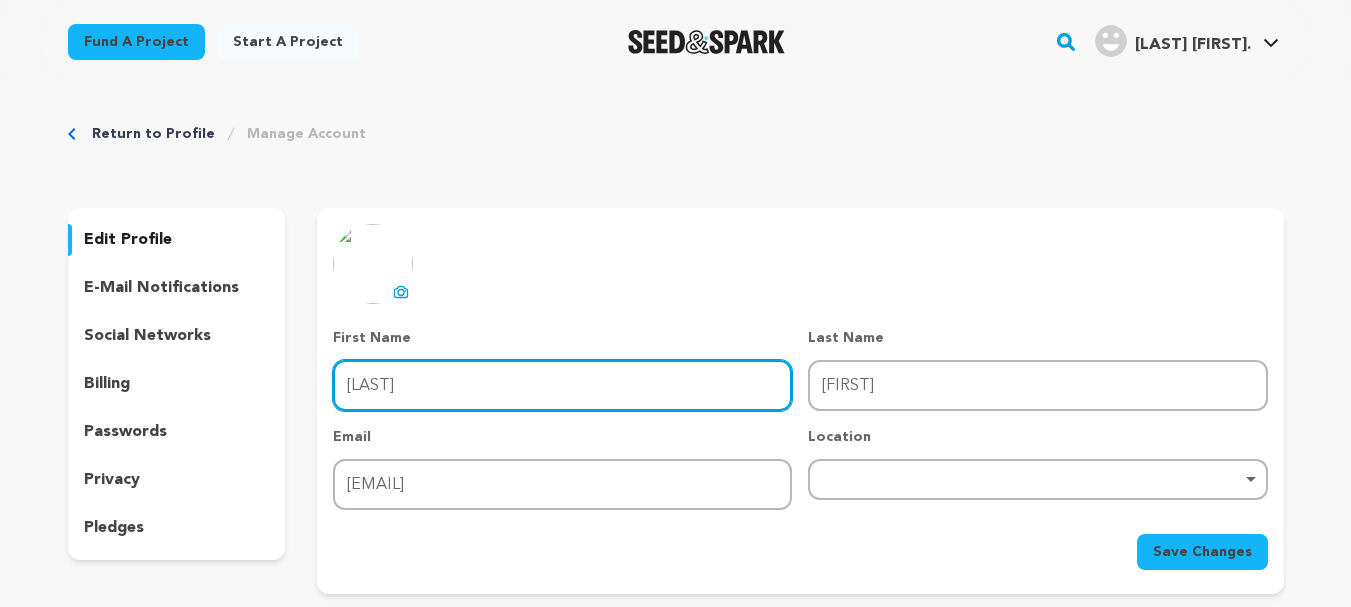 drag, startPoint x: 465, startPoint y: 379, endPoint x: 260, endPoint y: 383, distance: 205.03902 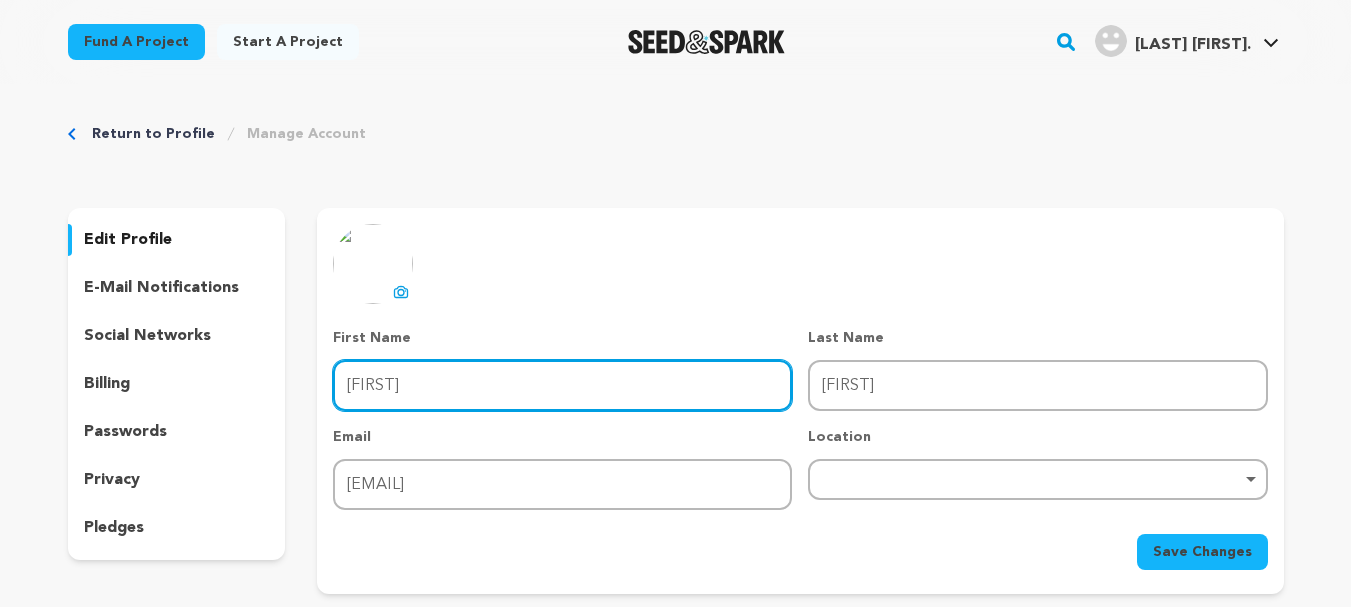 type on "Beka" 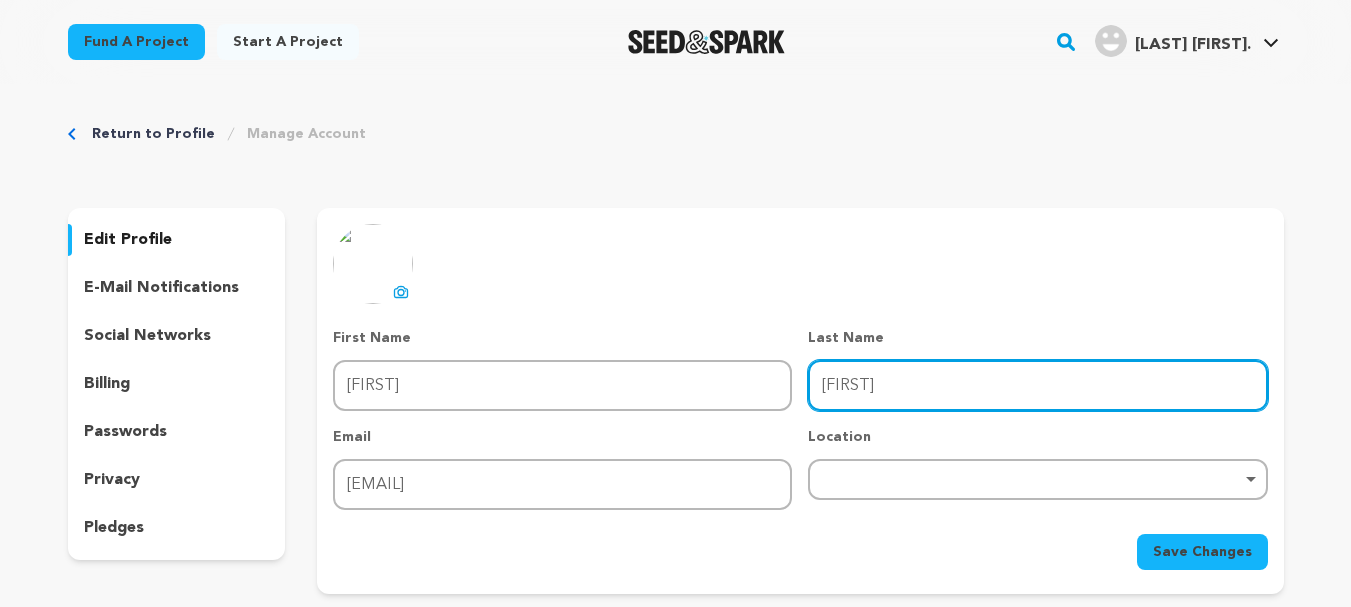 drag, startPoint x: 948, startPoint y: 373, endPoint x: 738, endPoint y: 391, distance: 210.77002 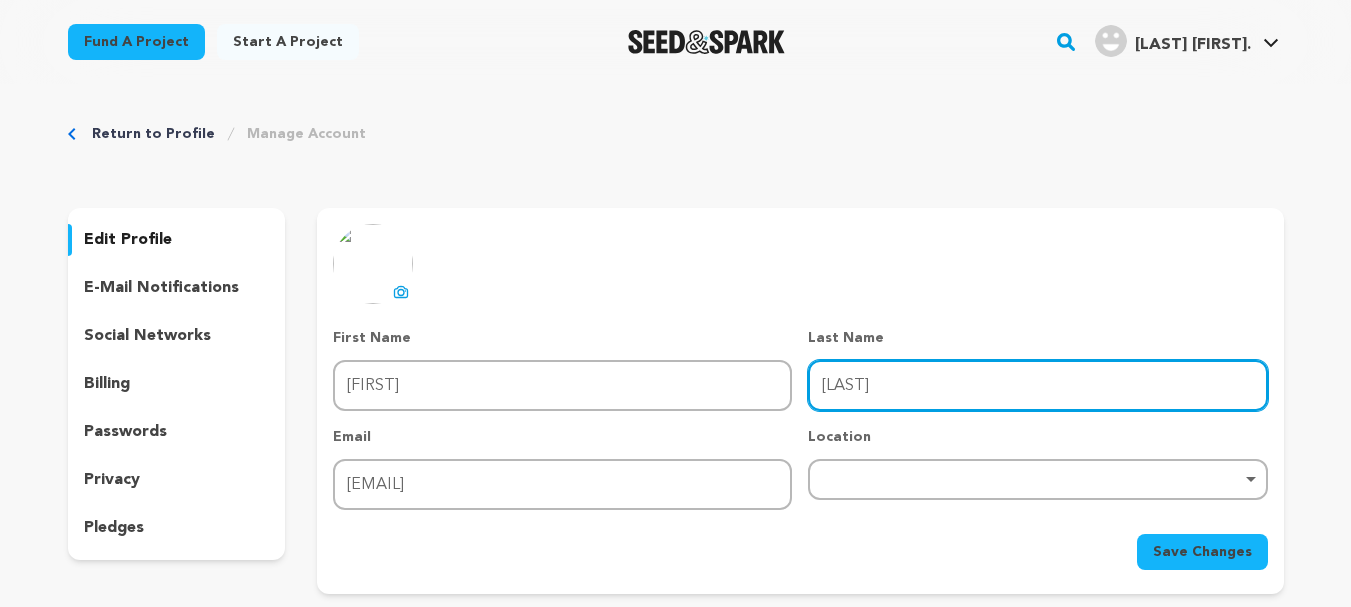 click on "Remove item" at bounding box center (1037, 479) 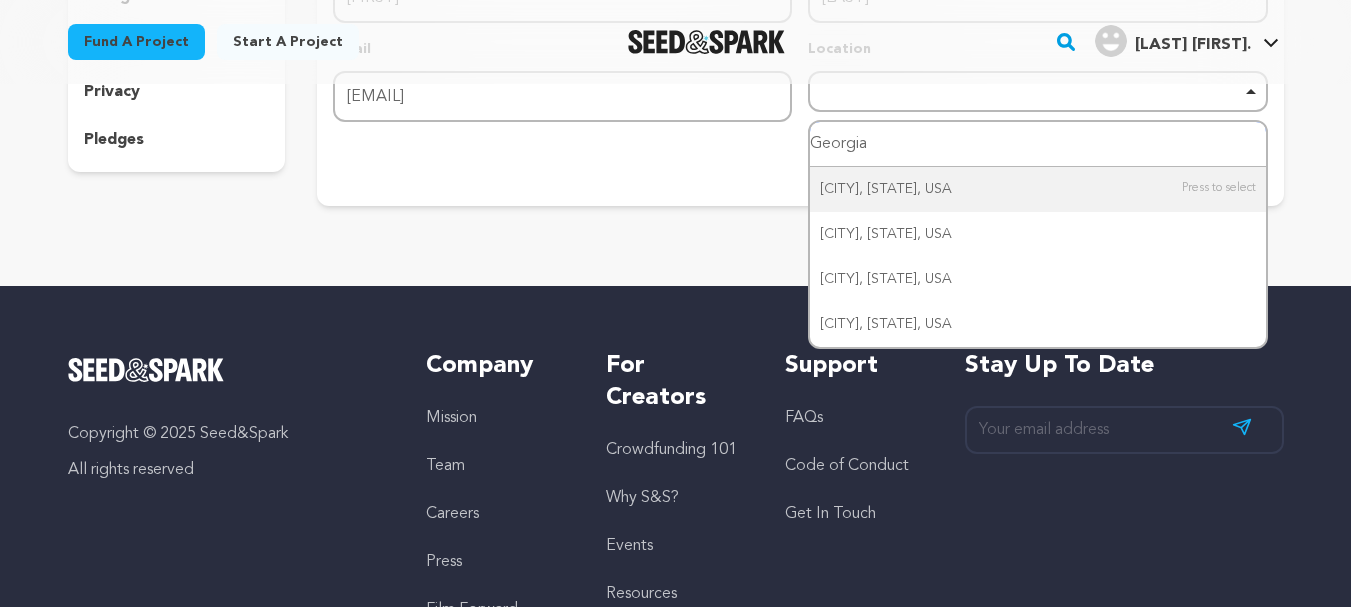 scroll, scrollTop: 200, scrollLeft: 0, axis: vertical 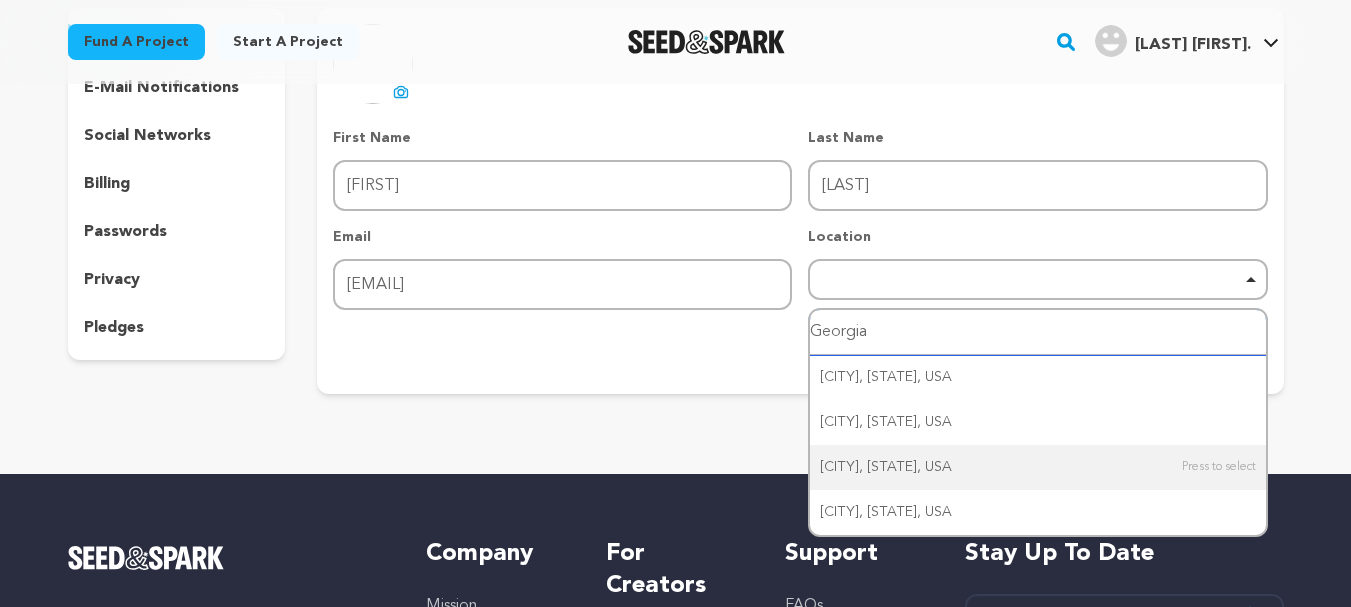 type on "Georgia" 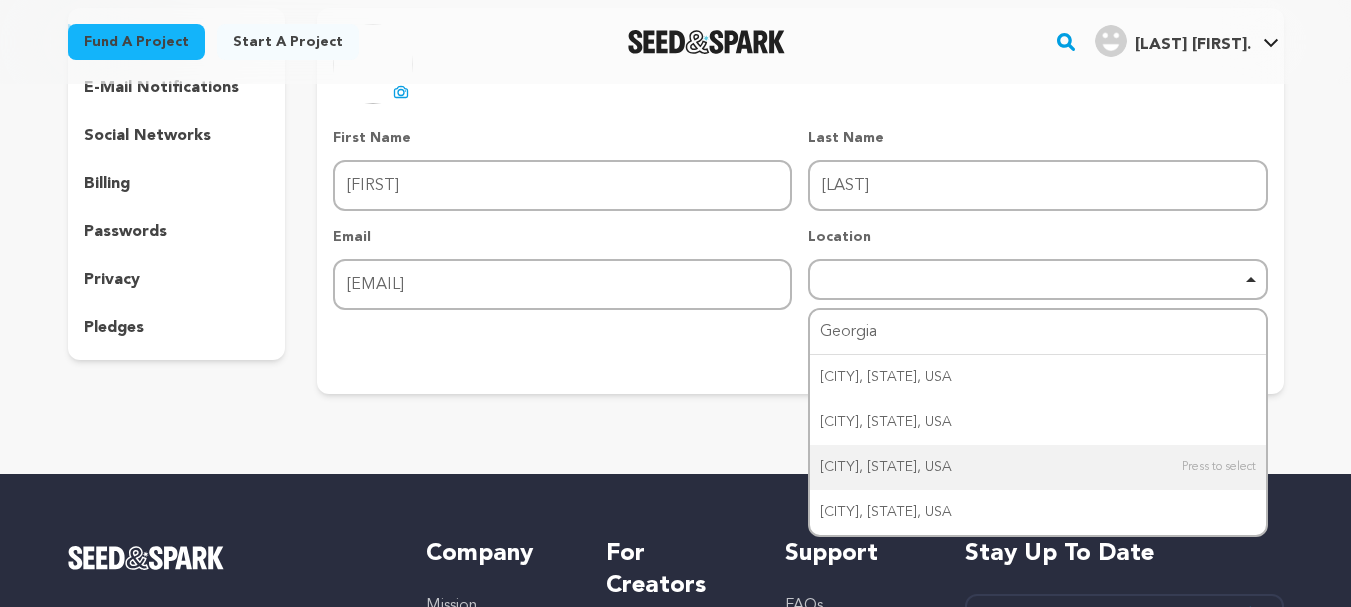 click on "Return to Profile
Manage Account
edit profile
e-mail notifications
social networks
billing
passwords" at bounding box center (675, 163) 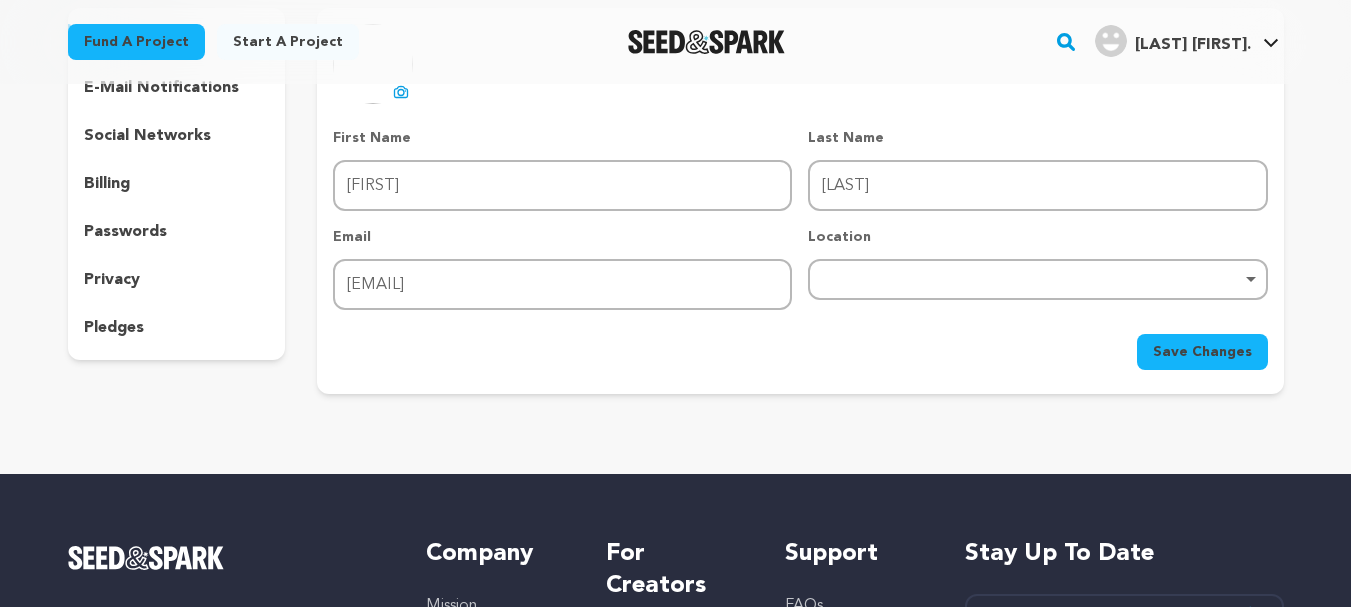 click on "Remove item" at bounding box center (1037, 279) 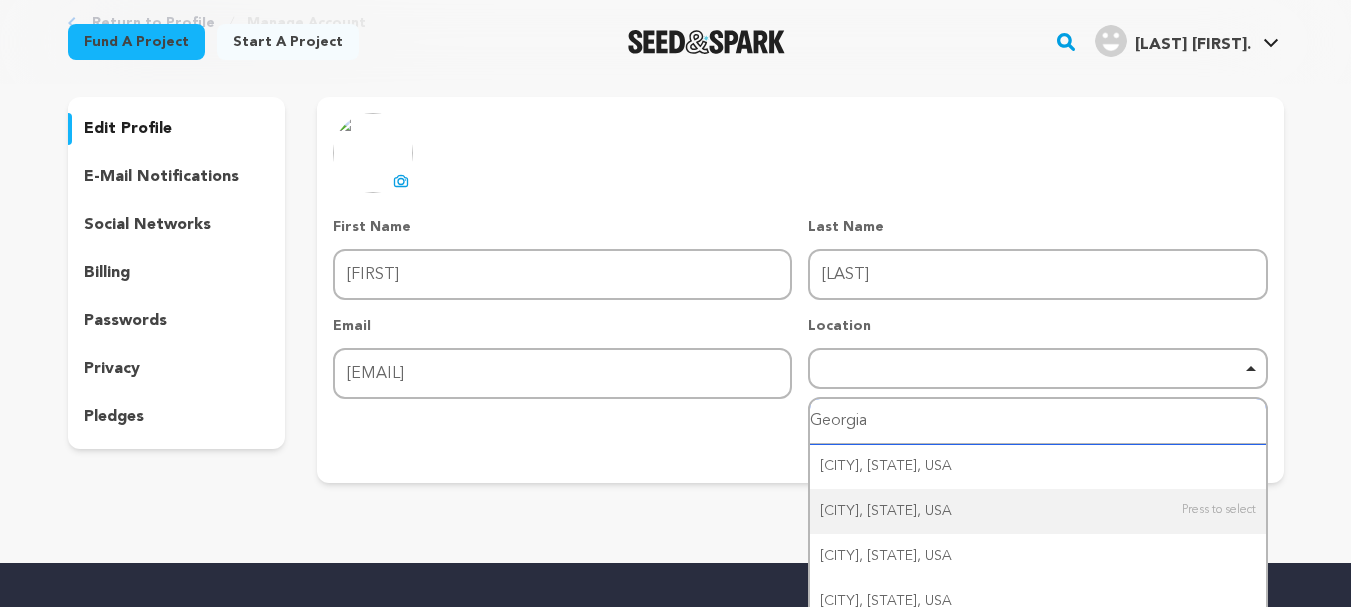 scroll, scrollTop: 100, scrollLeft: 0, axis: vertical 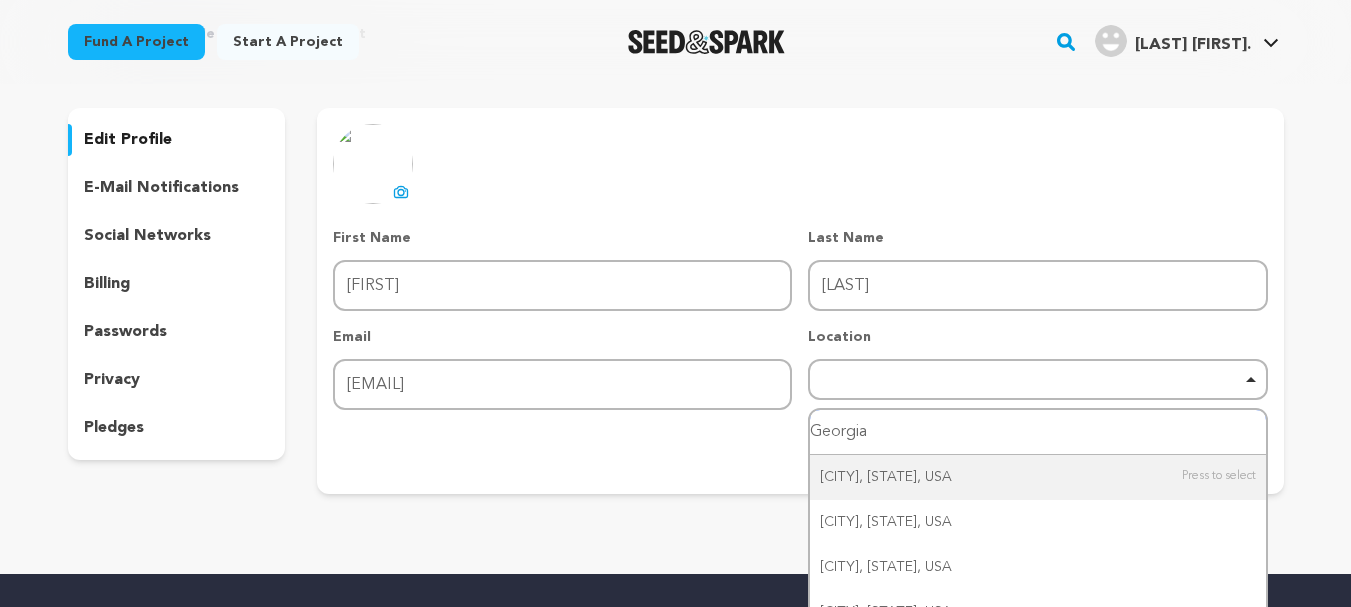 click on "Remove item" at bounding box center [1037, 379] 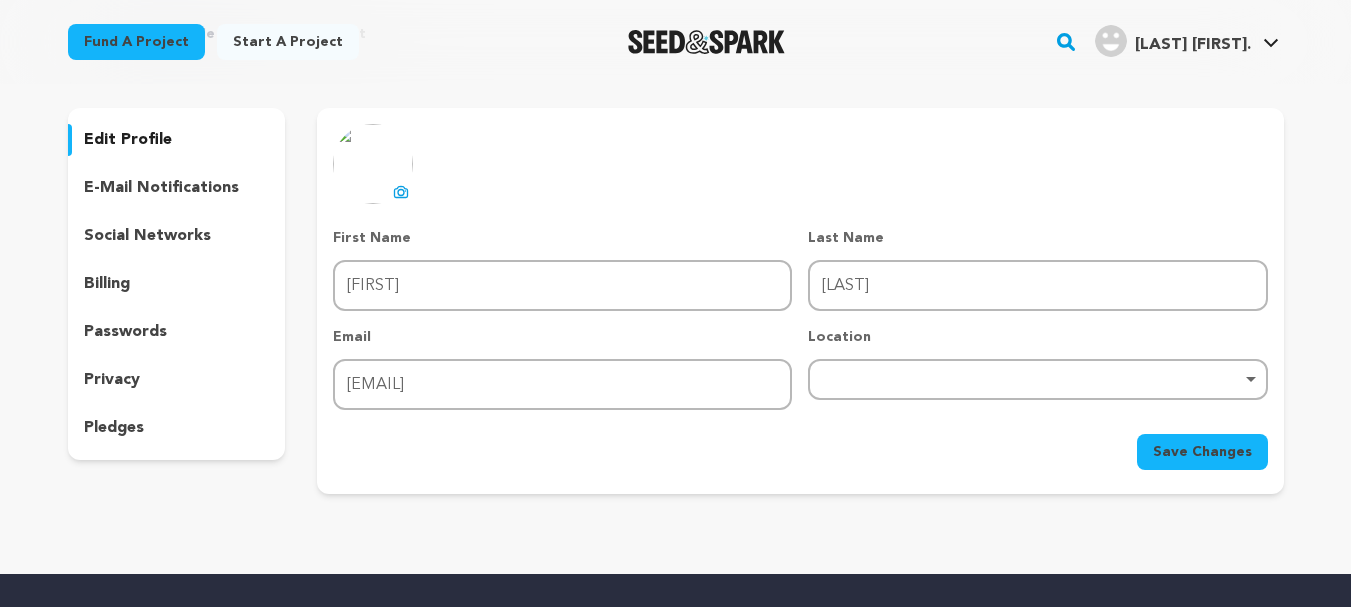 click on "Remove item" at bounding box center (1037, 379) 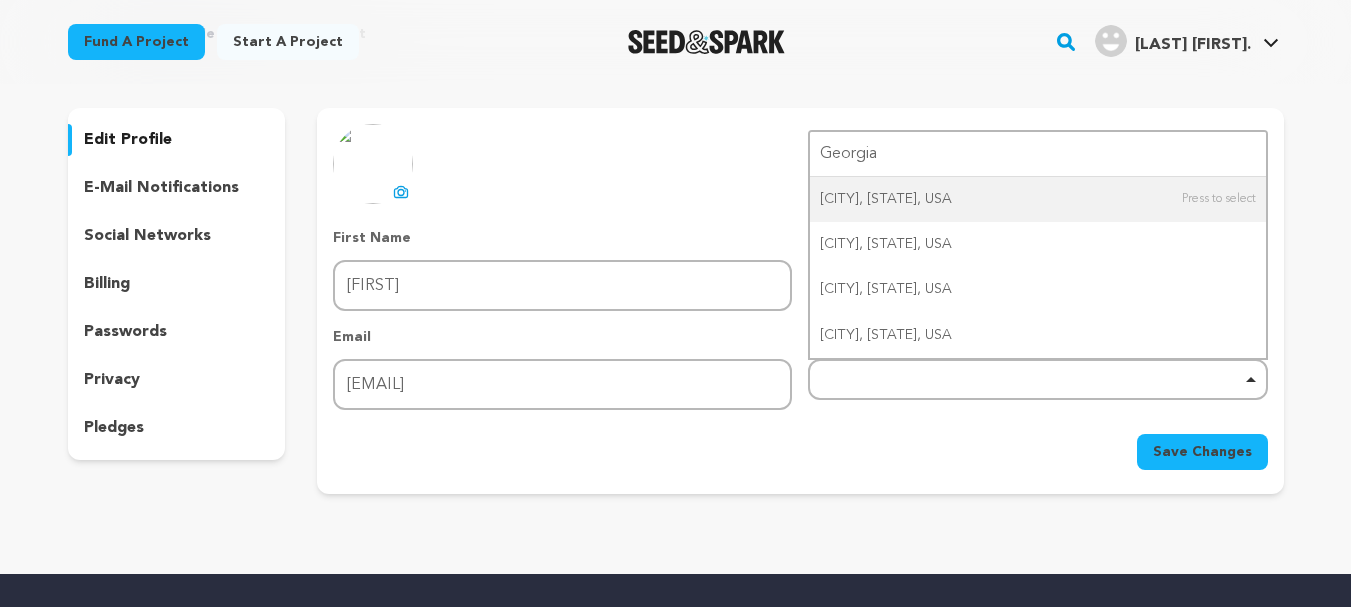 click on "First Name
First Name
Beka
Last Name
Last Name
Giorgadze
Email
Email
beqagiorgadze54@gmail.com
Location
Remove item Georgia Georgetown, TX, USA Germantown, MD, USA Geneva-on-the-Lake, OH, USA Geneva, IL, USA
Save Changes" at bounding box center [800, 349] 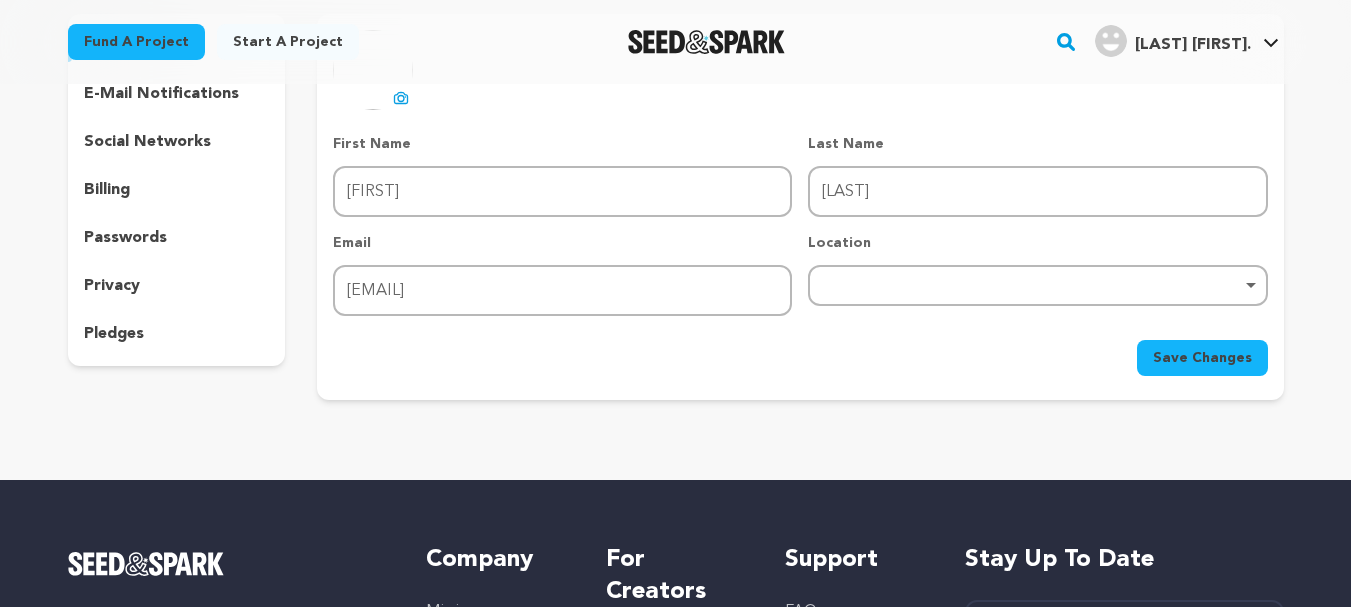 scroll, scrollTop: 100, scrollLeft: 0, axis: vertical 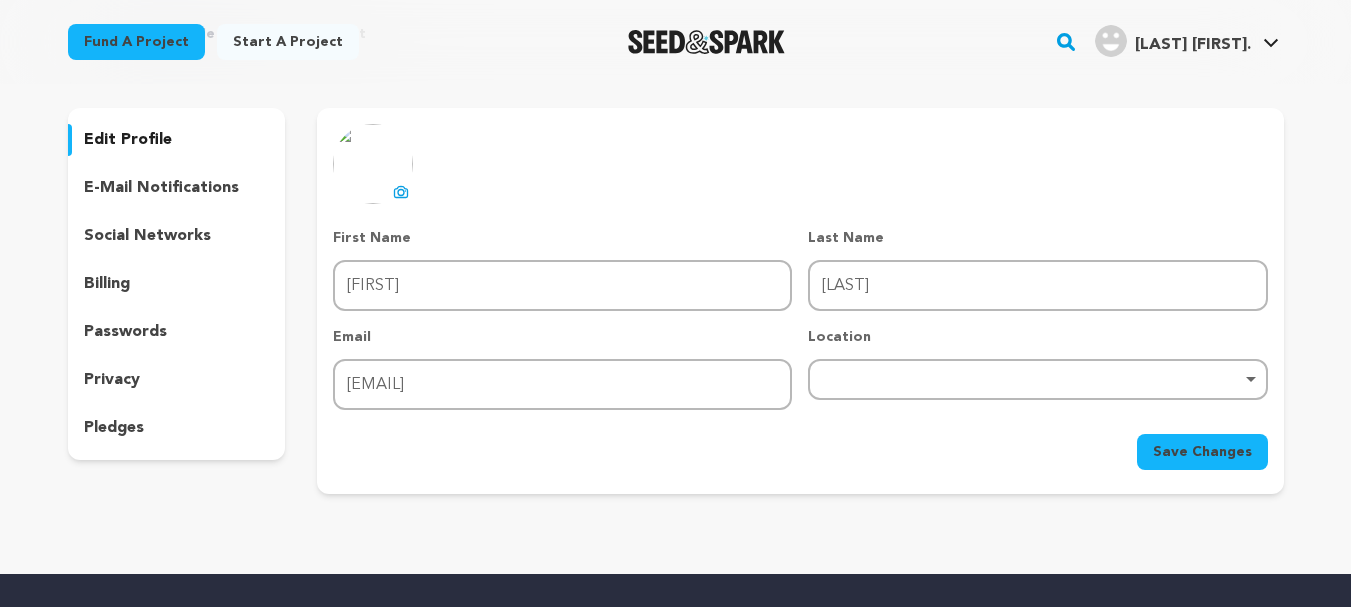 click on "billing" at bounding box center [107, 284] 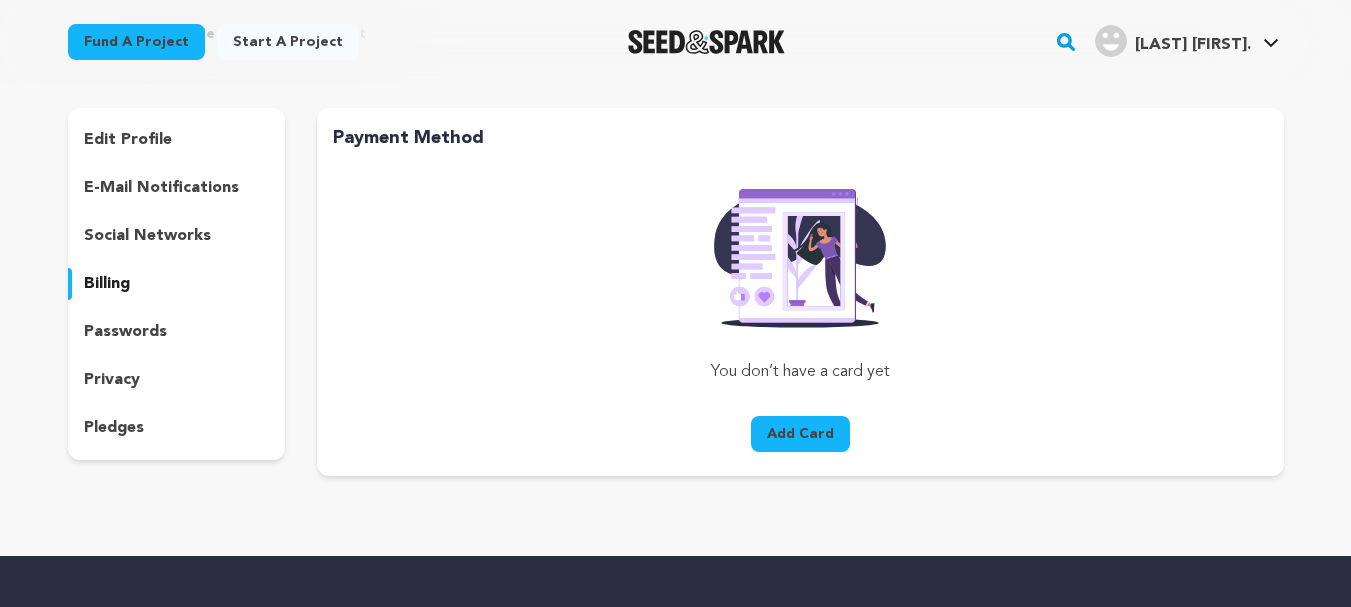 click on "Add Card" at bounding box center [800, 434] 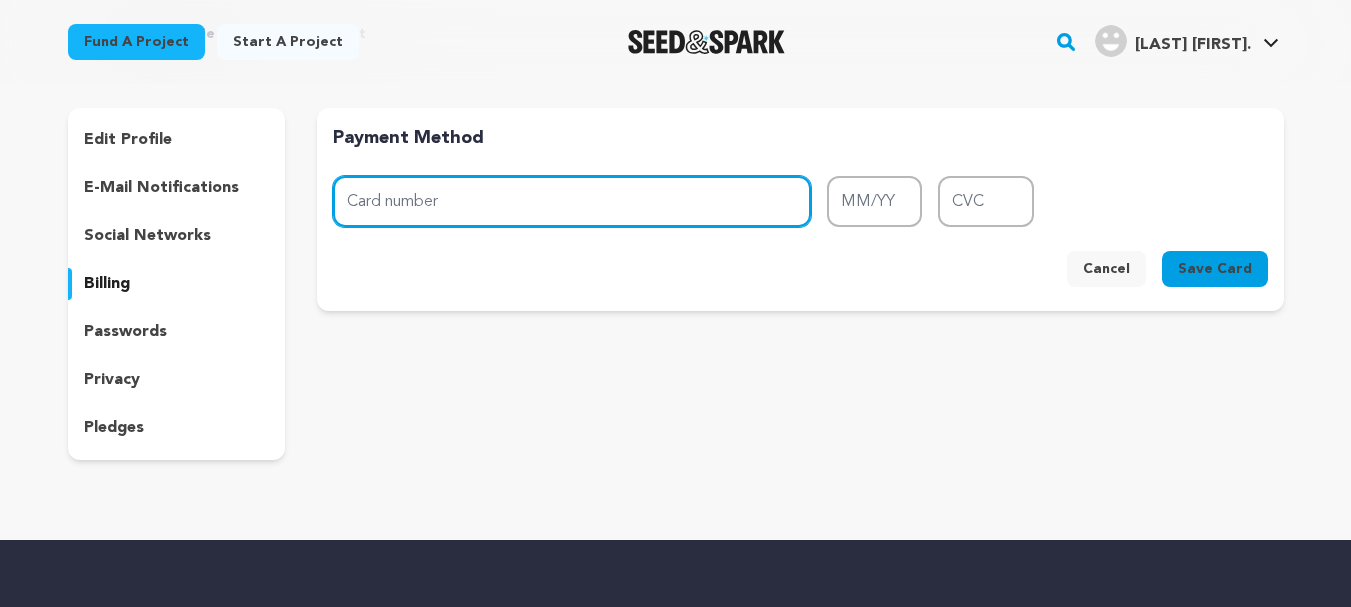 click on "Card number" at bounding box center (572, 201) 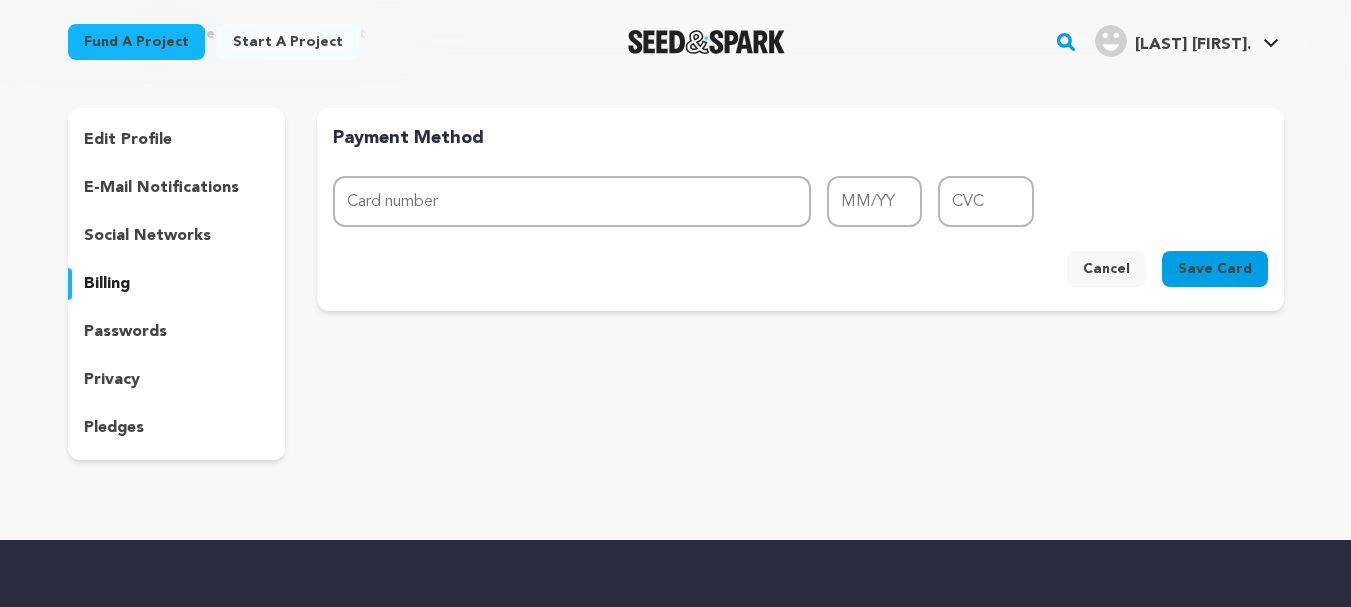 click on "Payment Method
Card number
MM/YY
CVC
Card number
MM/YY
CVC
Cancel
Save Card" at bounding box center [800, 209] 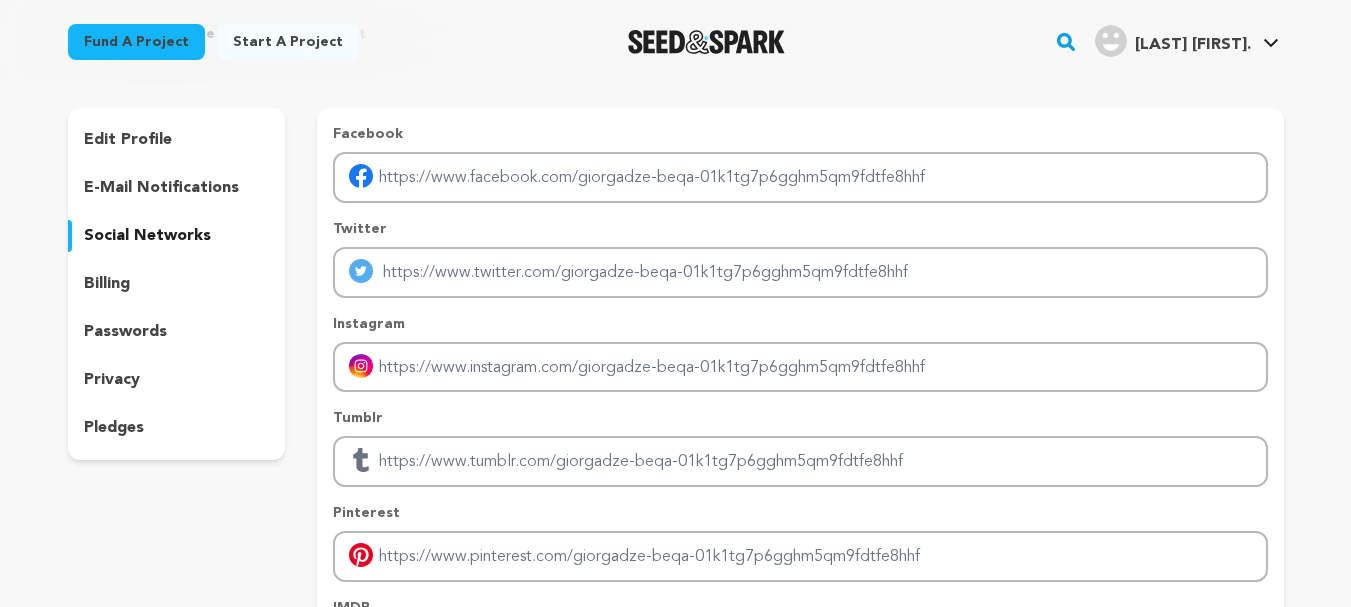 click on "privacy" at bounding box center [177, 380] 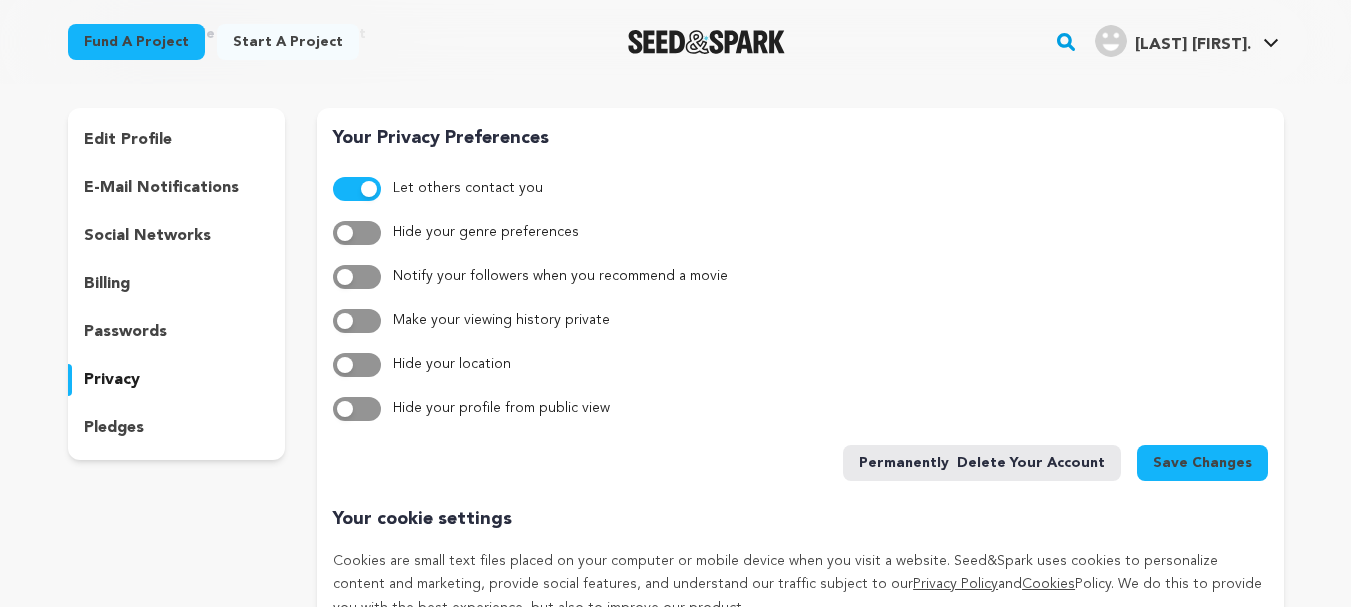 click on "edit profile" at bounding box center (177, 140) 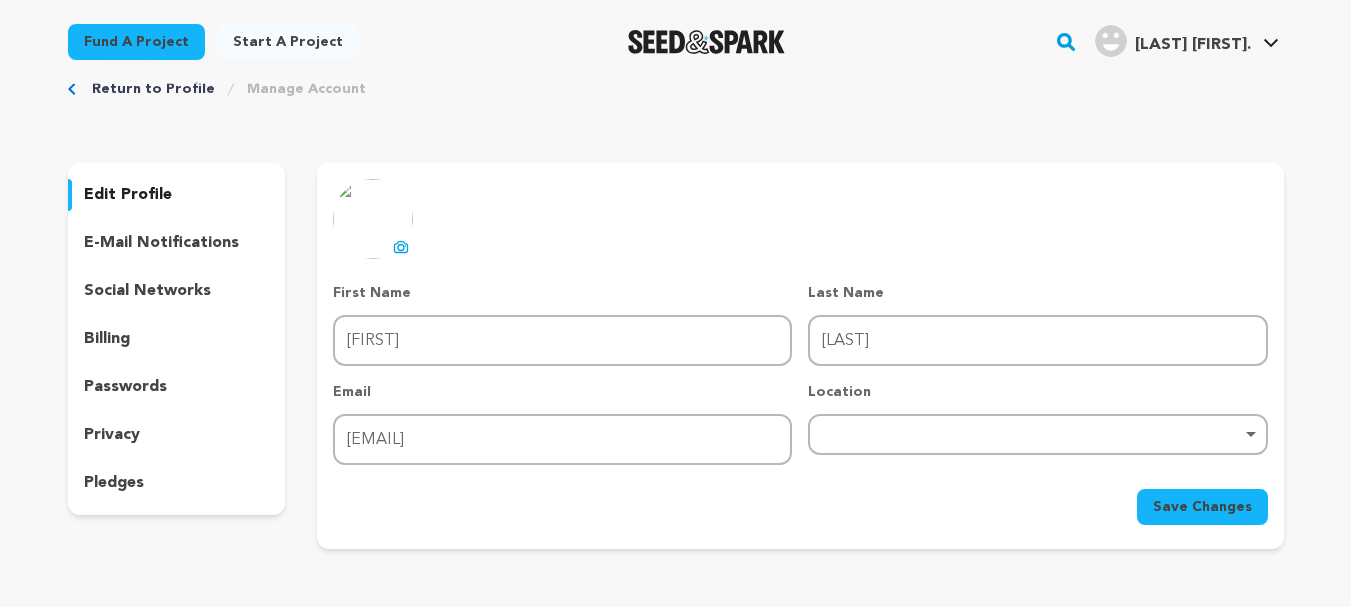 scroll, scrollTop: 0, scrollLeft: 0, axis: both 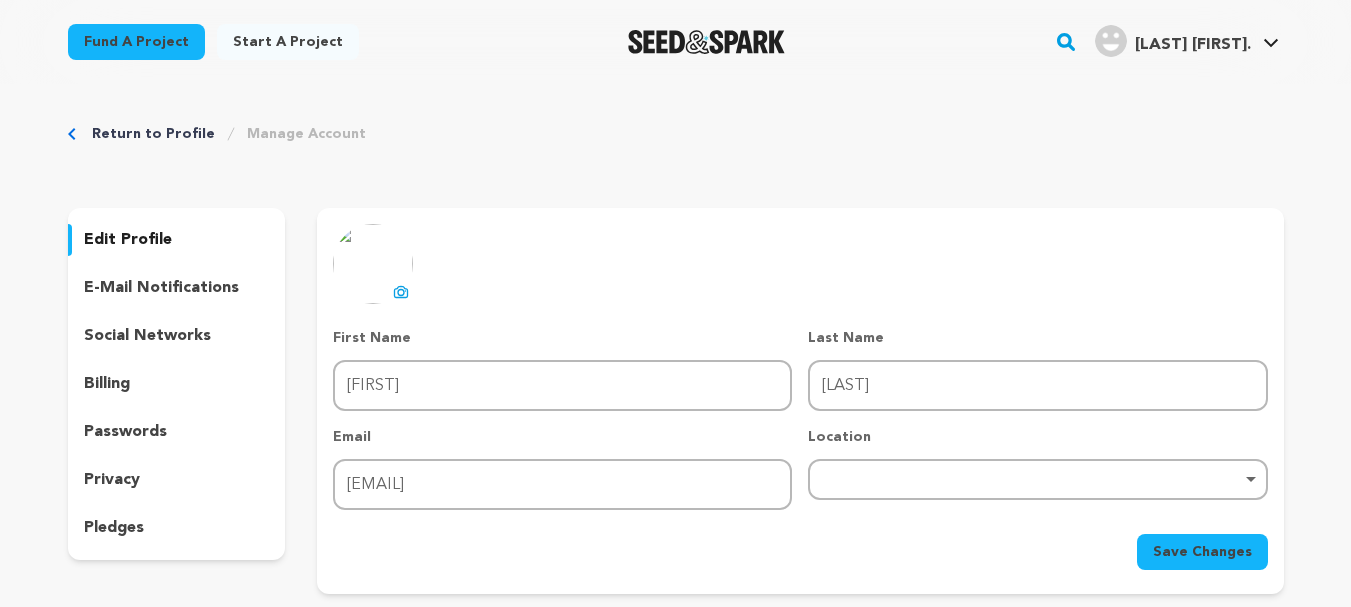 click at bounding box center [373, 264] 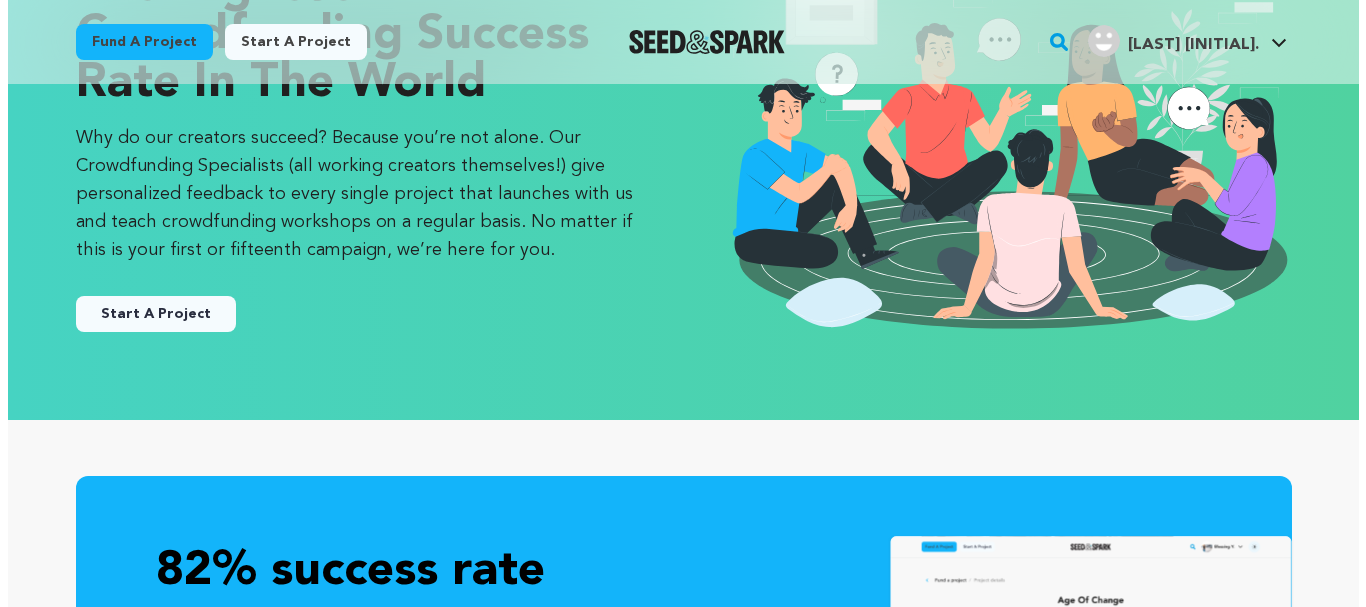 scroll, scrollTop: 0, scrollLeft: 0, axis: both 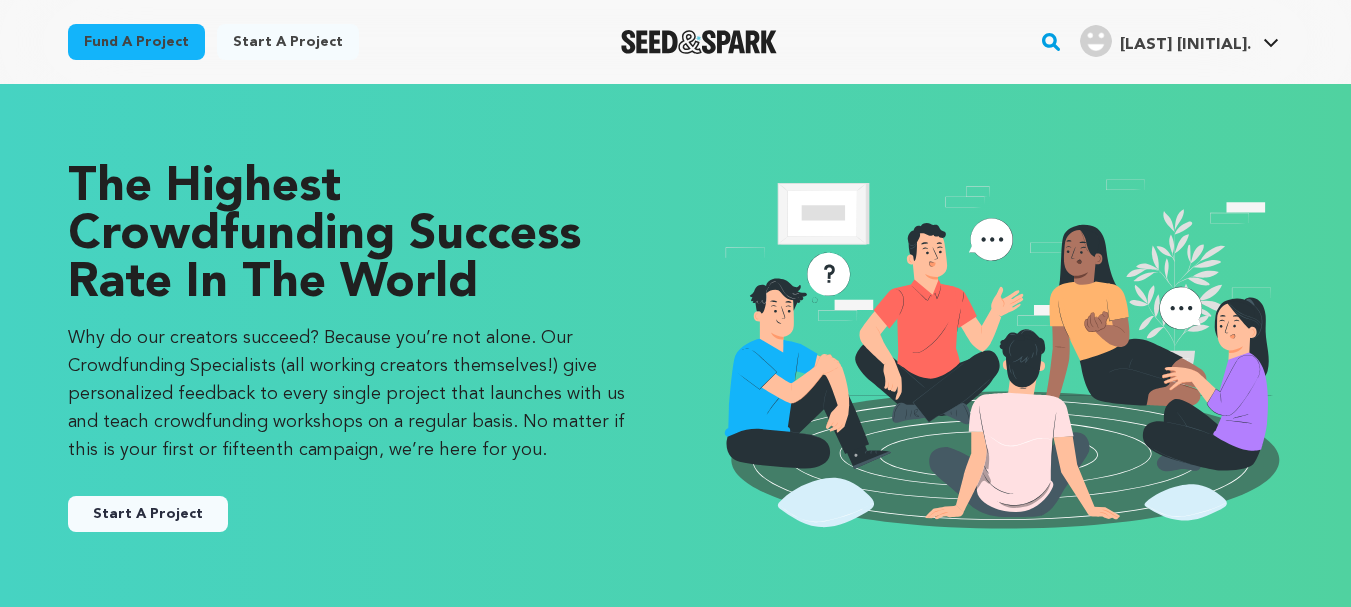 click on "Start A Project" at bounding box center (148, 514) 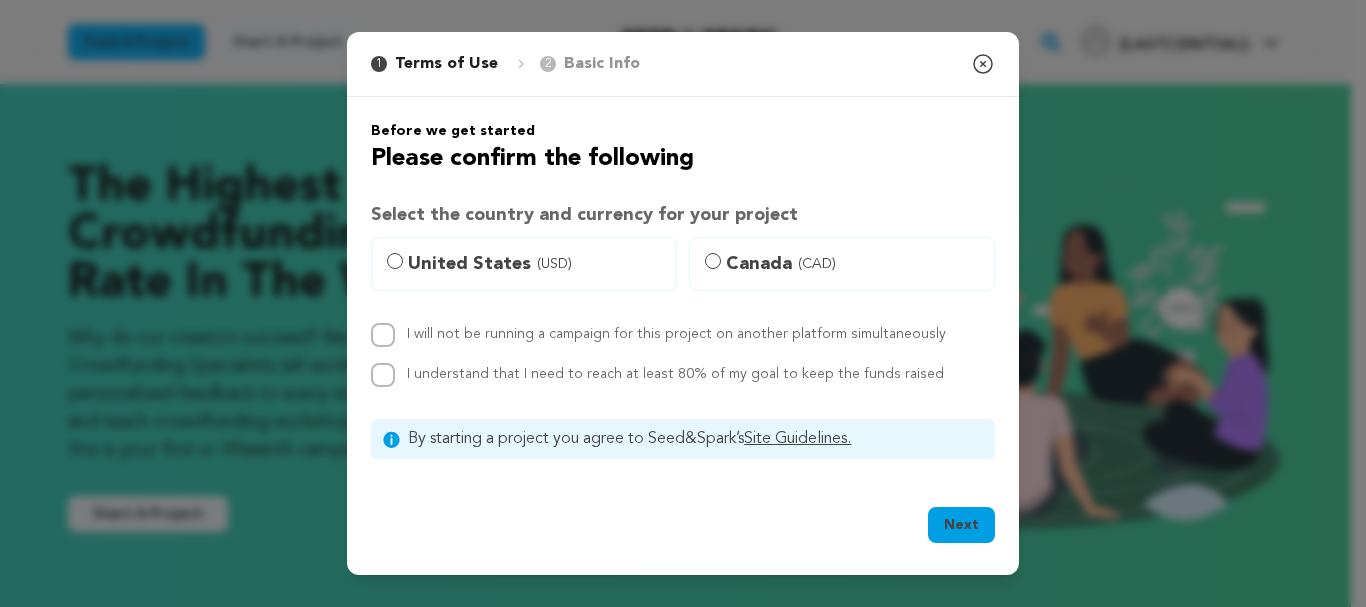 click on "(USD)" at bounding box center (554, 264) 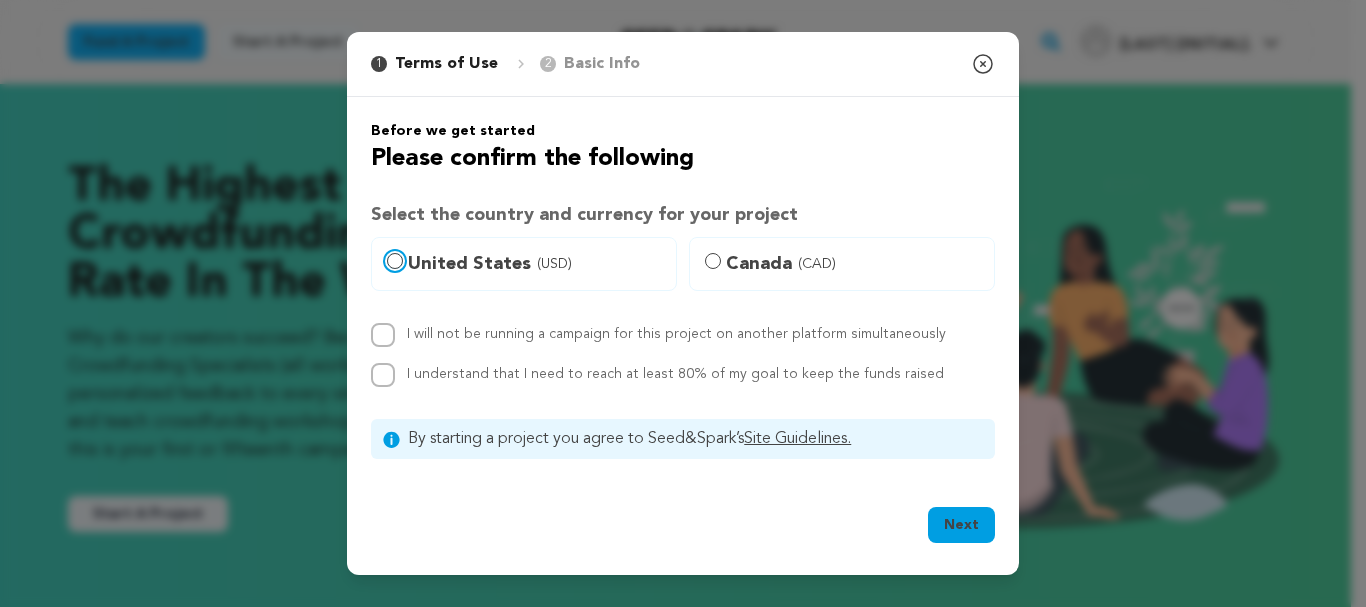 click on "United States
(USD)" at bounding box center (395, 261) 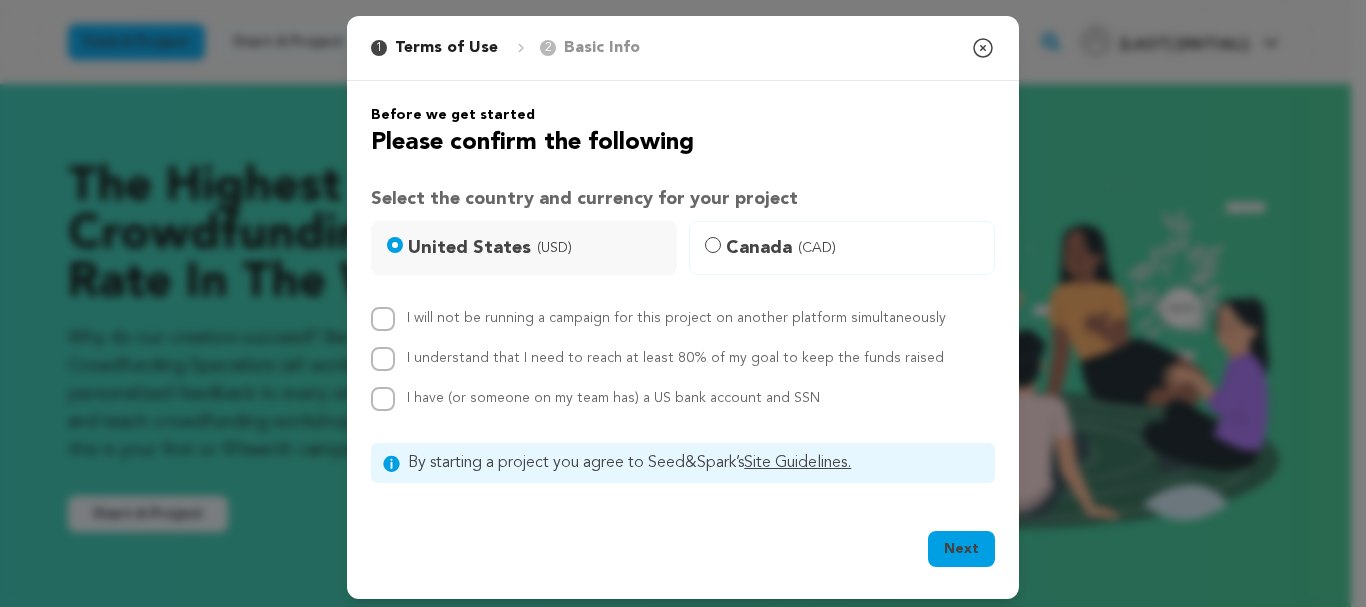 click on "I have (or someone on my team has) a US bank account and SSN" at bounding box center [613, 399] 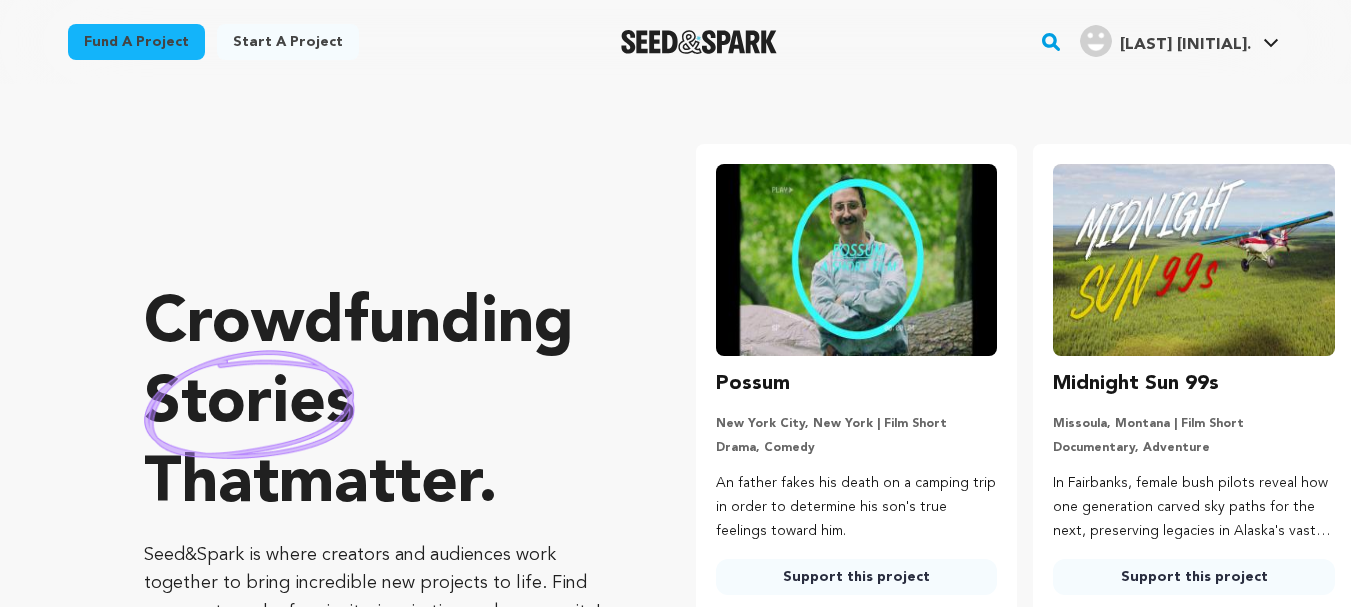 scroll, scrollTop: 0, scrollLeft: 0, axis: both 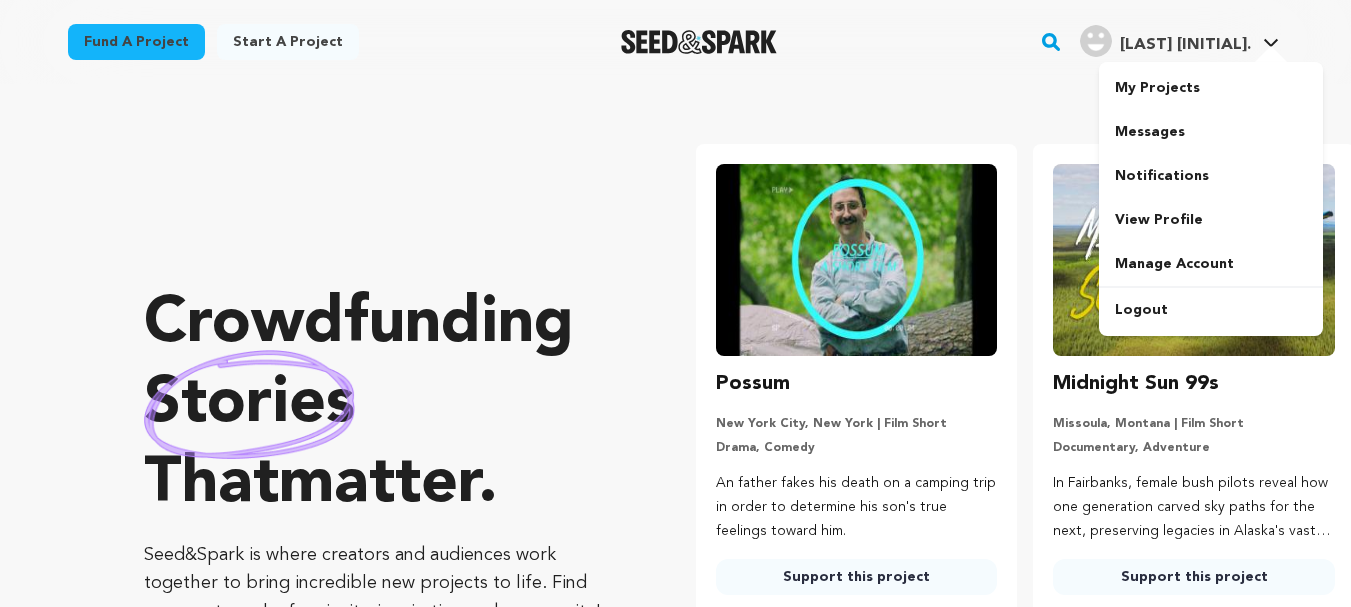 click on "[LAST] [FIRST_INITIAL]." at bounding box center (1185, 45) 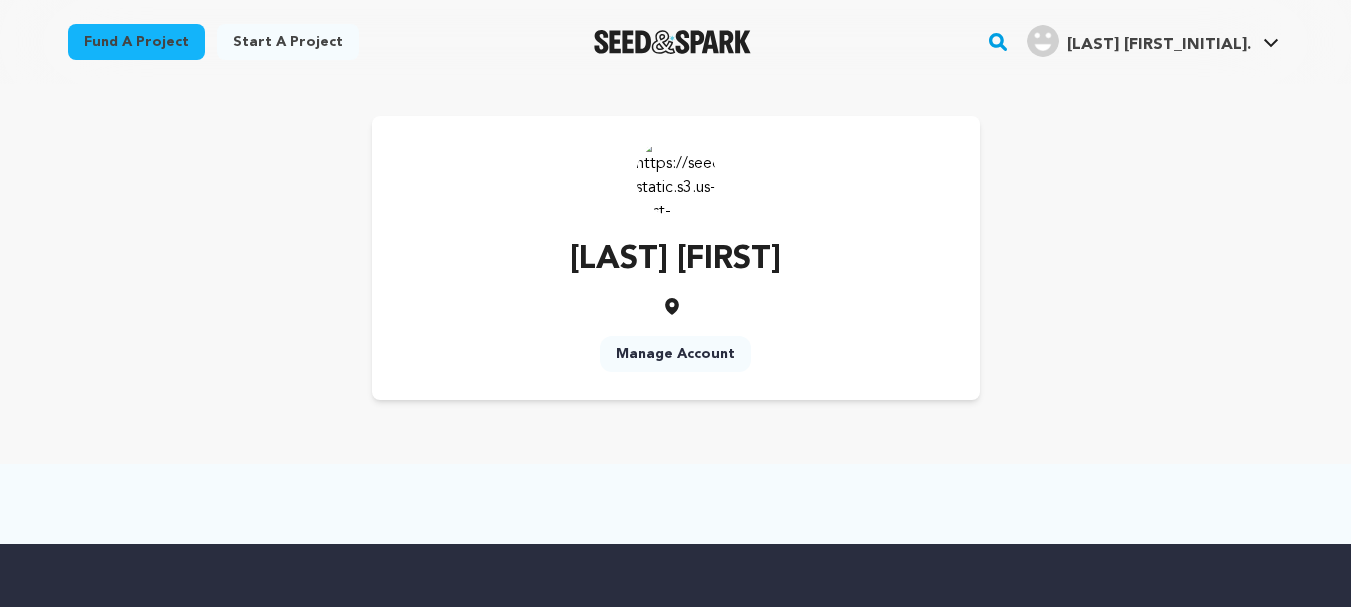 scroll, scrollTop: 0, scrollLeft: 0, axis: both 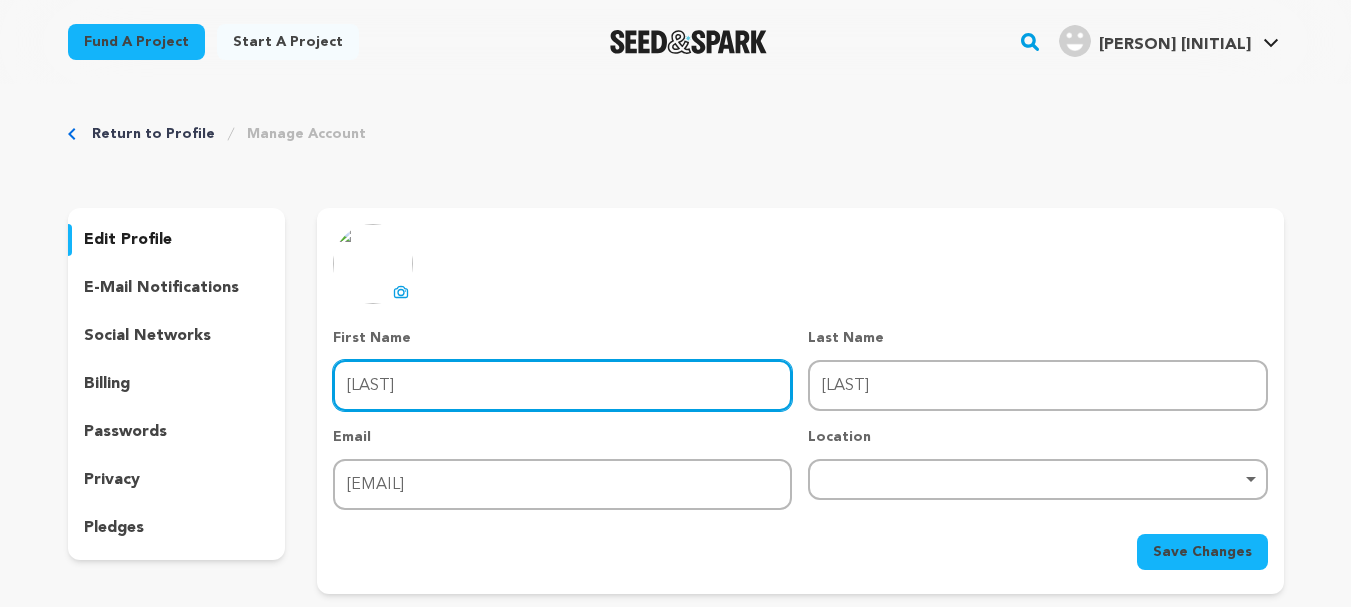 drag, startPoint x: 482, startPoint y: 398, endPoint x: 291, endPoint y: 377, distance: 192.15099 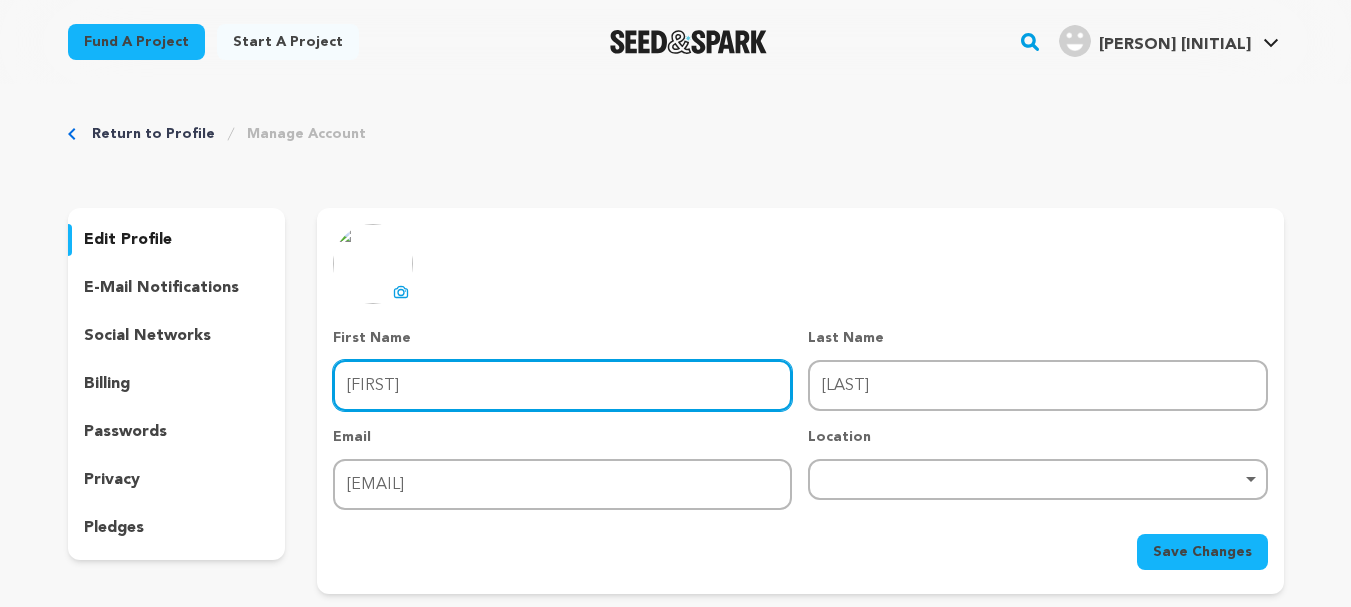 type on "[FIRST]" 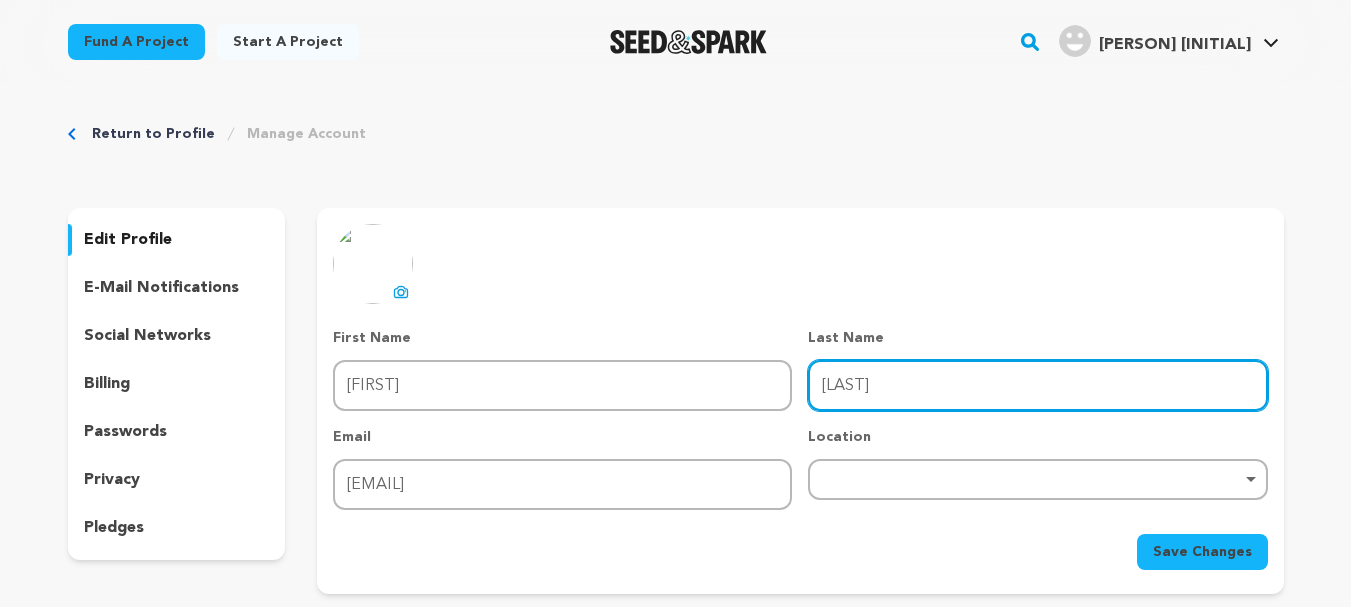 drag, startPoint x: 894, startPoint y: 375, endPoint x: 692, endPoint y: 390, distance: 202.55617 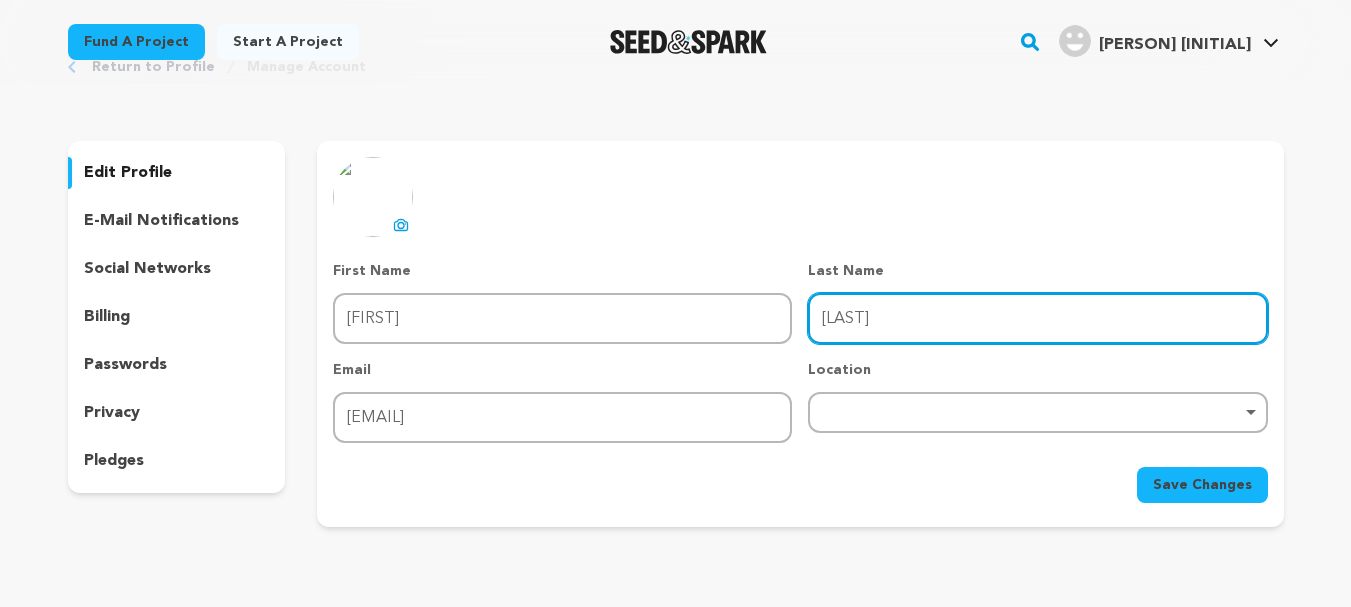 scroll, scrollTop: 100, scrollLeft: 0, axis: vertical 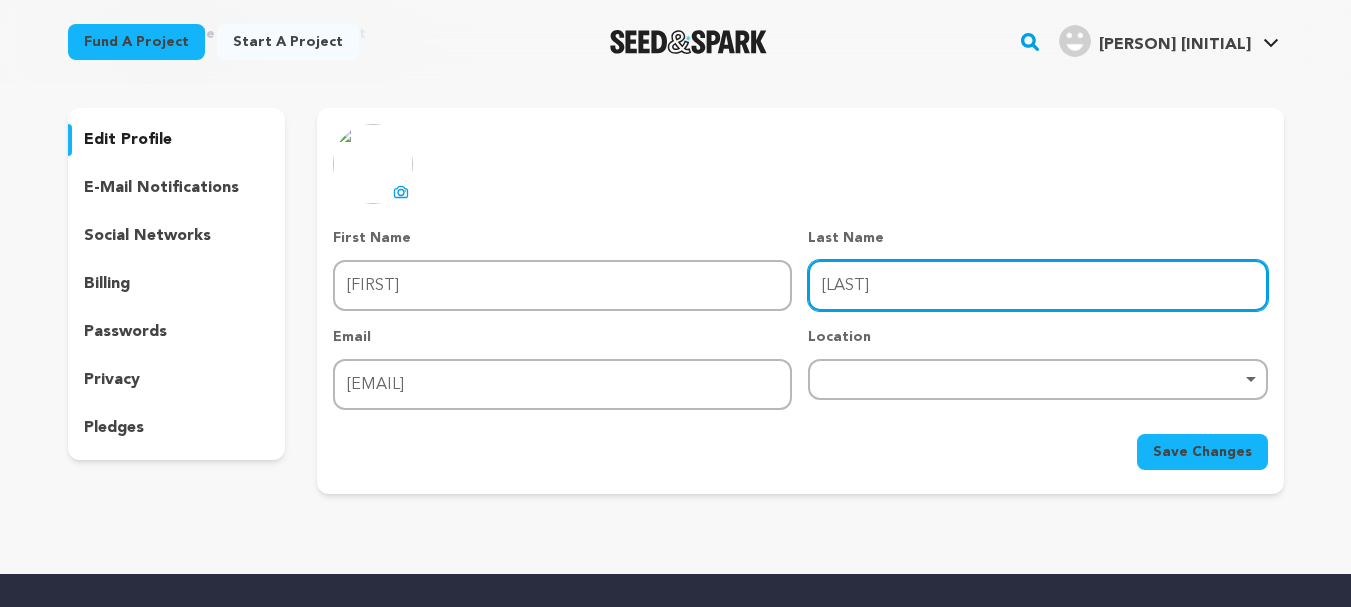 click on "Remove item" at bounding box center (1037, 379) 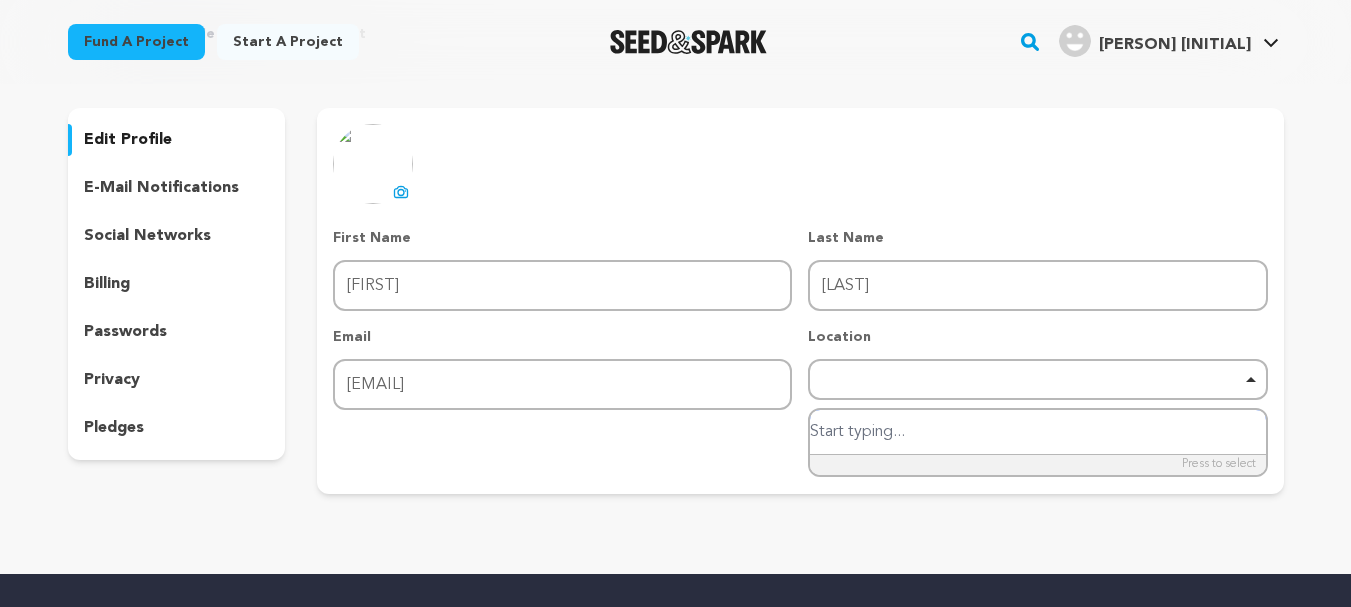 click at bounding box center [1037, 432] 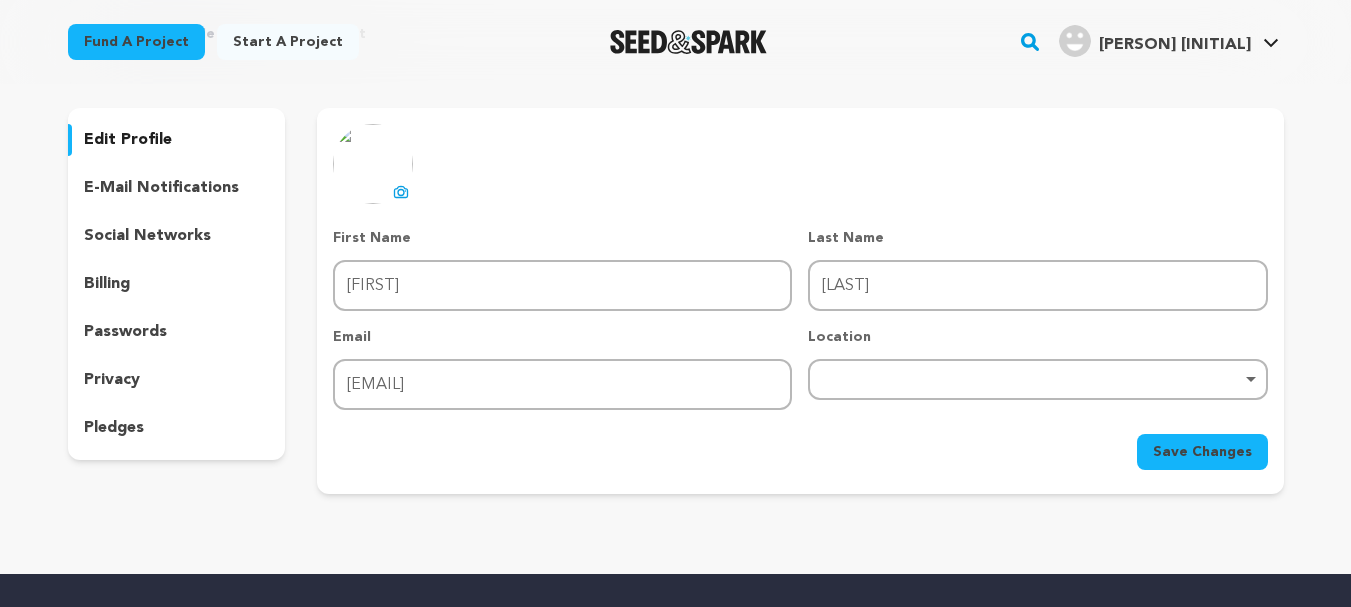 click on "Return to Profile
Manage Account
edit profile
e-mail notifications
social networks
billing
passwords
privacy" at bounding box center (676, 263) 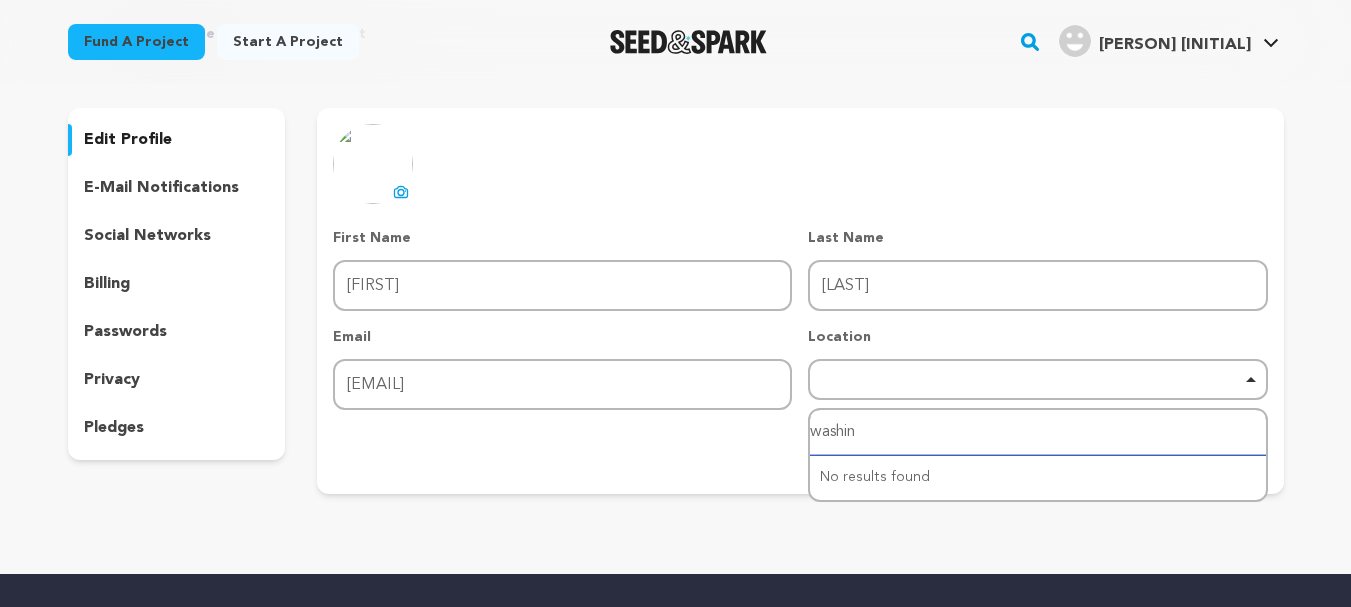 type on "washing" 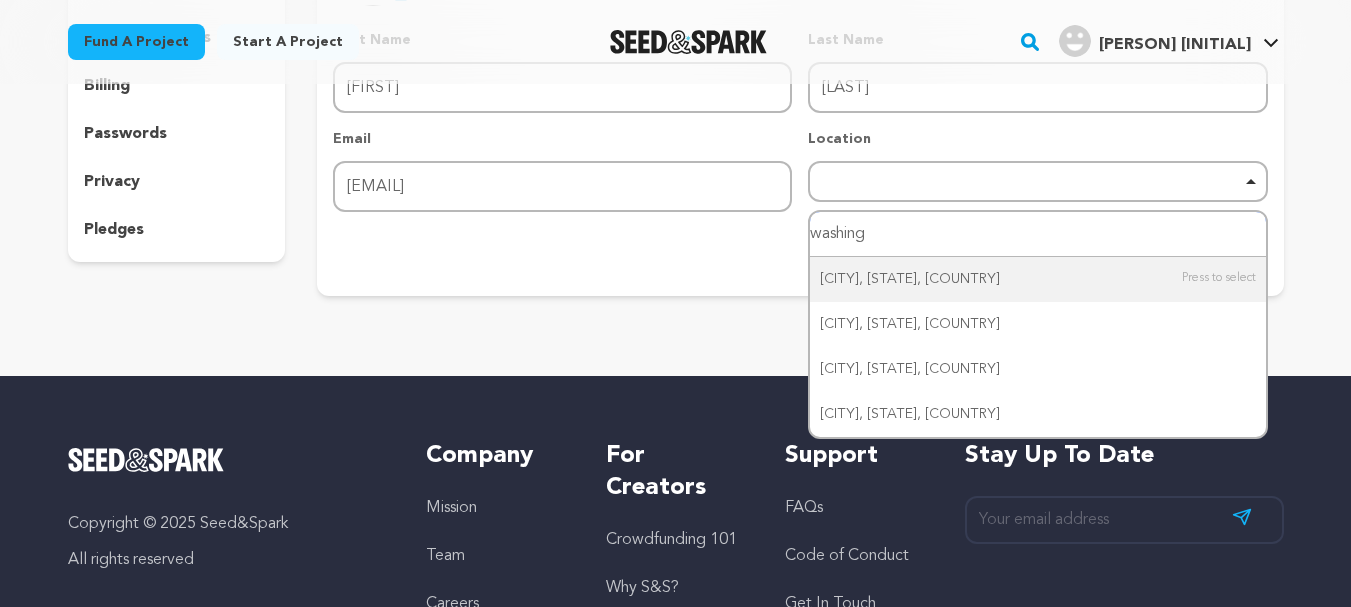 scroll, scrollTop: 300, scrollLeft: 0, axis: vertical 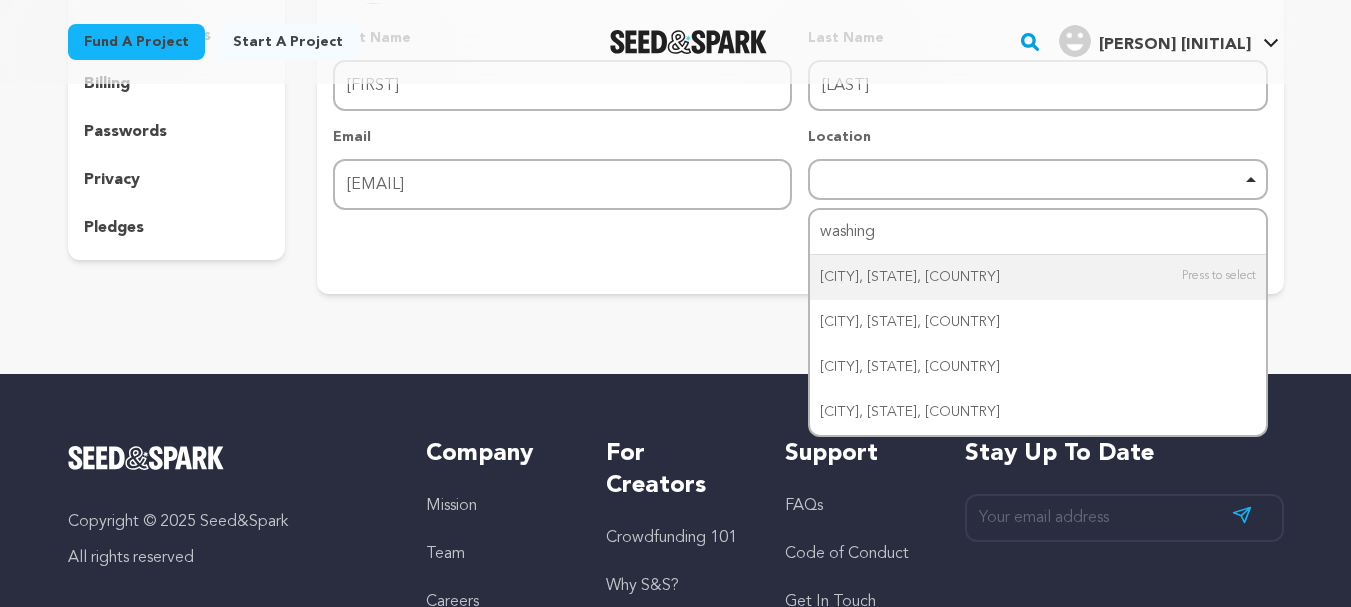 type 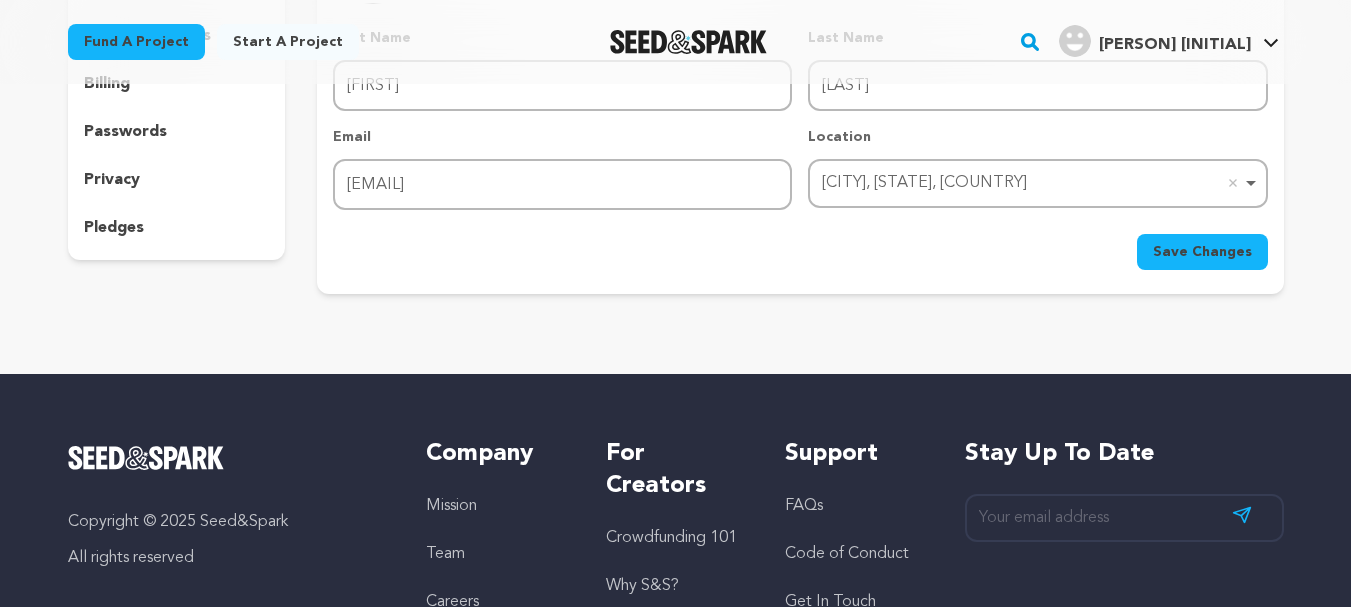 click on "Save Changes" at bounding box center (1202, 252) 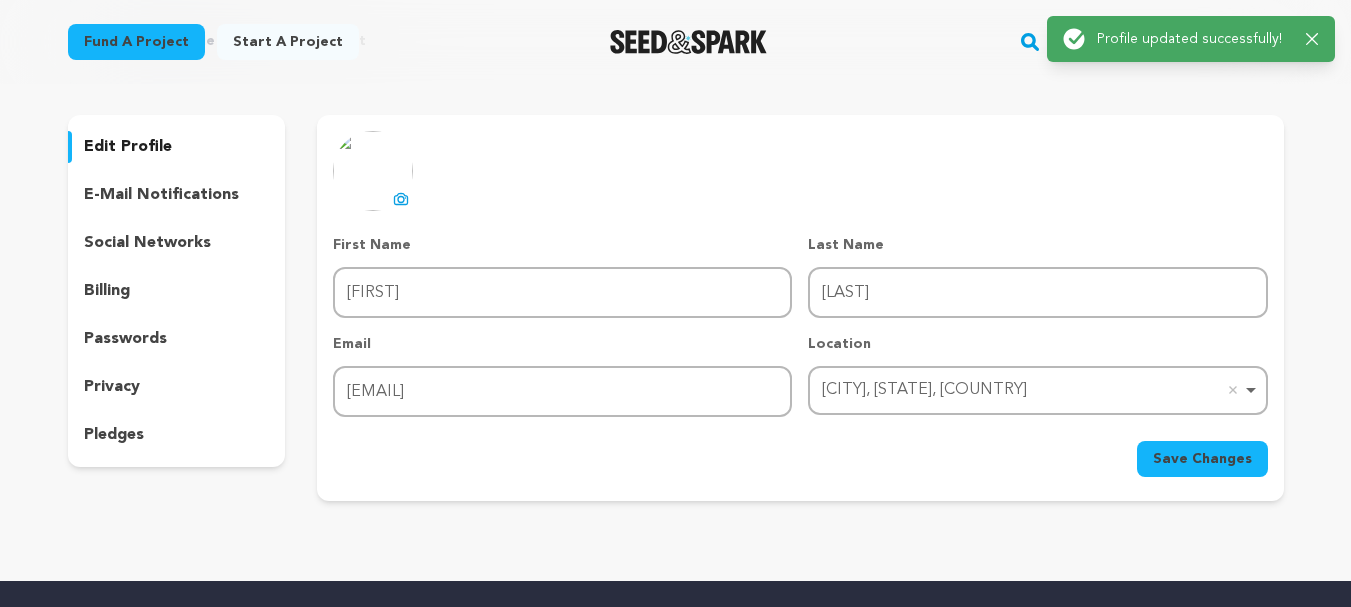 scroll, scrollTop: 0, scrollLeft: 0, axis: both 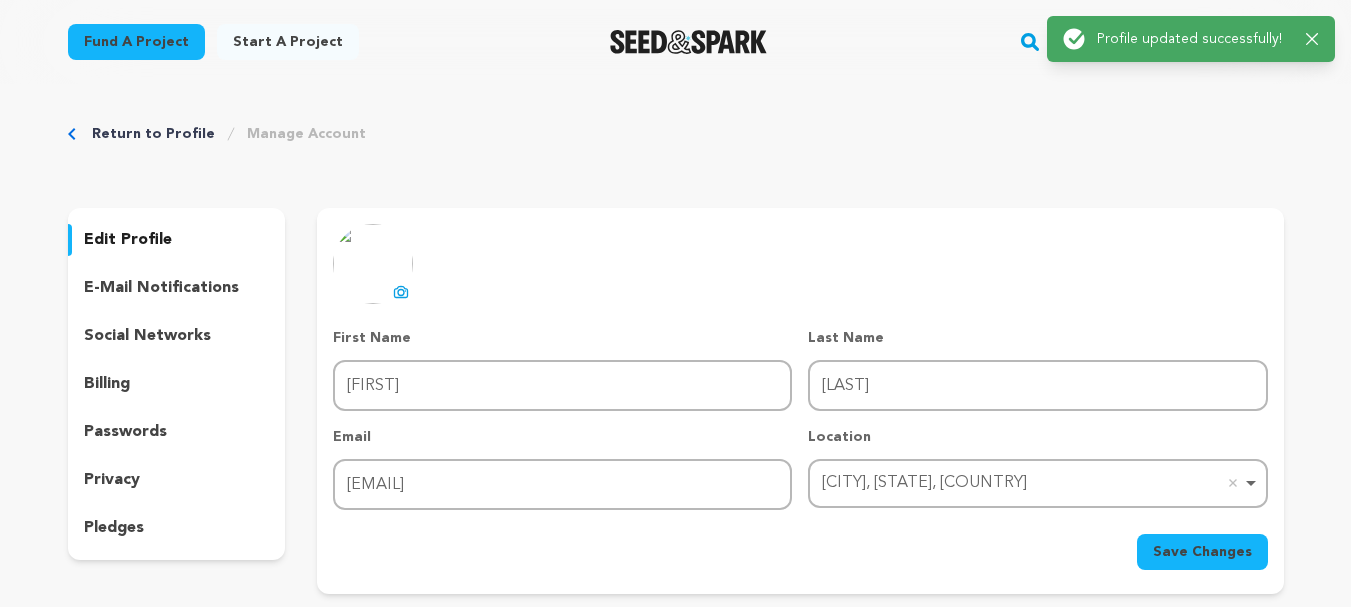 click on "e-mail notifications" at bounding box center [161, 288] 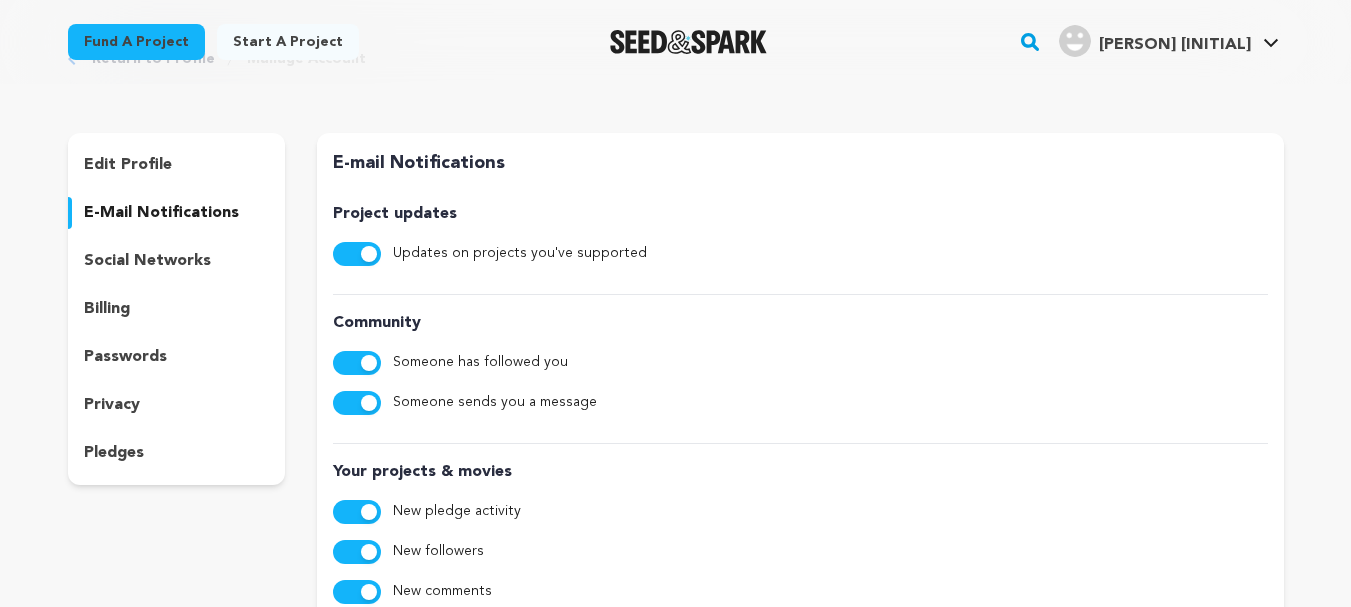 scroll, scrollTop: 100, scrollLeft: 0, axis: vertical 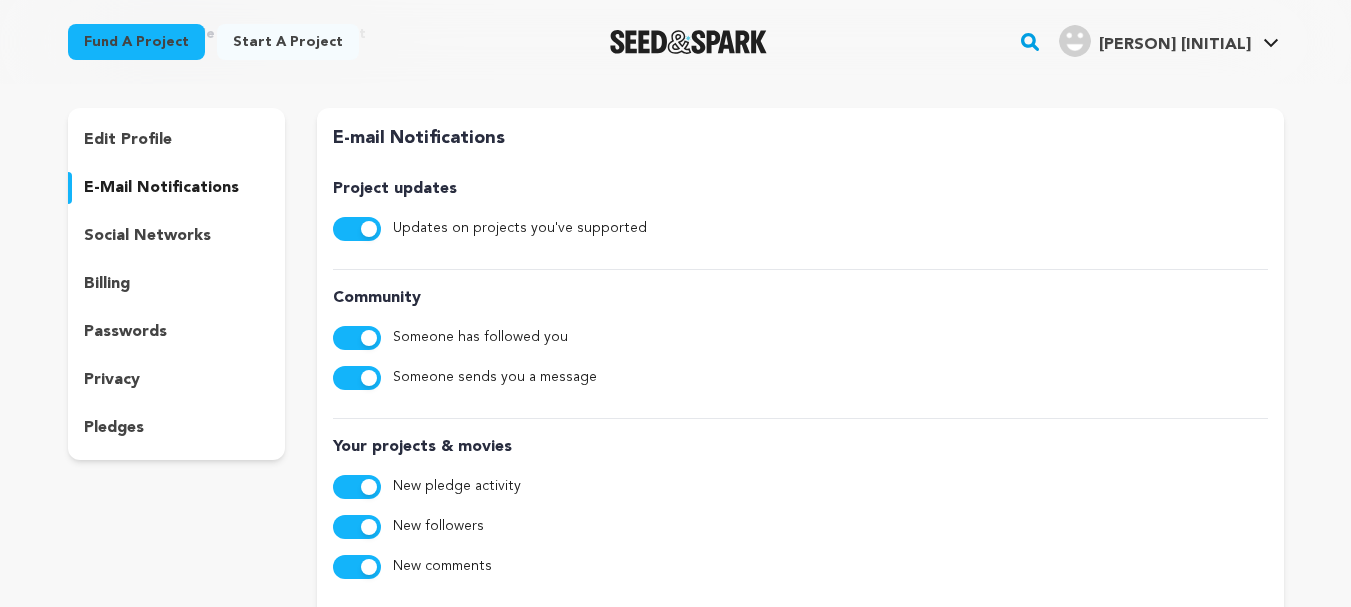 click on "social networks" at bounding box center (147, 236) 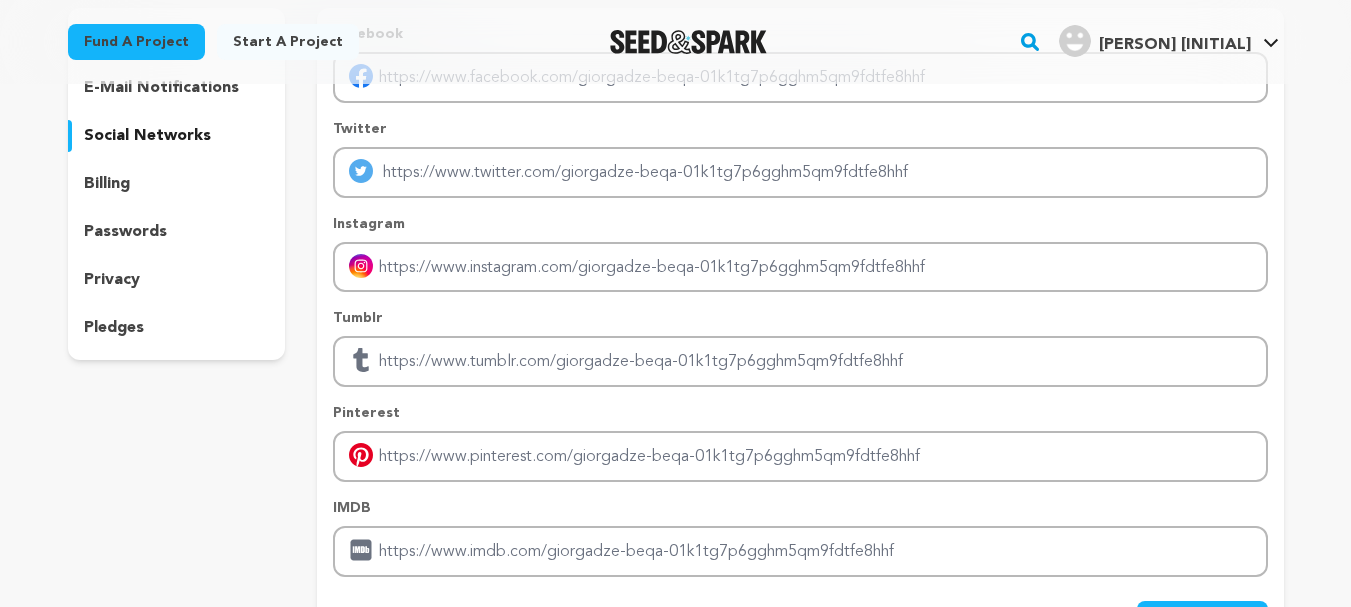 scroll, scrollTop: 0, scrollLeft: 0, axis: both 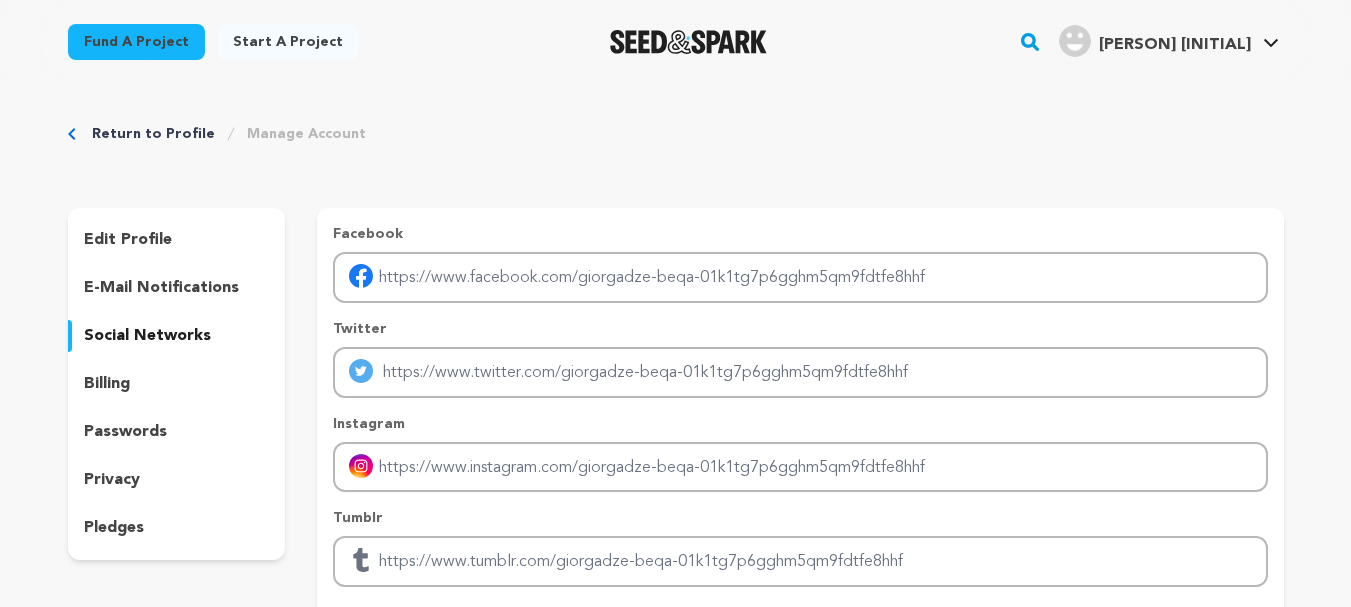 click on "billing" at bounding box center (177, 384) 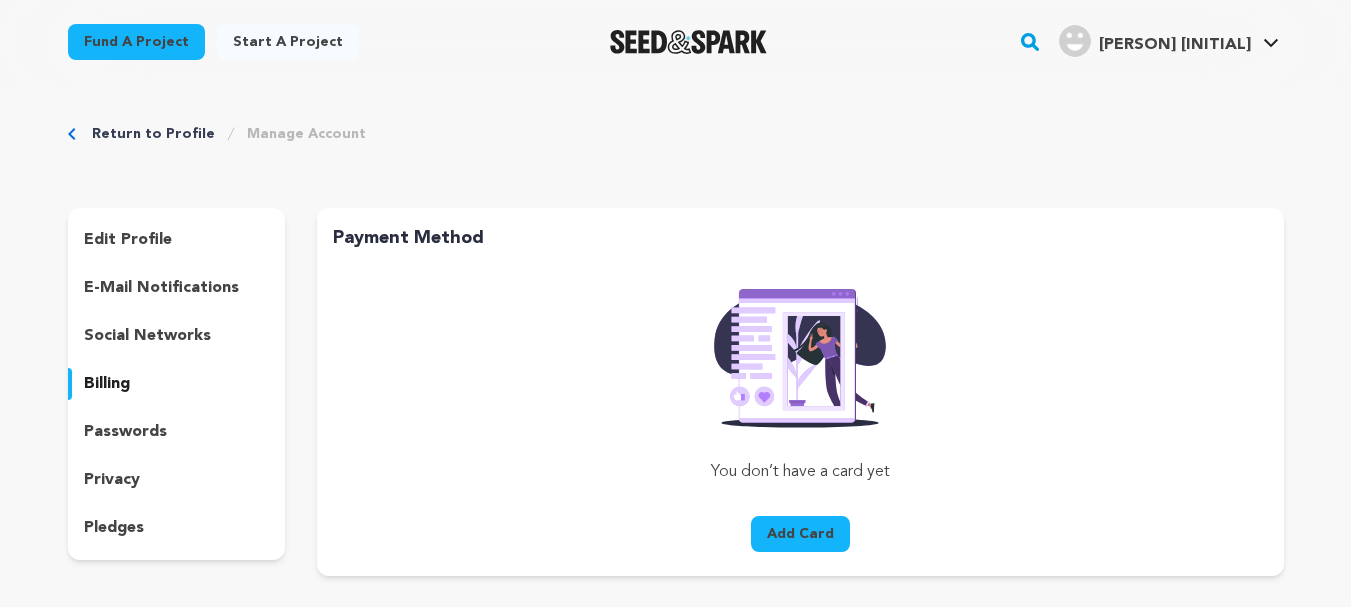 scroll, scrollTop: 100, scrollLeft: 0, axis: vertical 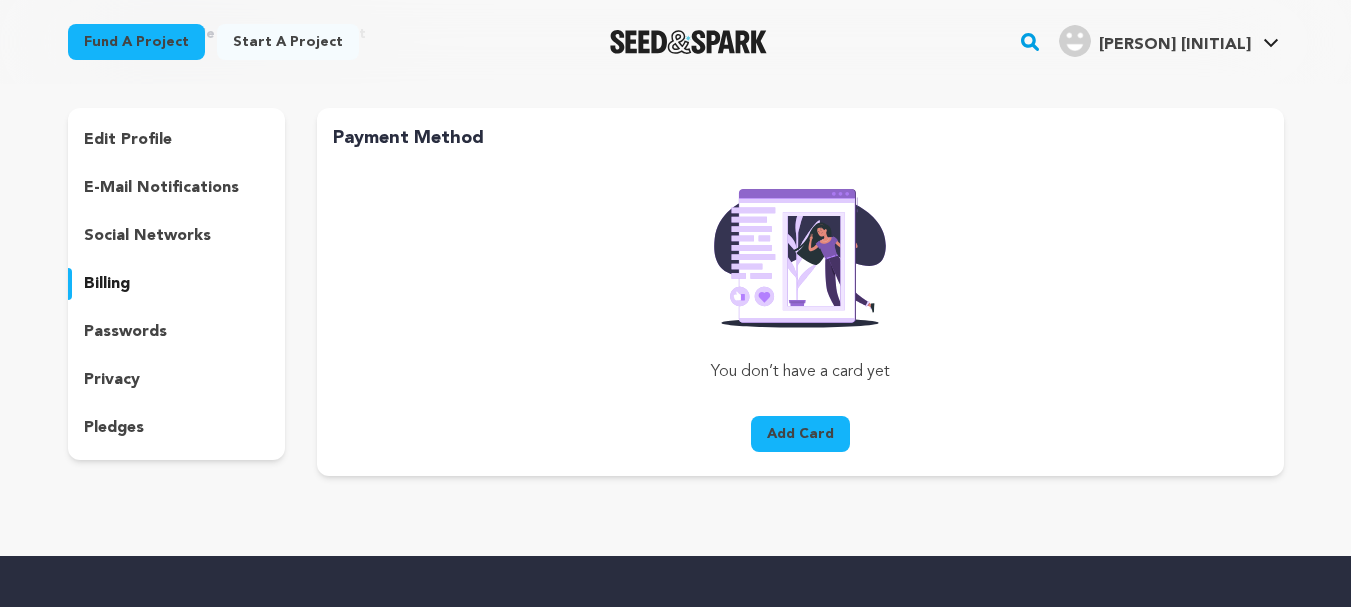 click on "passwords" at bounding box center (125, 332) 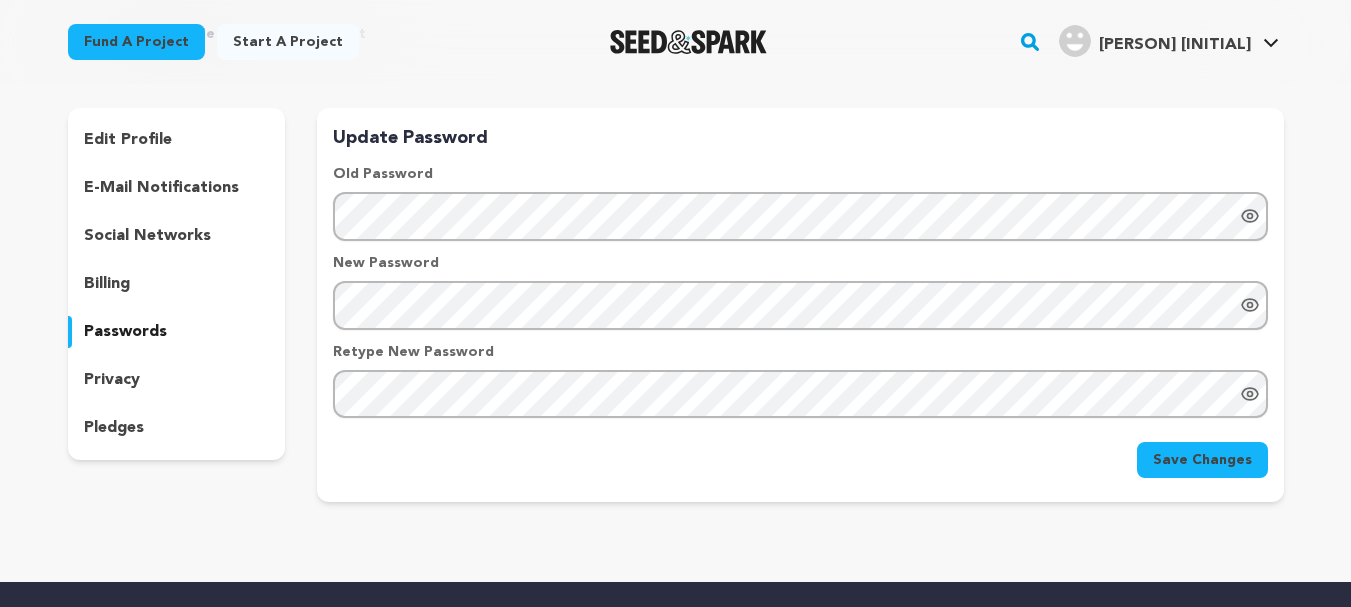 click on "privacy" at bounding box center (112, 380) 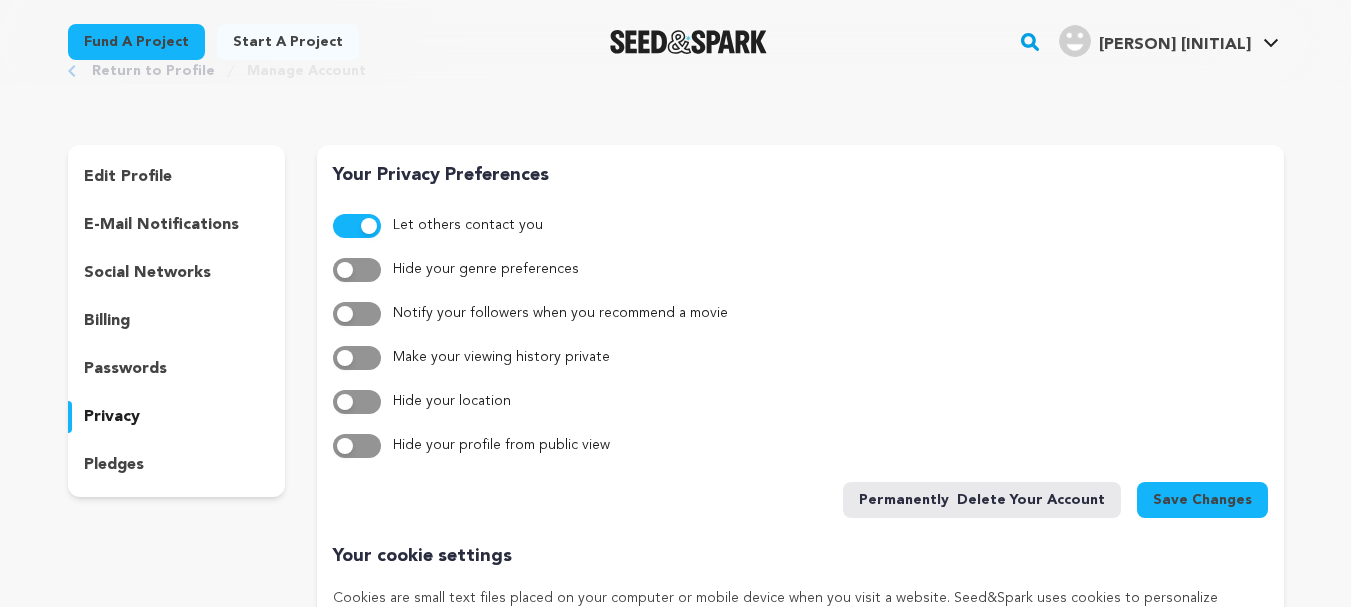 scroll, scrollTop: 0, scrollLeft: 0, axis: both 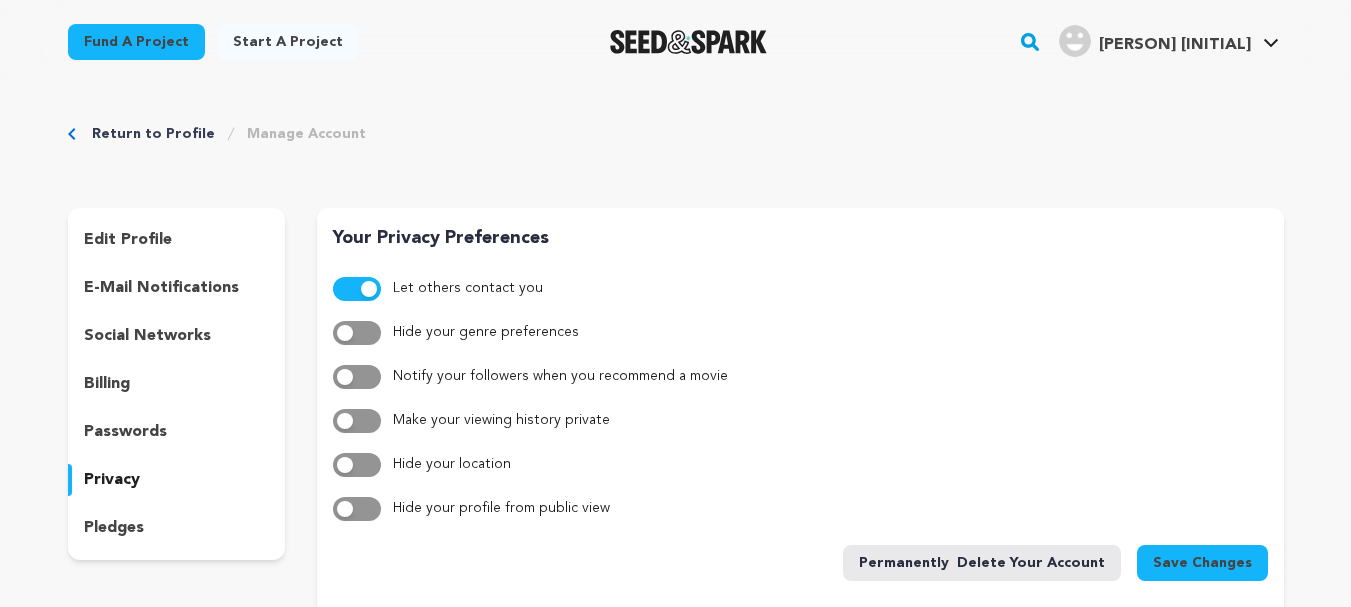 click on "Start a project" at bounding box center (288, 42) 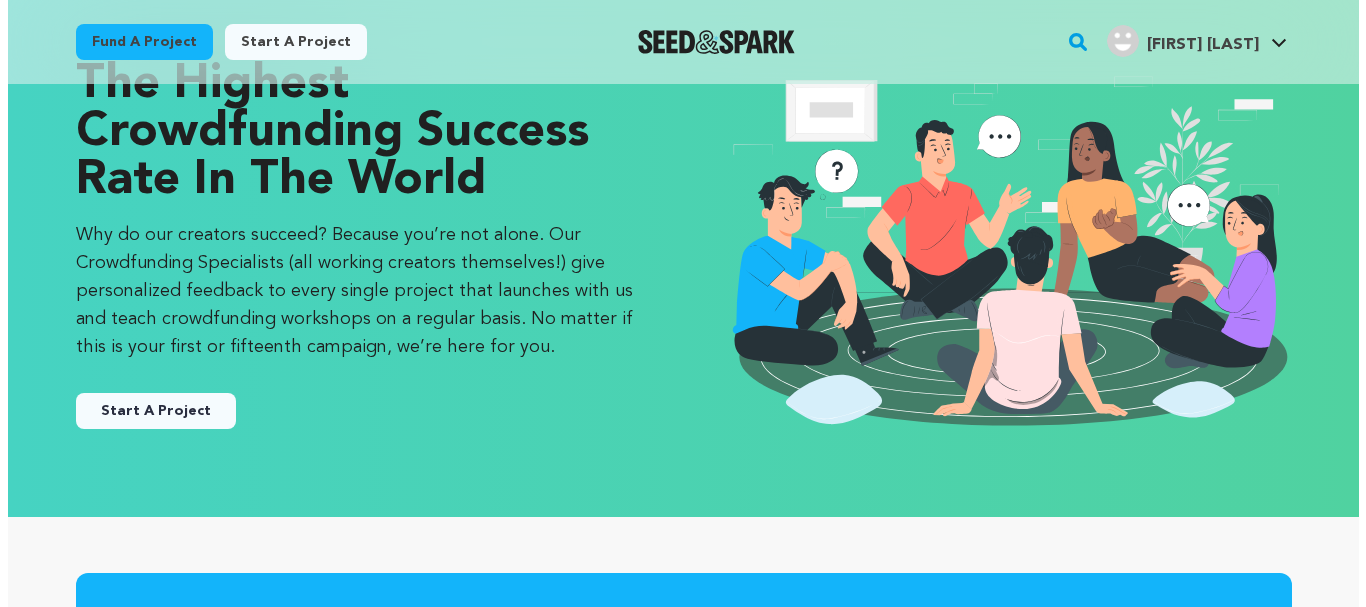 scroll, scrollTop: 300, scrollLeft: 0, axis: vertical 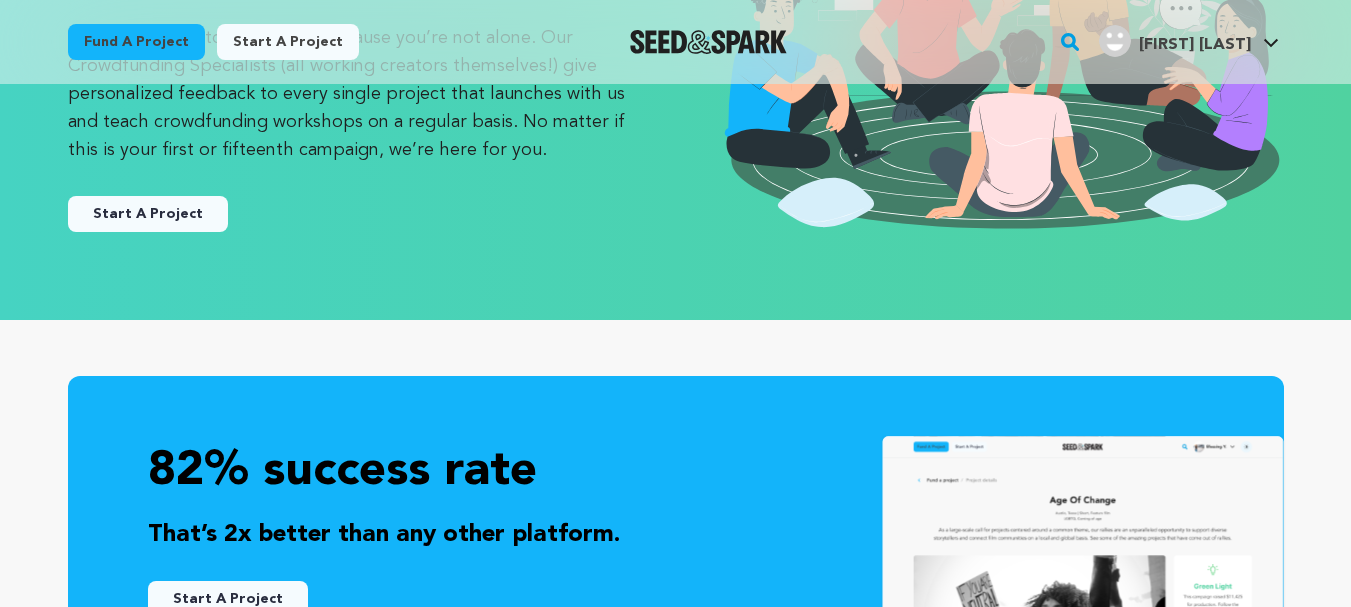 click on "Start A Project" at bounding box center [148, 214] 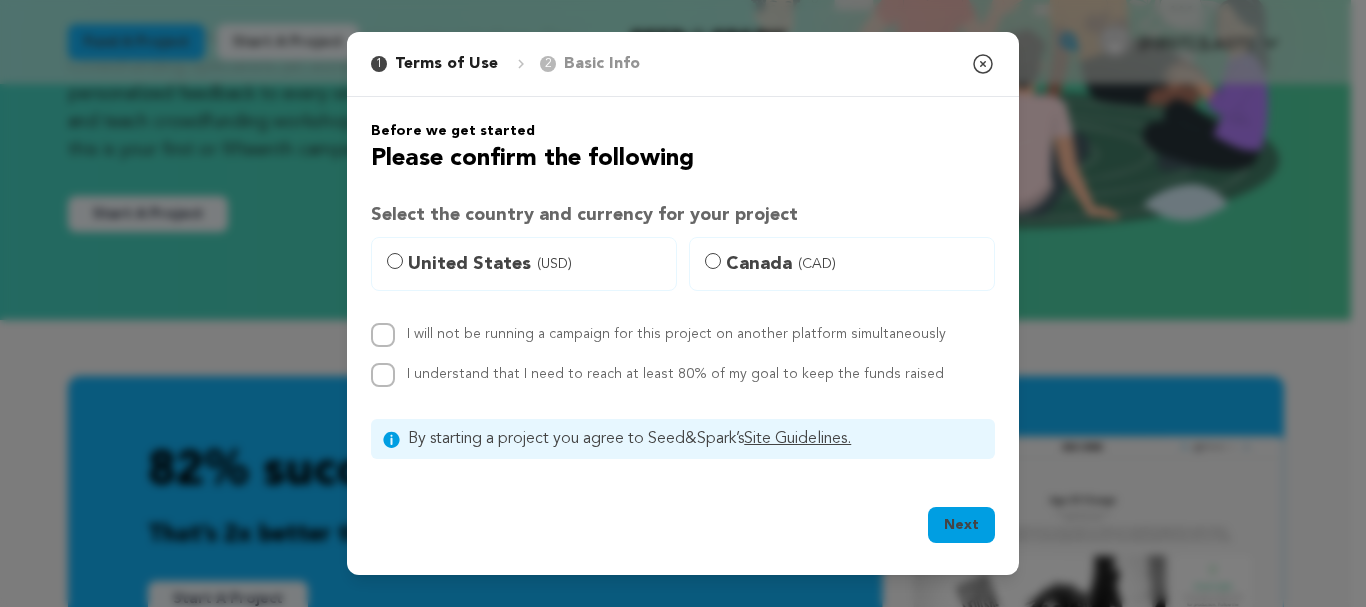 click on "United States
(USD)" at bounding box center (524, 264) 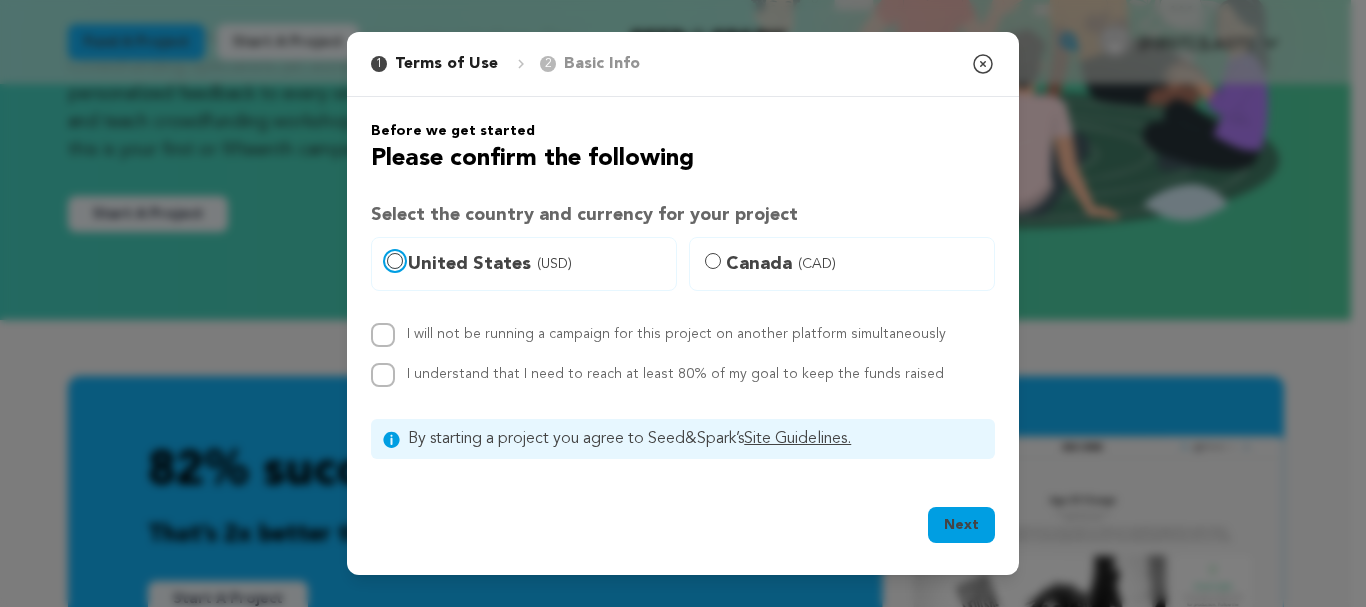 click on "United States
(USD)" at bounding box center (395, 261) 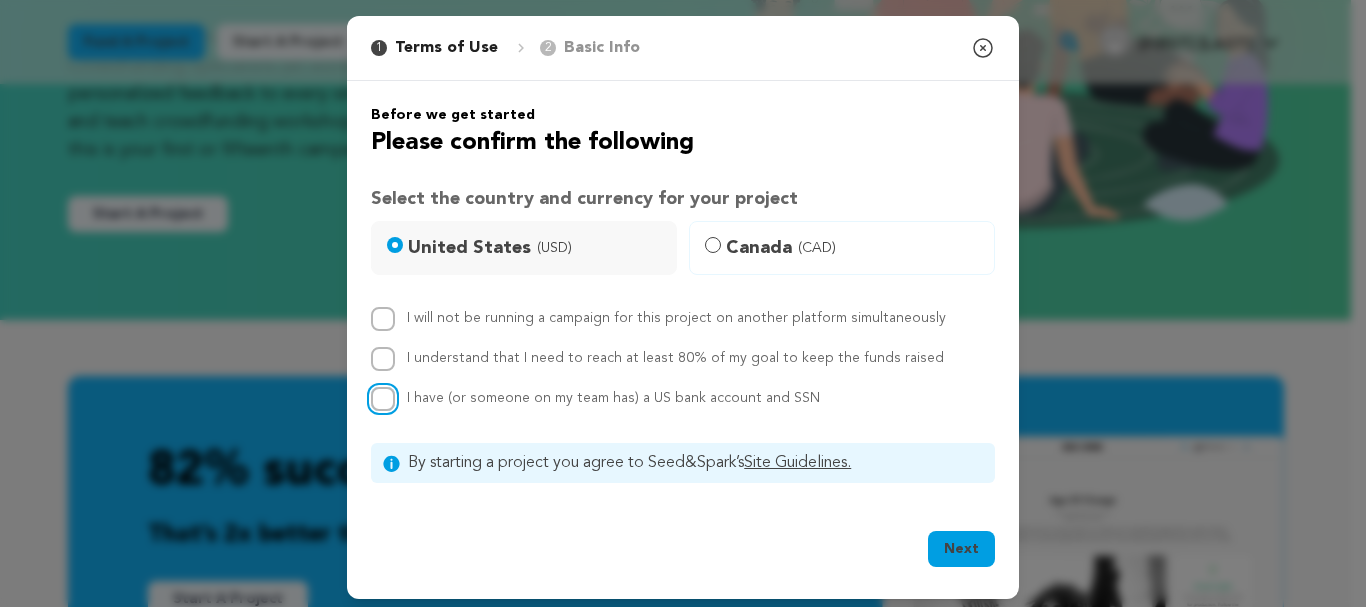 click on "I have (or someone on my team has) a US bank account and SSN" at bounding box center (383, 399) 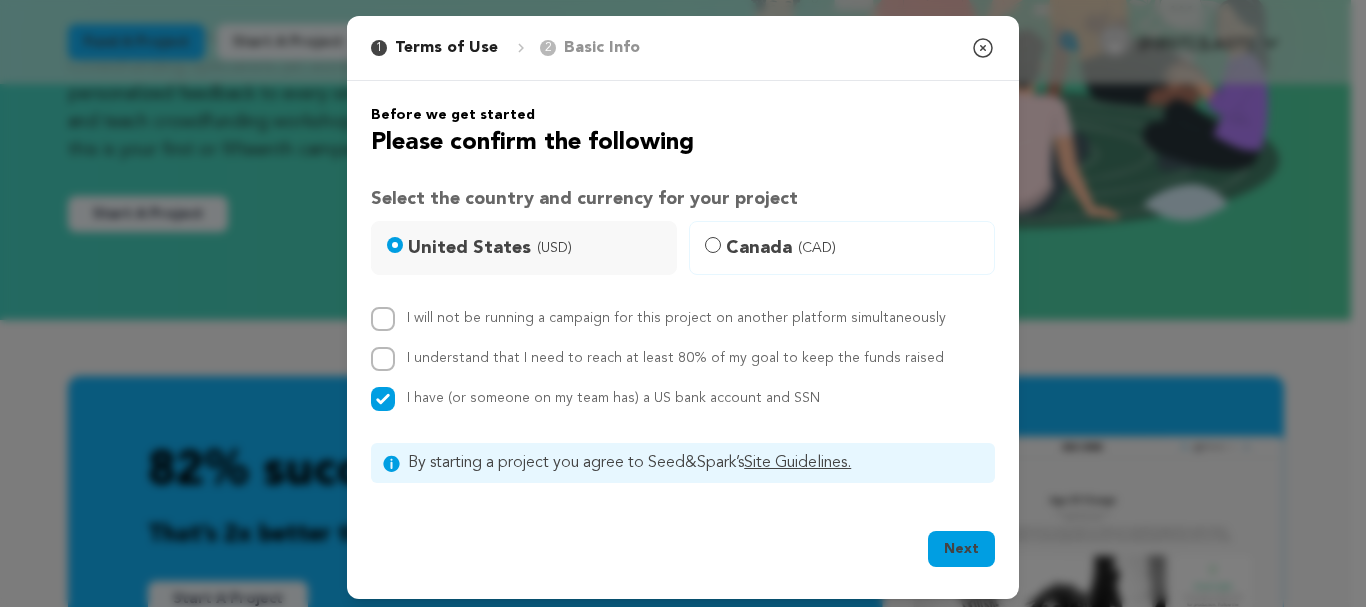 click on "Next" at bounding box center [961, 549] 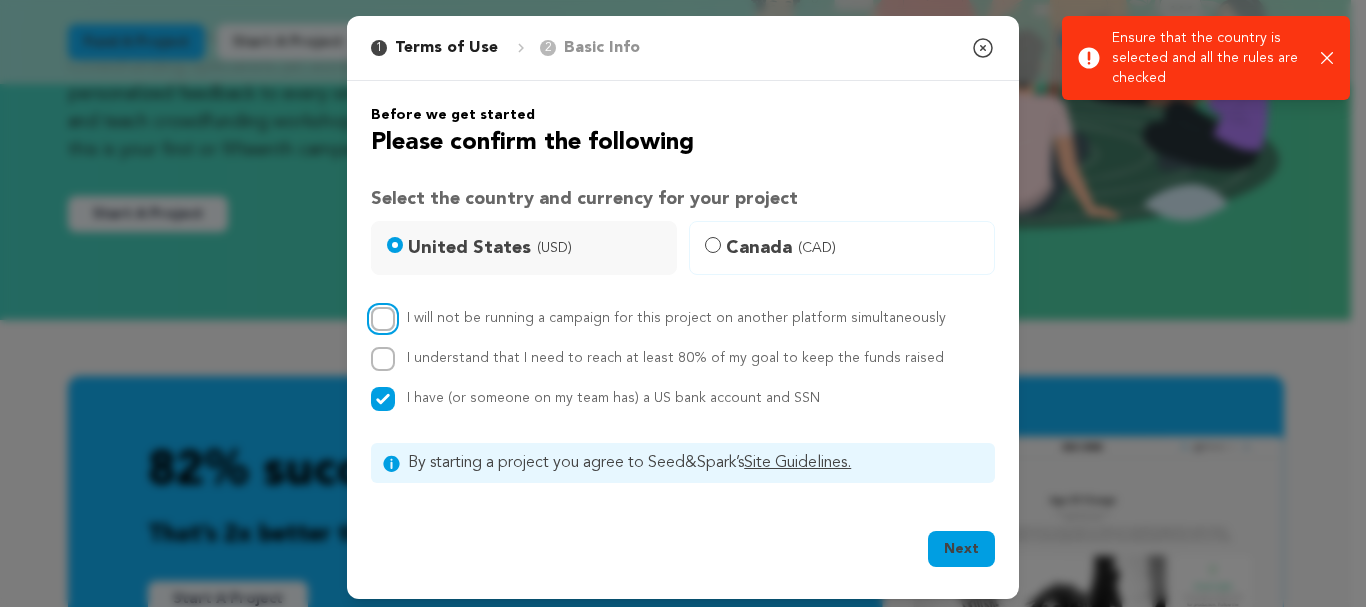 click on "I will not be running a campaign for this project on another platform
simultaneously" at bounding box center (383, 319) 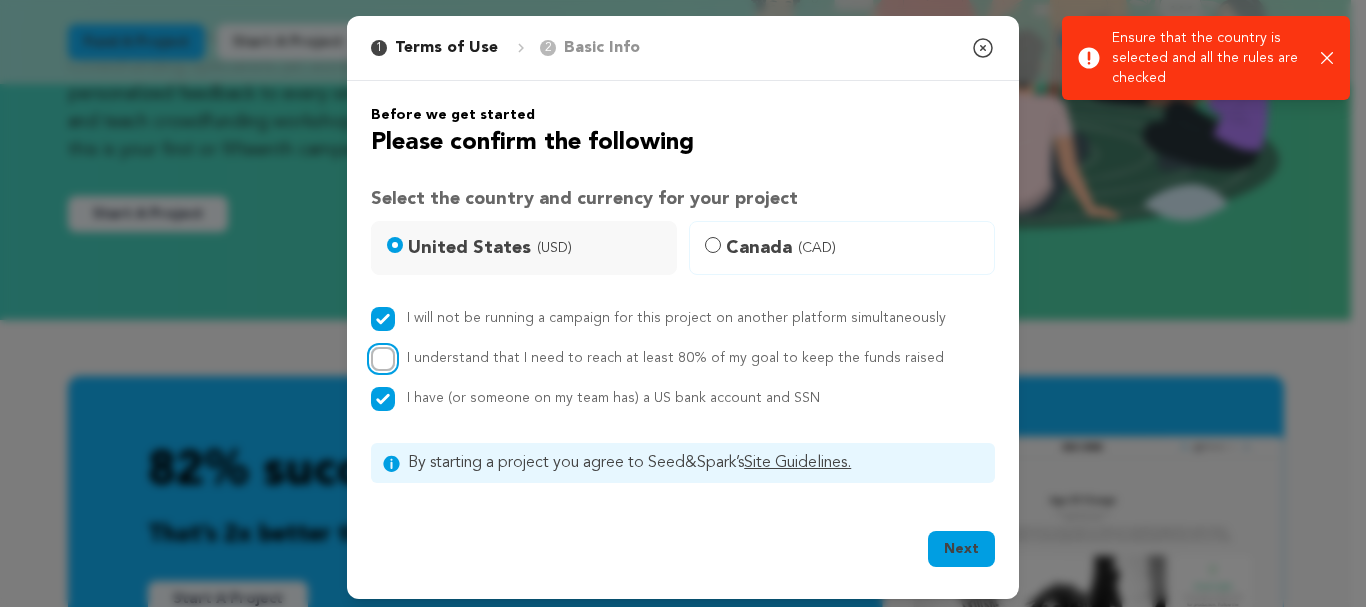 click on "I understand that I need to reach at least 80% of my goal to keep the
funds raised" at bounding box center [383, 359] 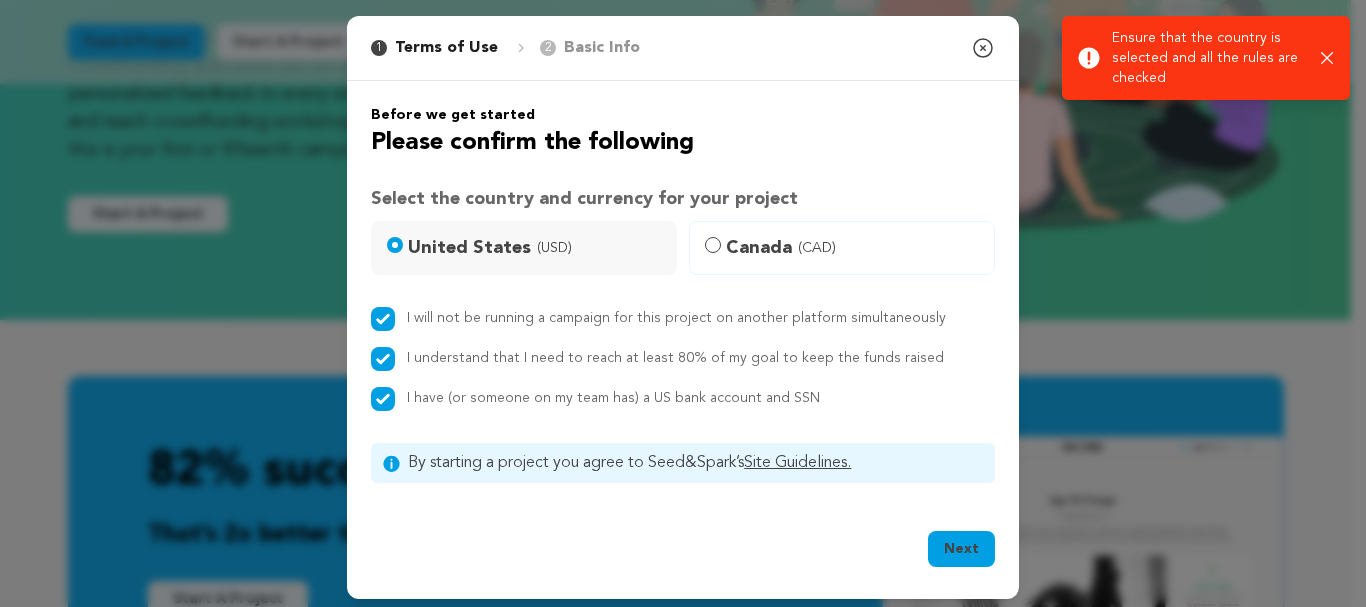 click on "I will not be running a campaign for this project on another platform
simultaneously" at bounding box center [683, 319] 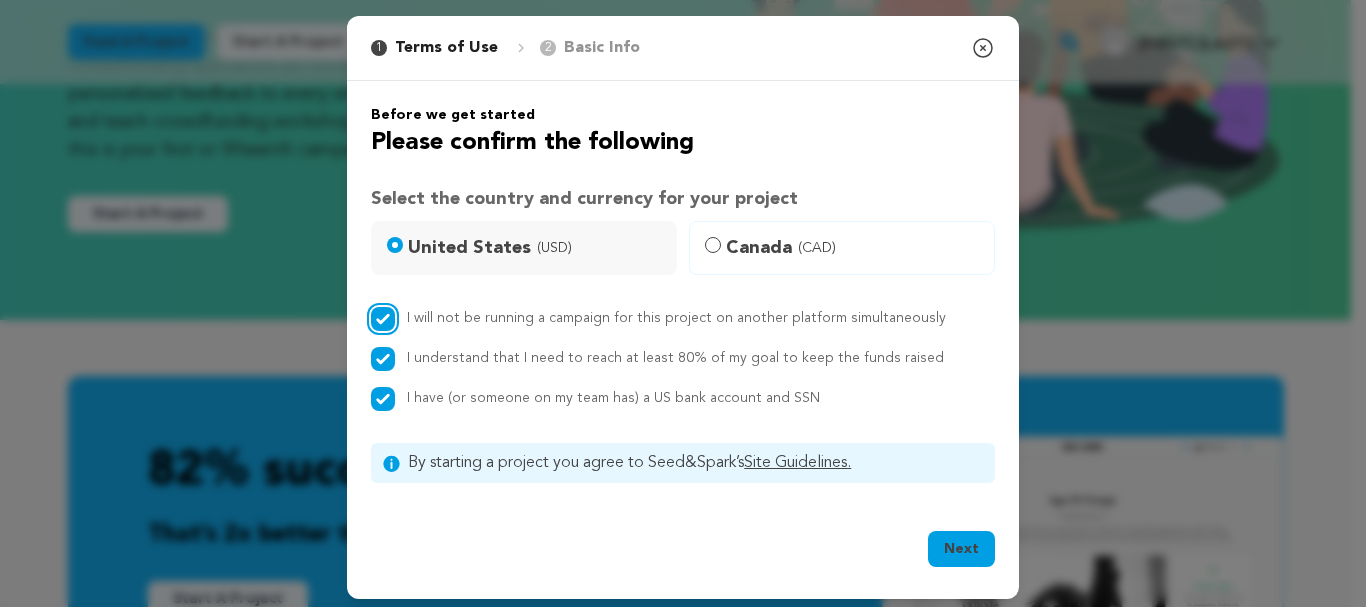 click on "I will not be running a campaign for this project on another platform
simultaneously" at bounding box center (383, 319) 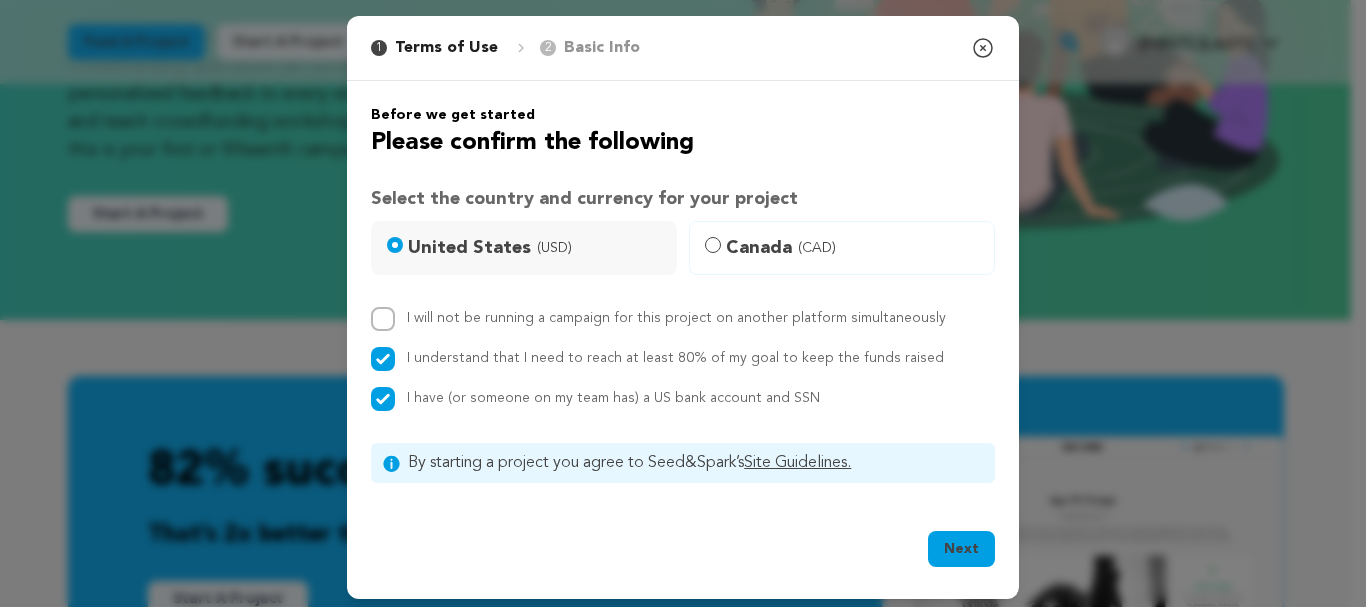 click on "Next" at bounding box center (961, 549) 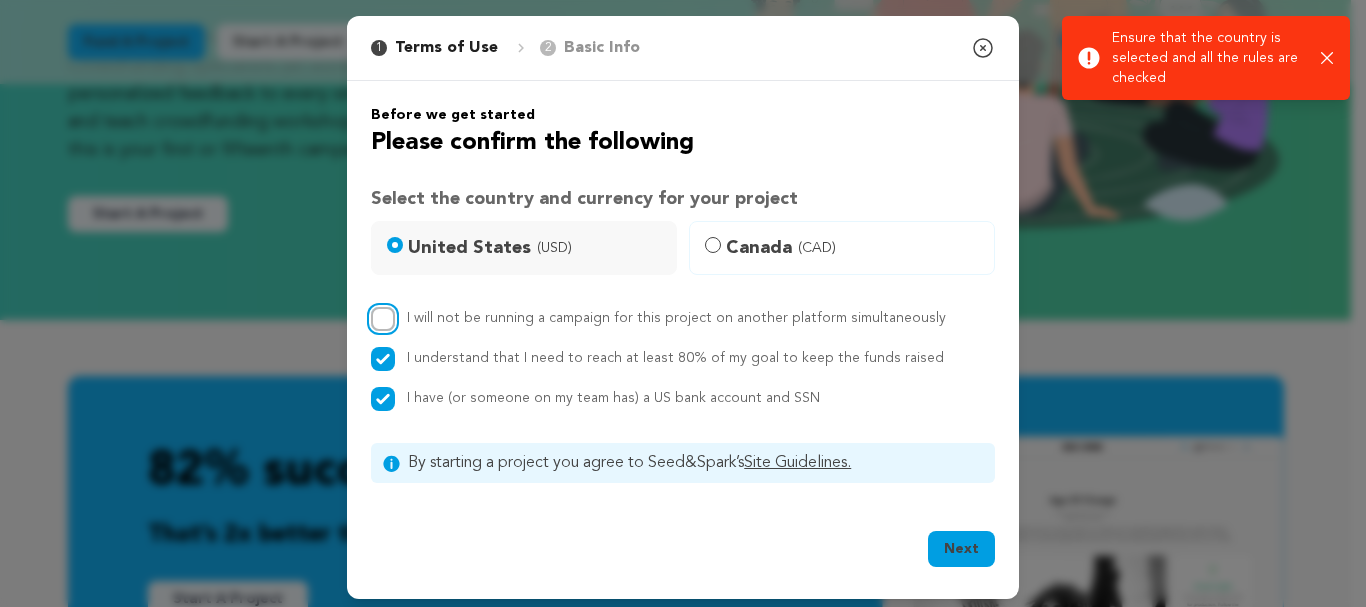 click on "I will not be running a campaign for this project on another platform
simultaneously" at bounding box center (383, 319) 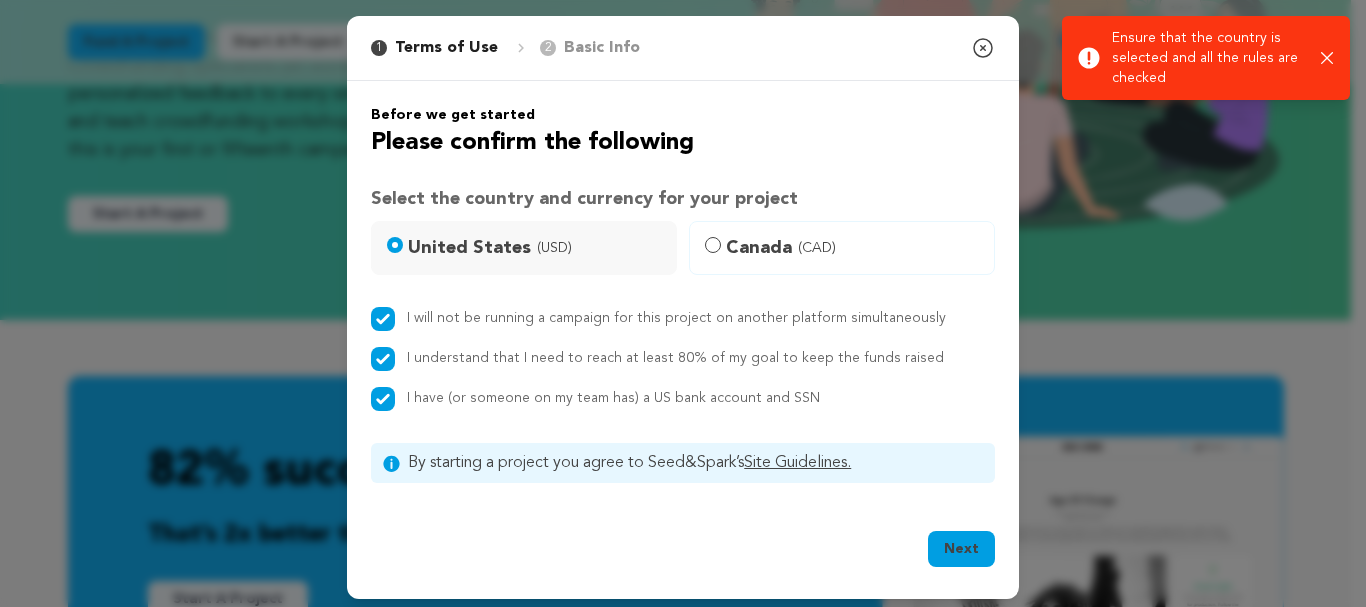 click on "Next" at bounding box center (961, 549) 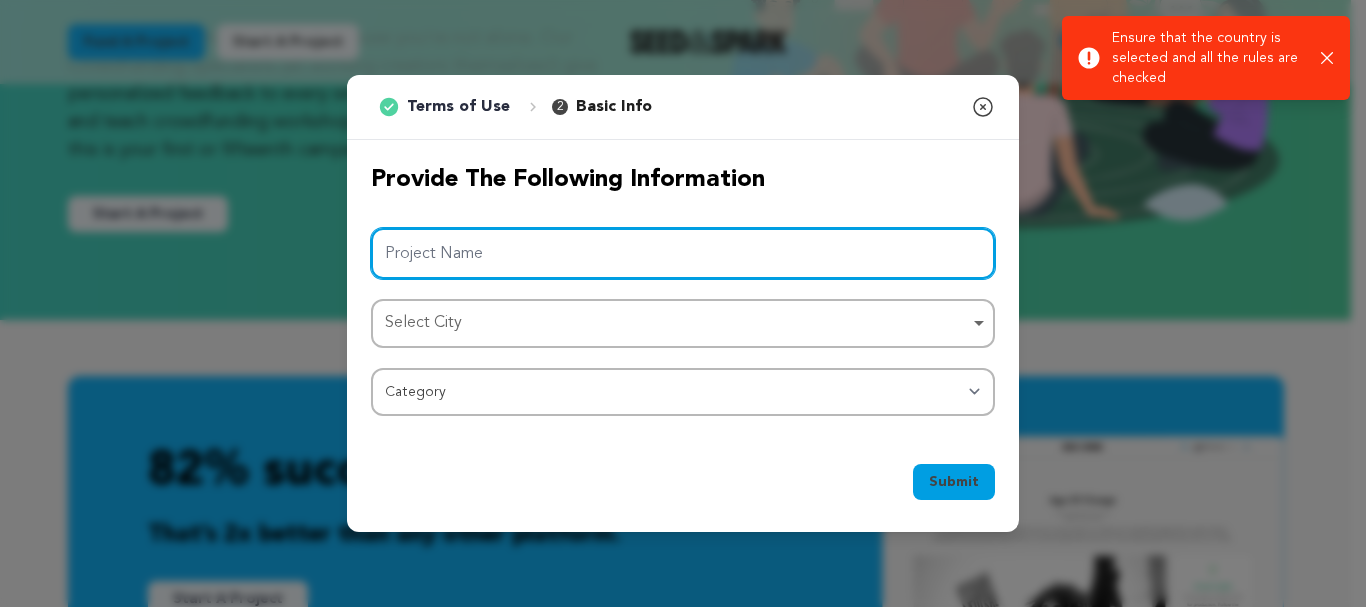 click on "Project Name" at bounding box center [683, 253] 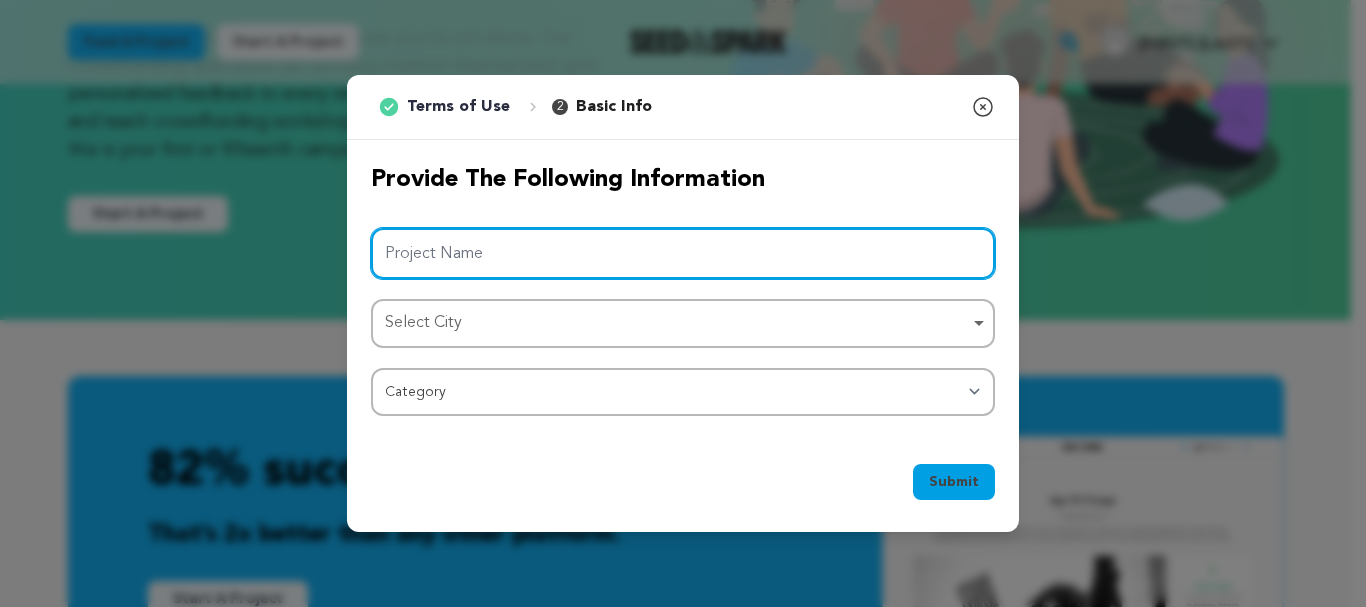 click on "Select City  Select City Remove item" at bounding box center [683, 323] 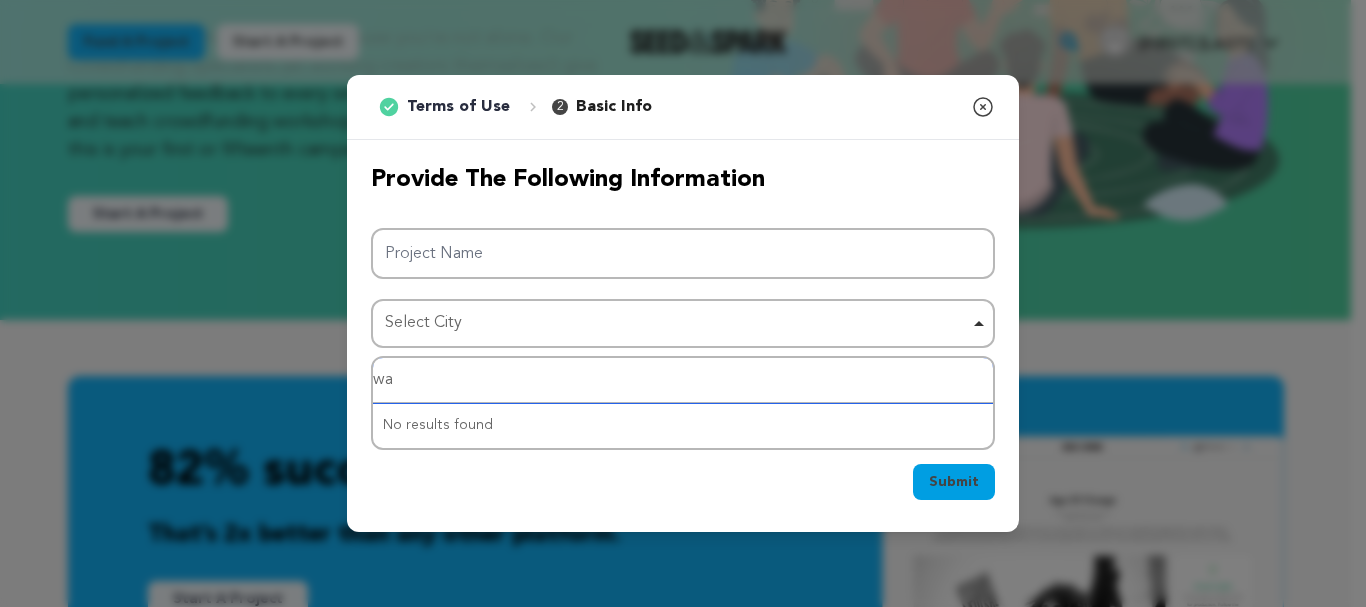 type on "w" 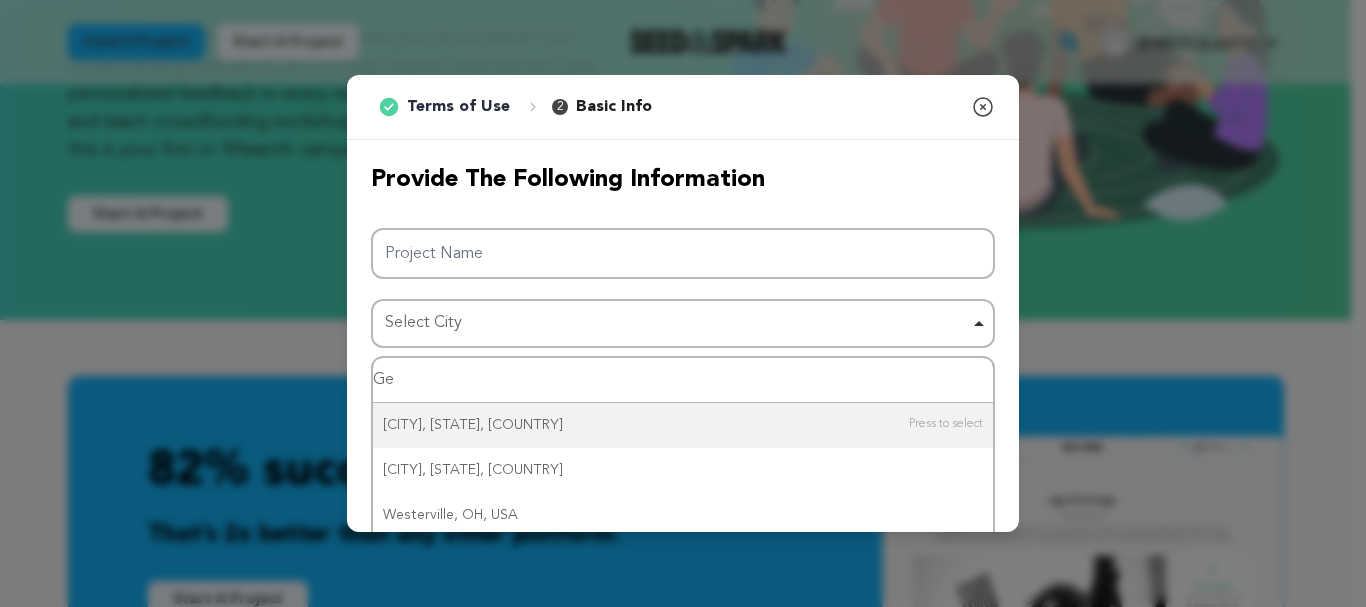 type on "G" 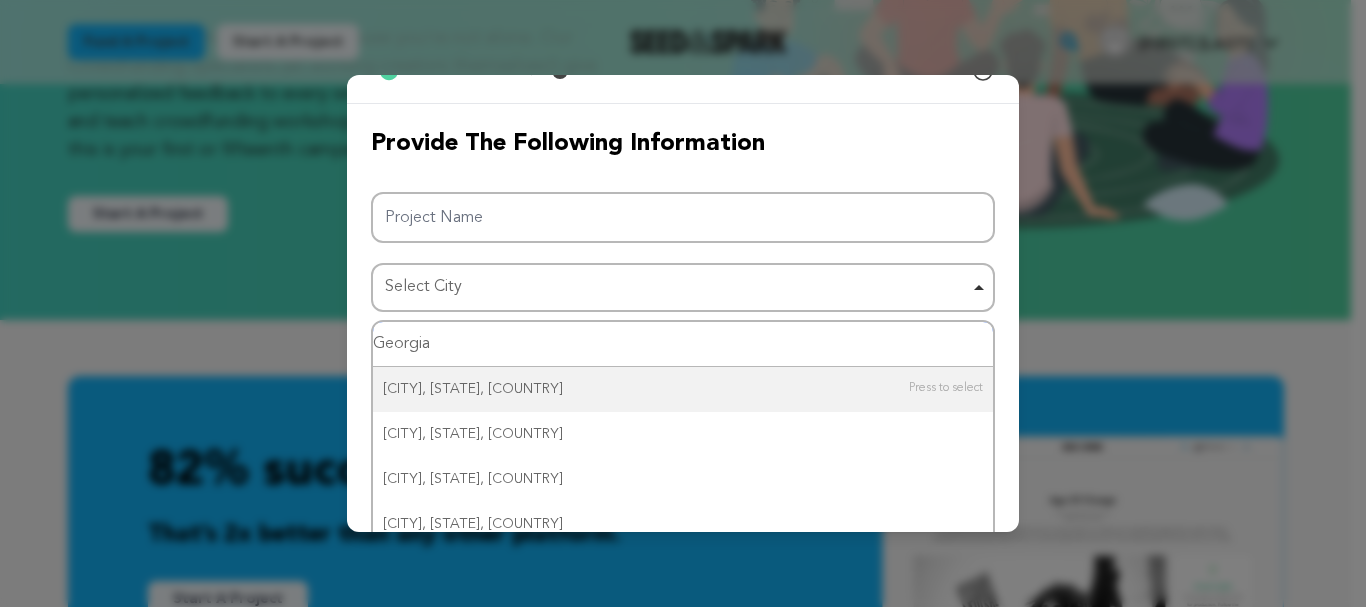 scroll, scrollTop: 53, scrollLeft: 0, axis: vertical 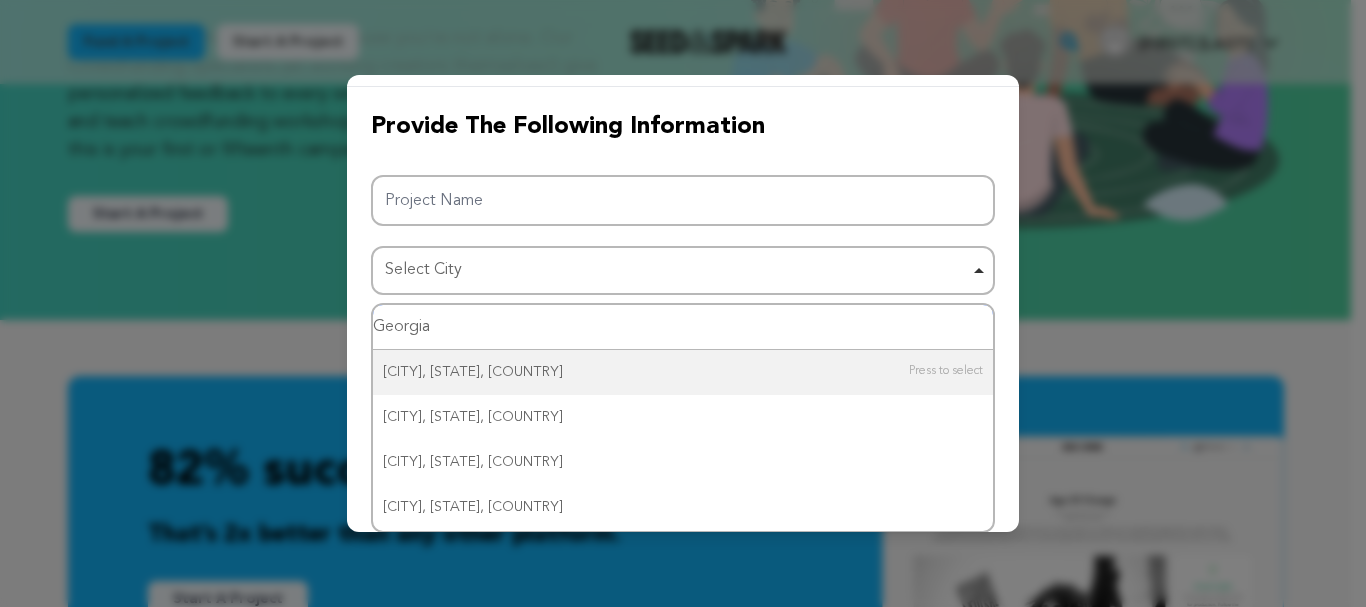 type on "Georgia" 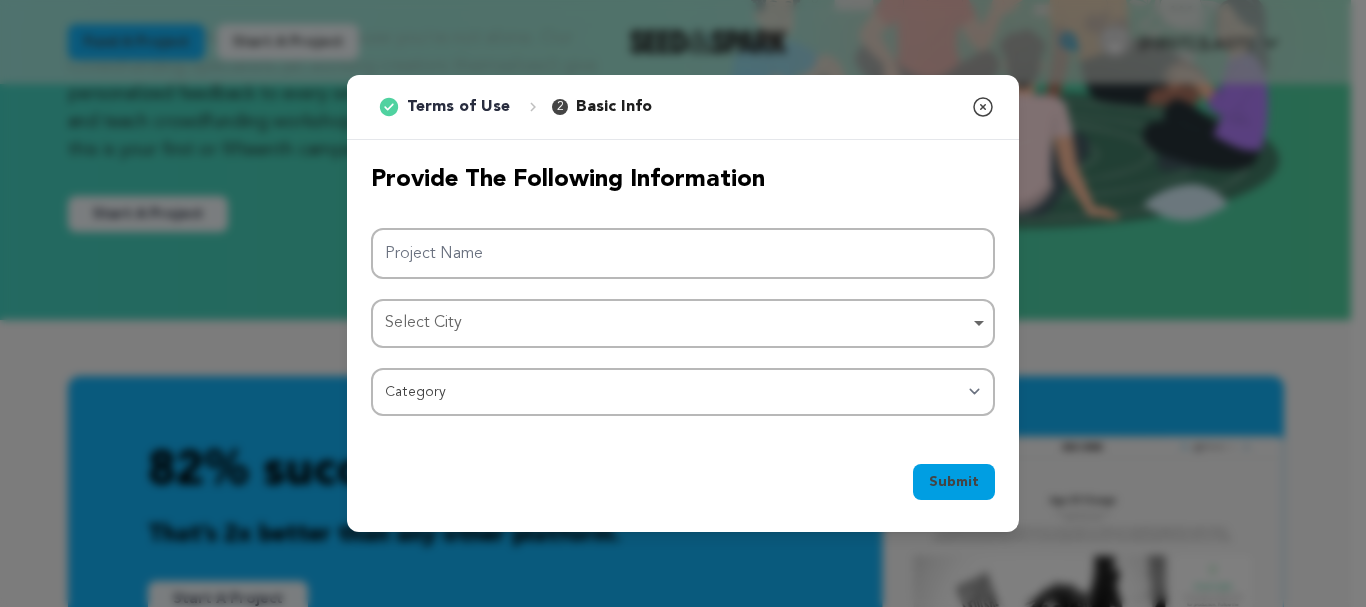 scroll, scrollTop: 0, scrollLeft: 0, axis: both 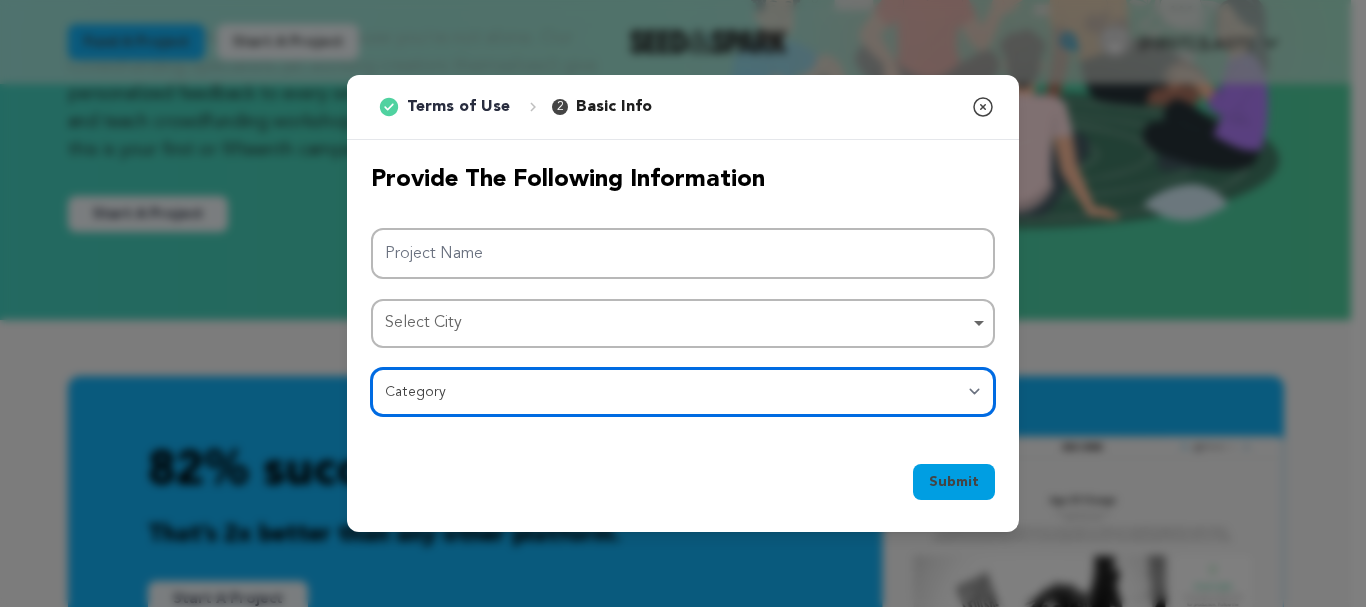 click on "Category
Film Feature
Film Short
Series
Film Festival
Company
Music Video
VR Experience
Comics
Artist Residency
Art & Photography
Collective
Dance
Games
Music
Radio & Podcasts
Orgs & Companies
Writing & Publishing
Venue & Spaces
Theatre" at bounding box center [683, 392] 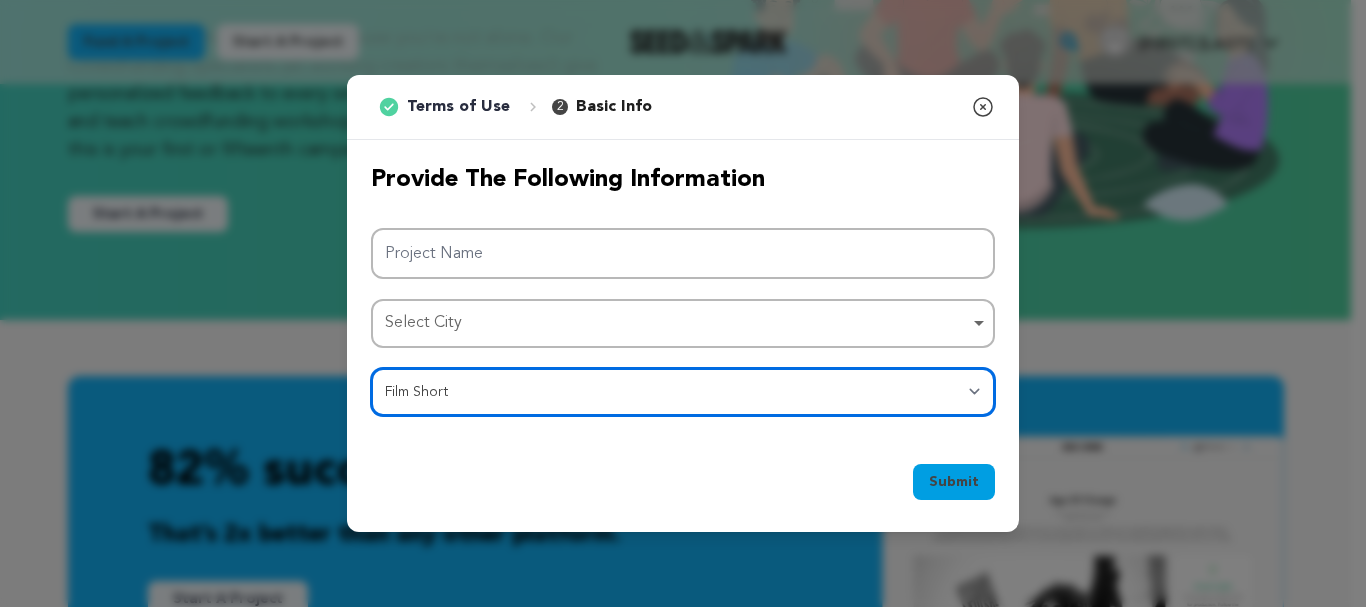 click on "Category
Film Feature
Film Short
Series
Film Festival
Company
Music Video
VR Experience
Comics
Artist Residency
Art & Photography
Collective
Dance
Games
Music
Radio & Podcasts
Orgs & Companies
Writing & Publishing
Venue & Spaces
Theatre" at bounding box center (683, 392) 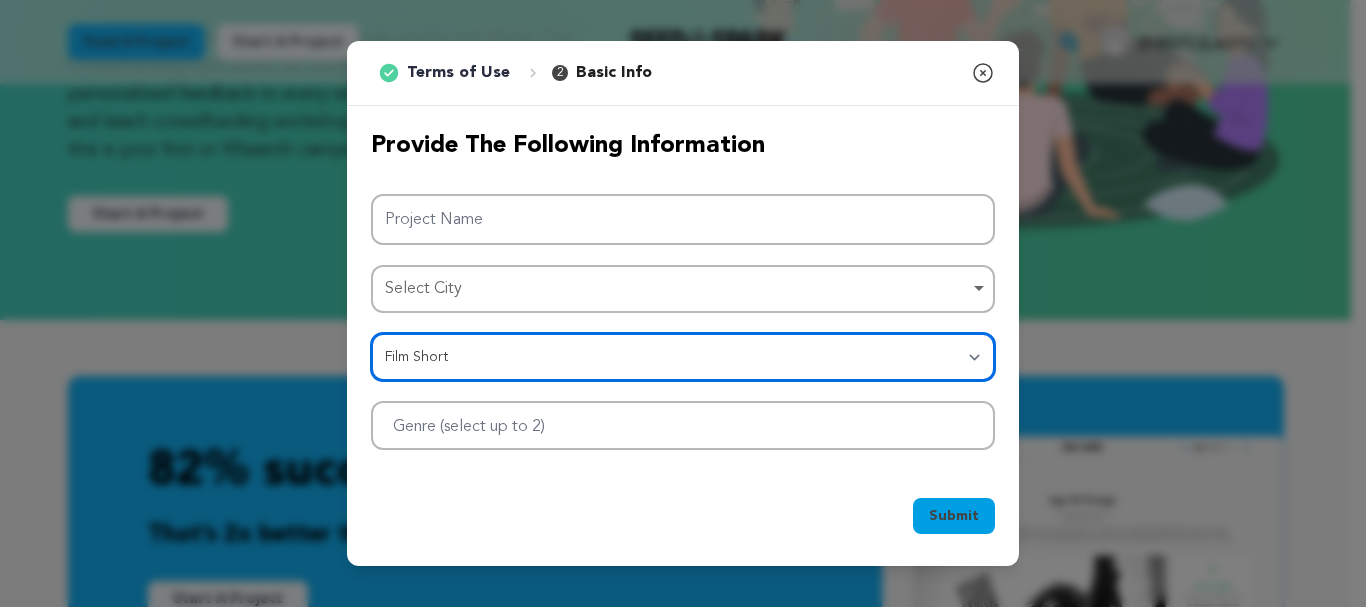 click at bounding box center [683, 425] 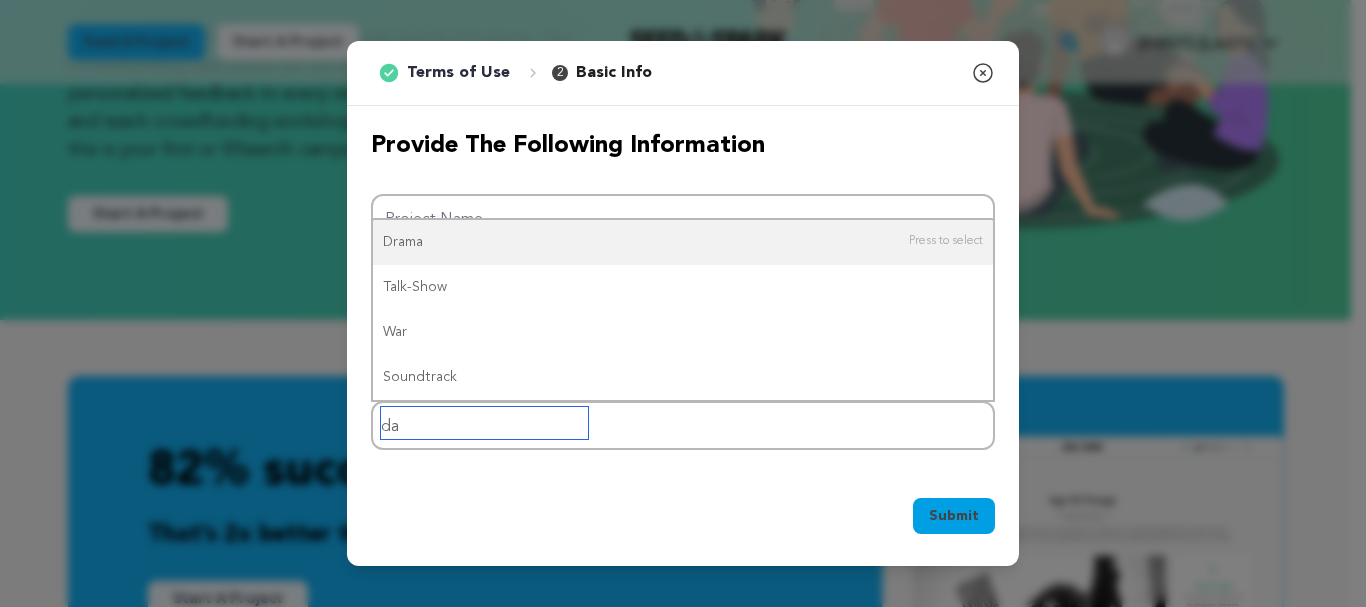 type on "d" 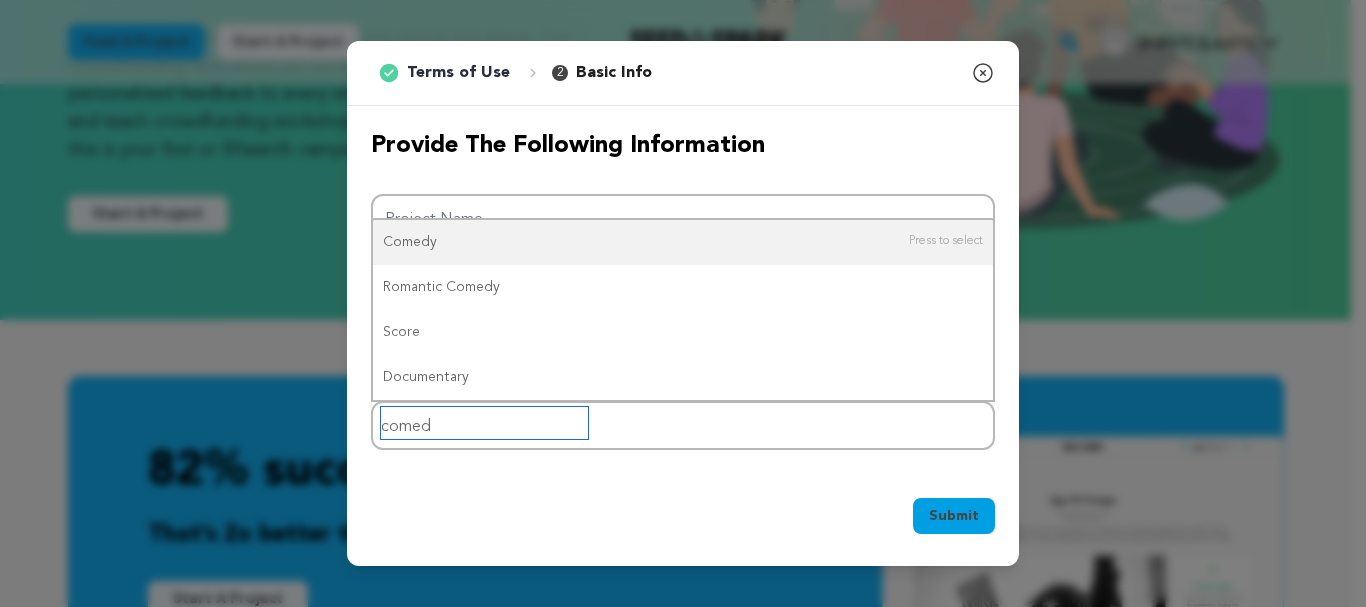 type on "comedy" 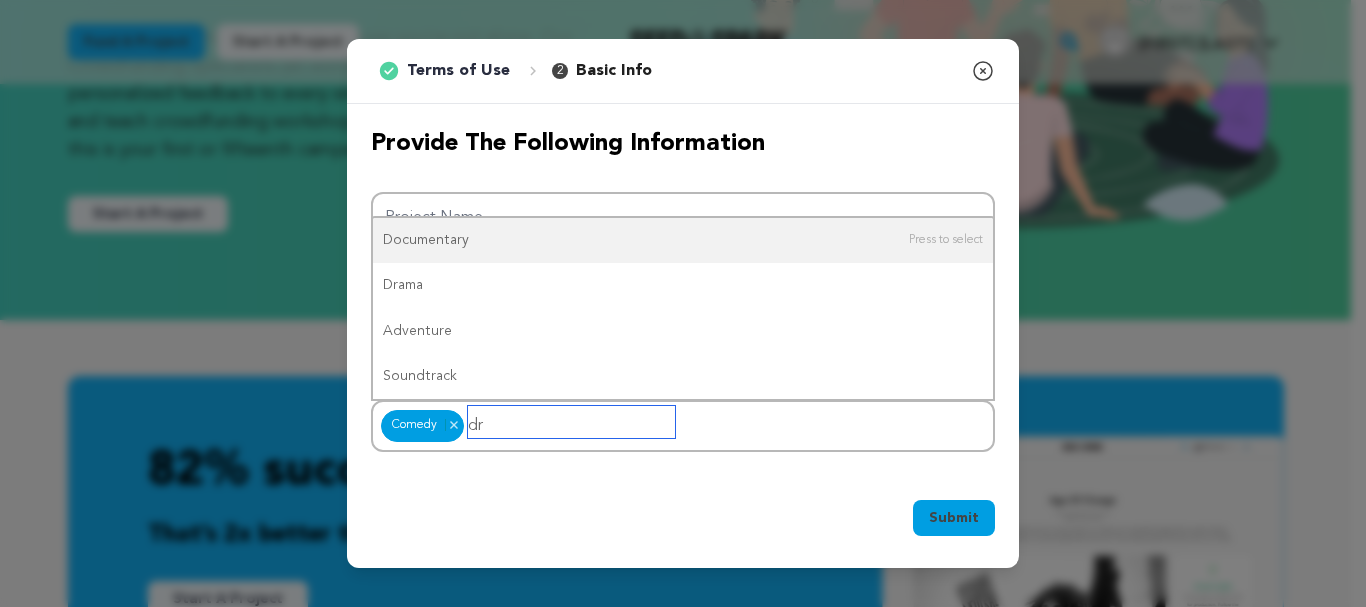 type on "dra" 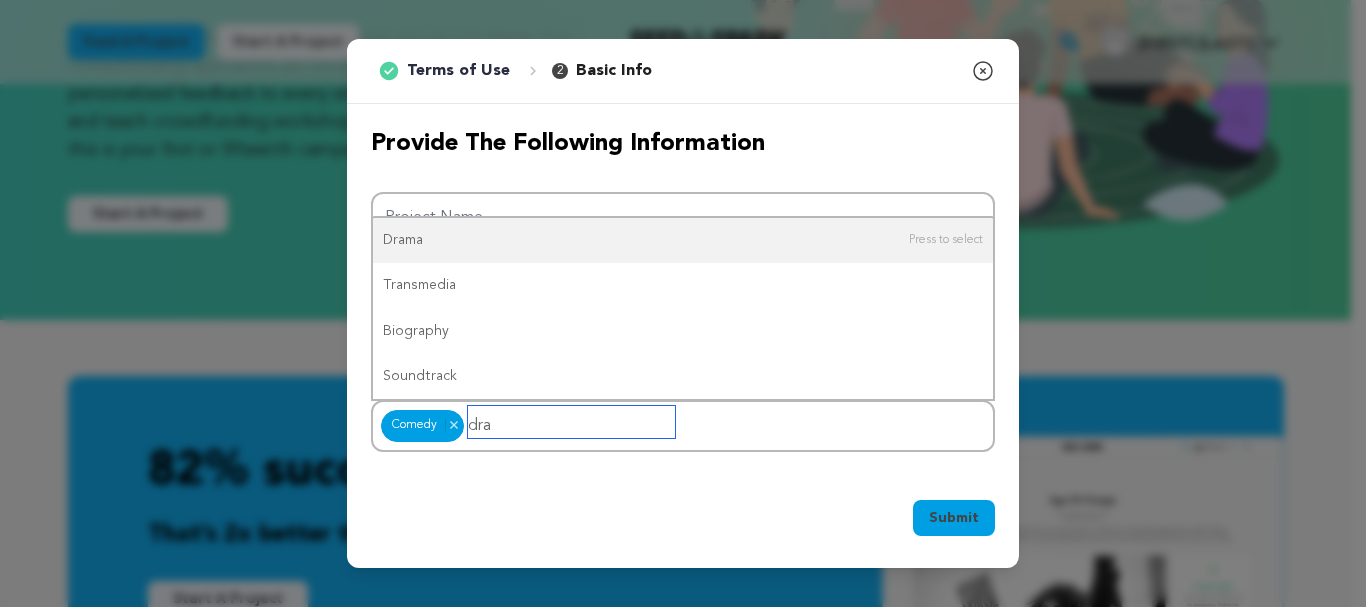 type 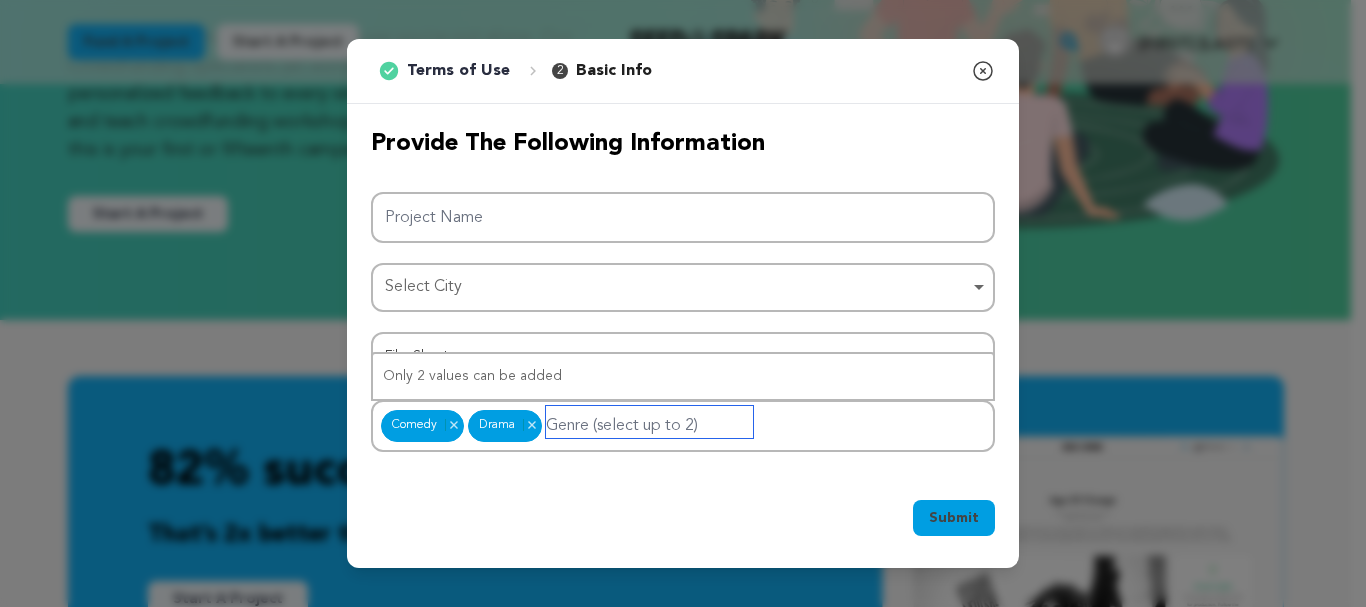 click on "Select City Remove item" at bounding box center (683, 287) 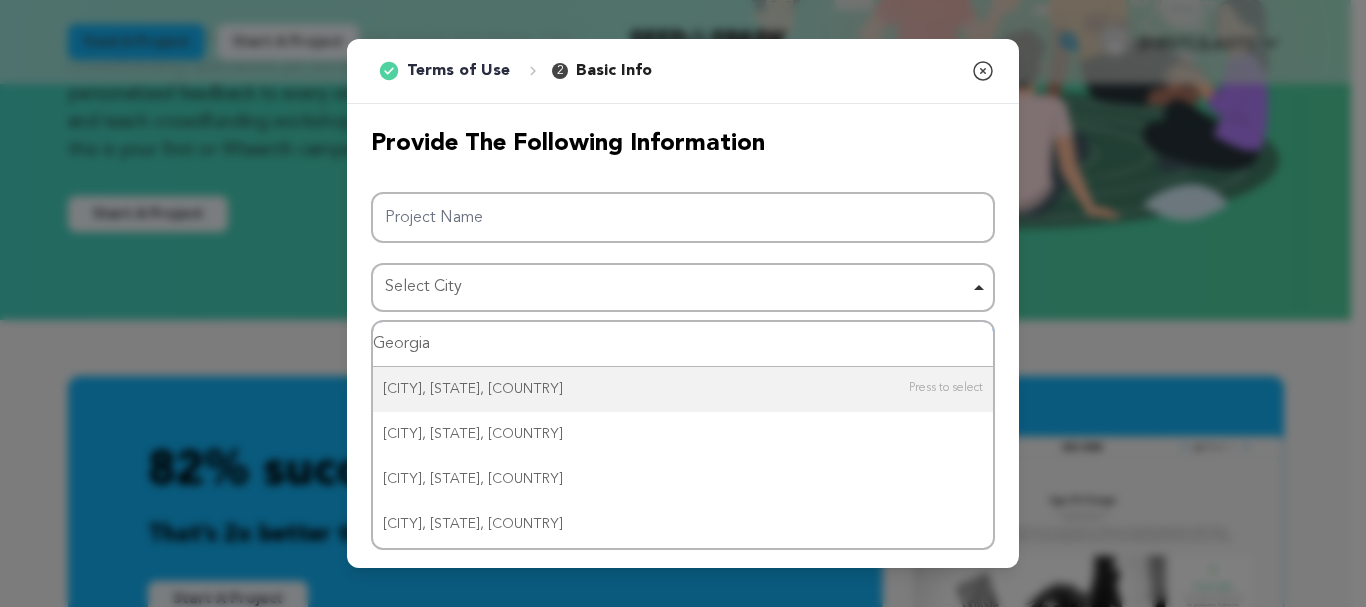 drag, startPoint x: 451, startPoint y: 353, endPoint x: 304, endPoint y: 353, distance: 147 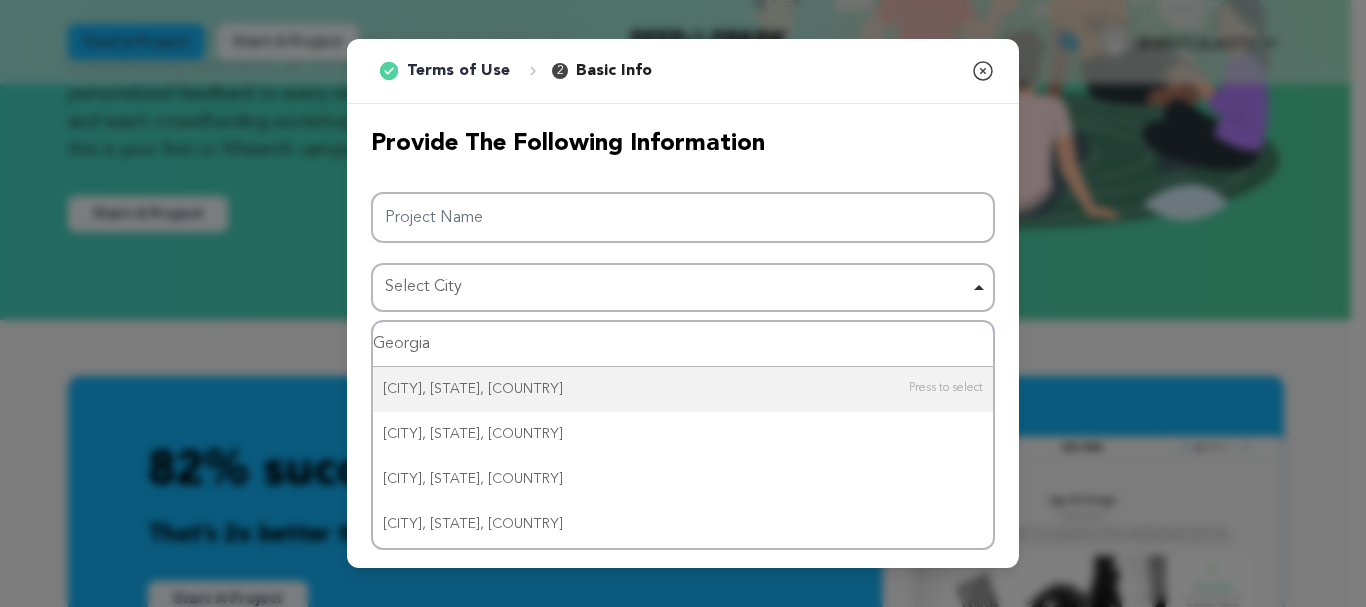click on "1
Terms of Use
2
Basic Info
You started your project!
Close modal
Provide the following information" at bounding box center [683, 303] 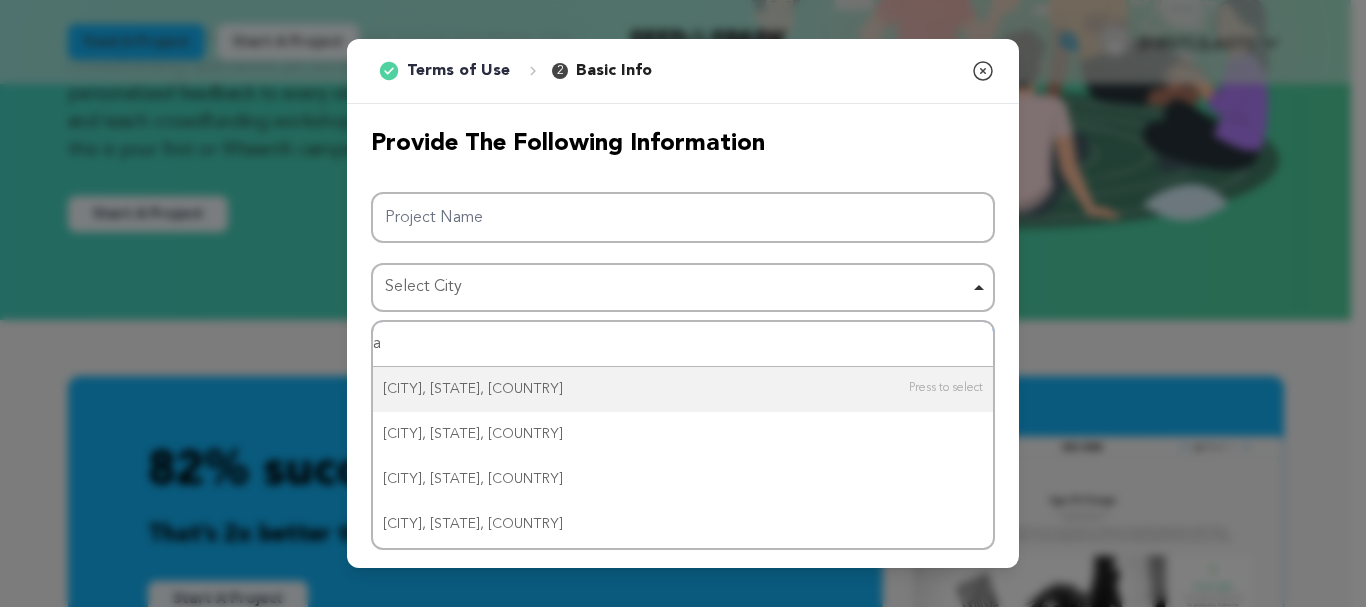 click on "a" at bounding box center [683, 344] 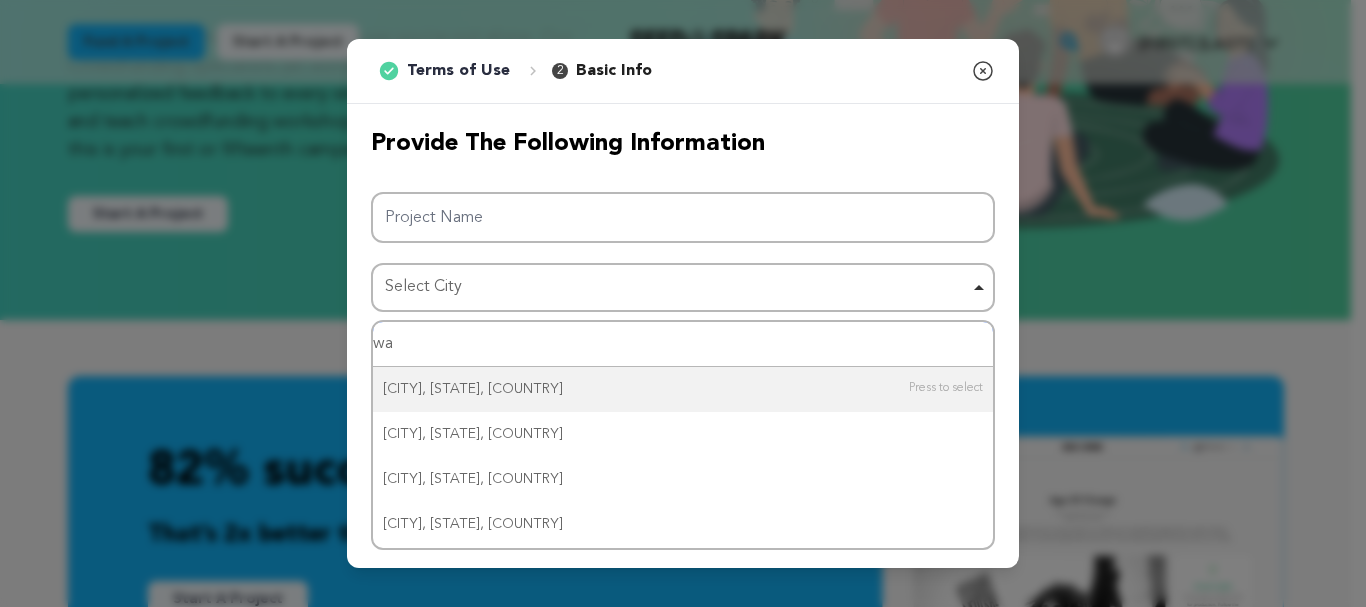 type on "was" 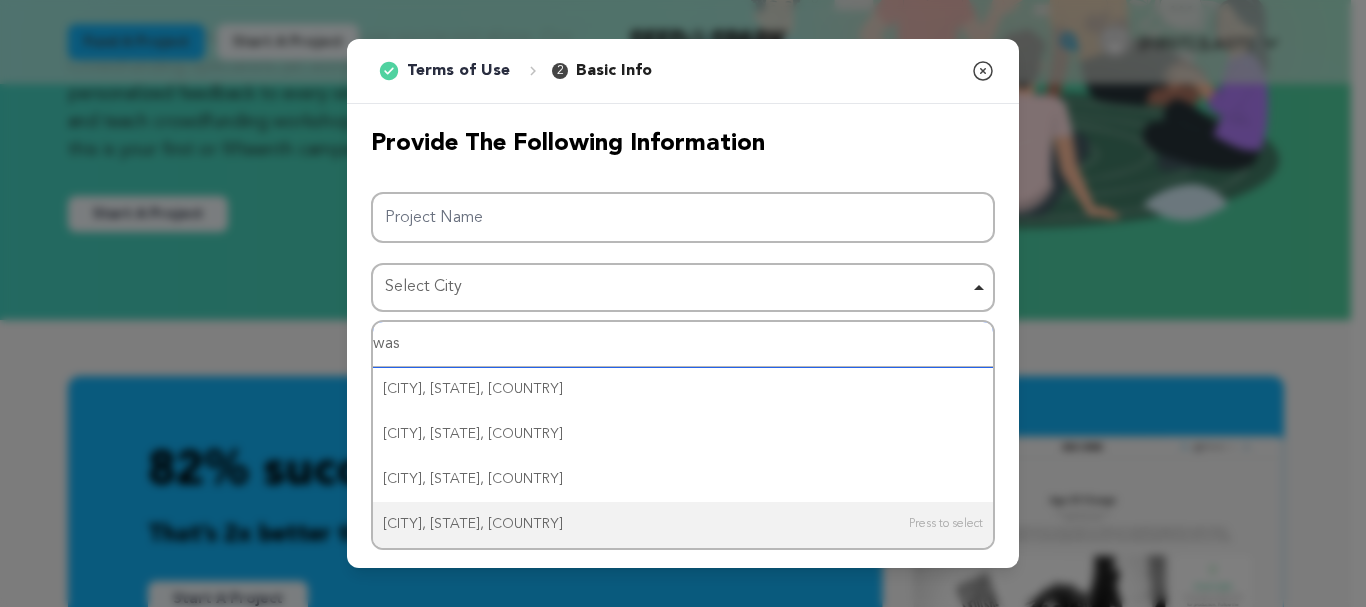 type 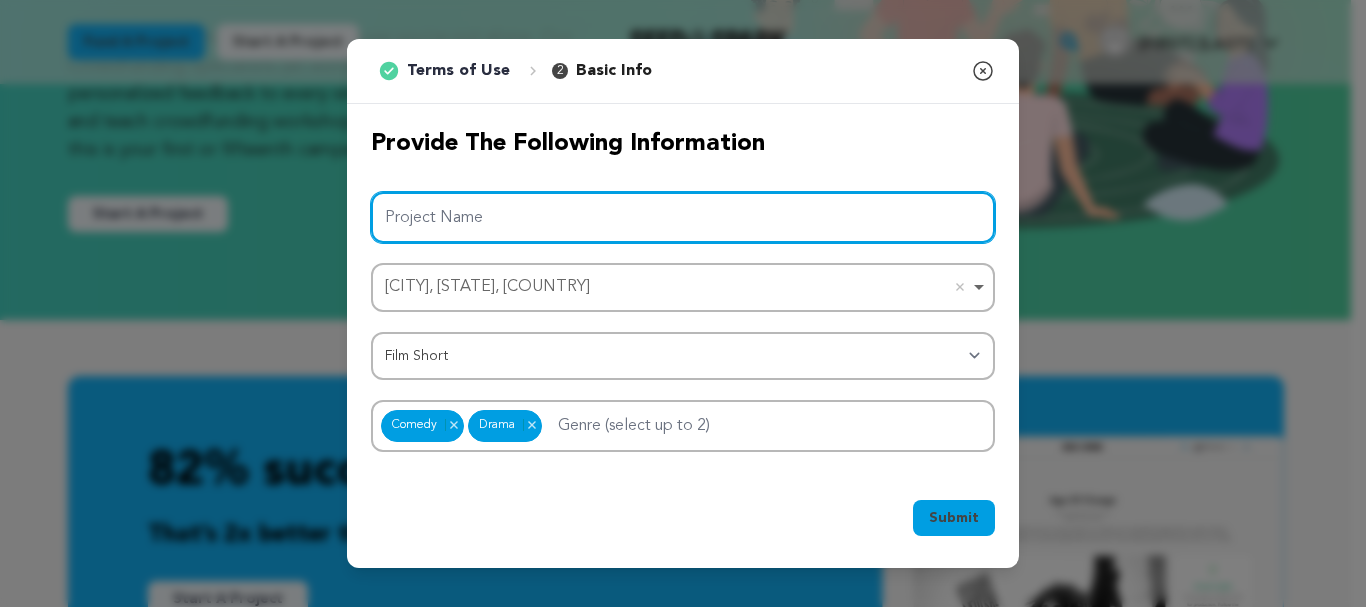 click on "Project Name" at bounding box center [683, 217] 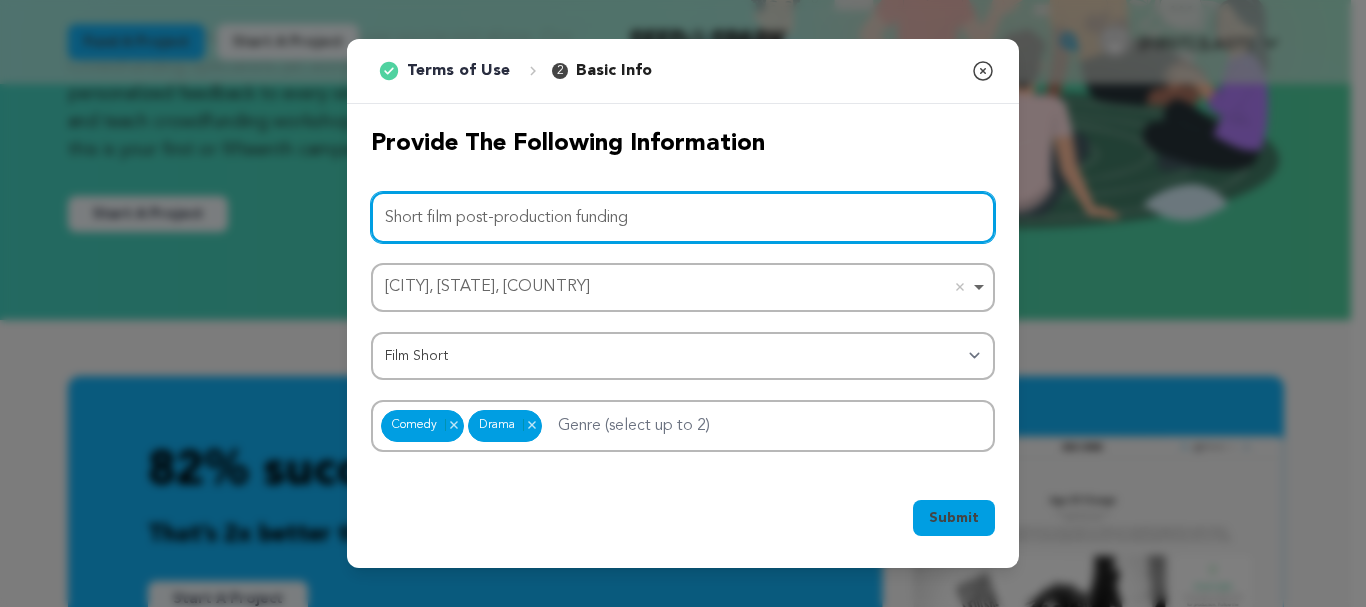 type on "Short film post-production funding" 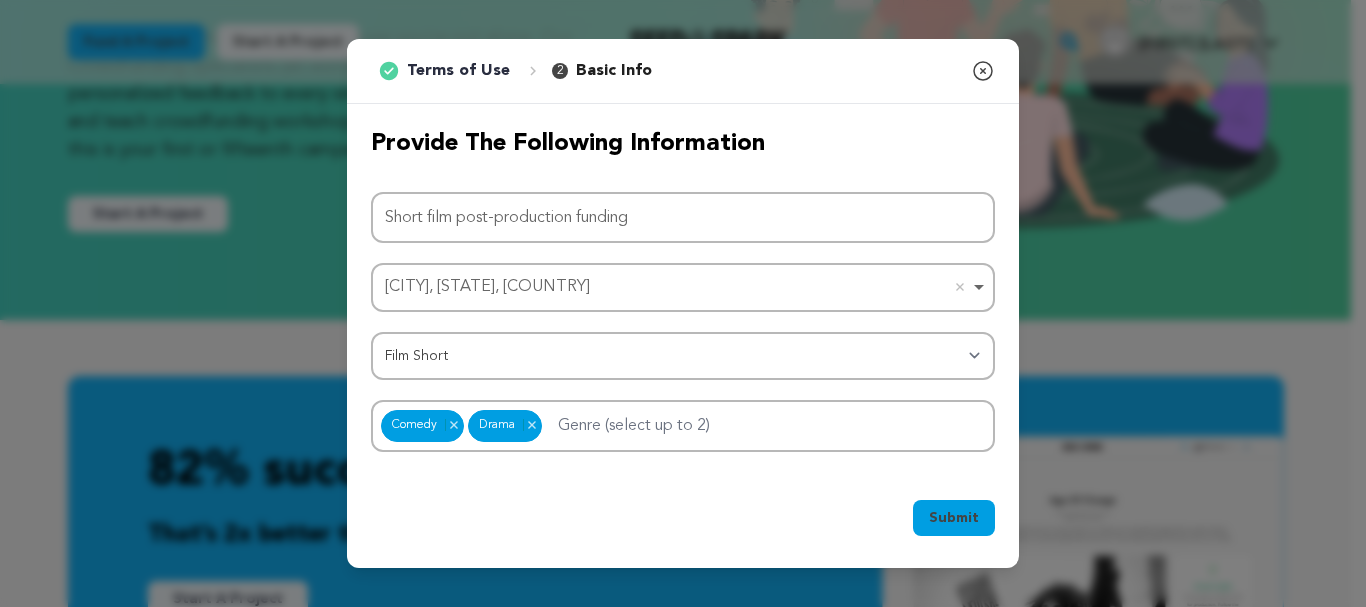 click on "Submit" at bounding box center (954, 518) 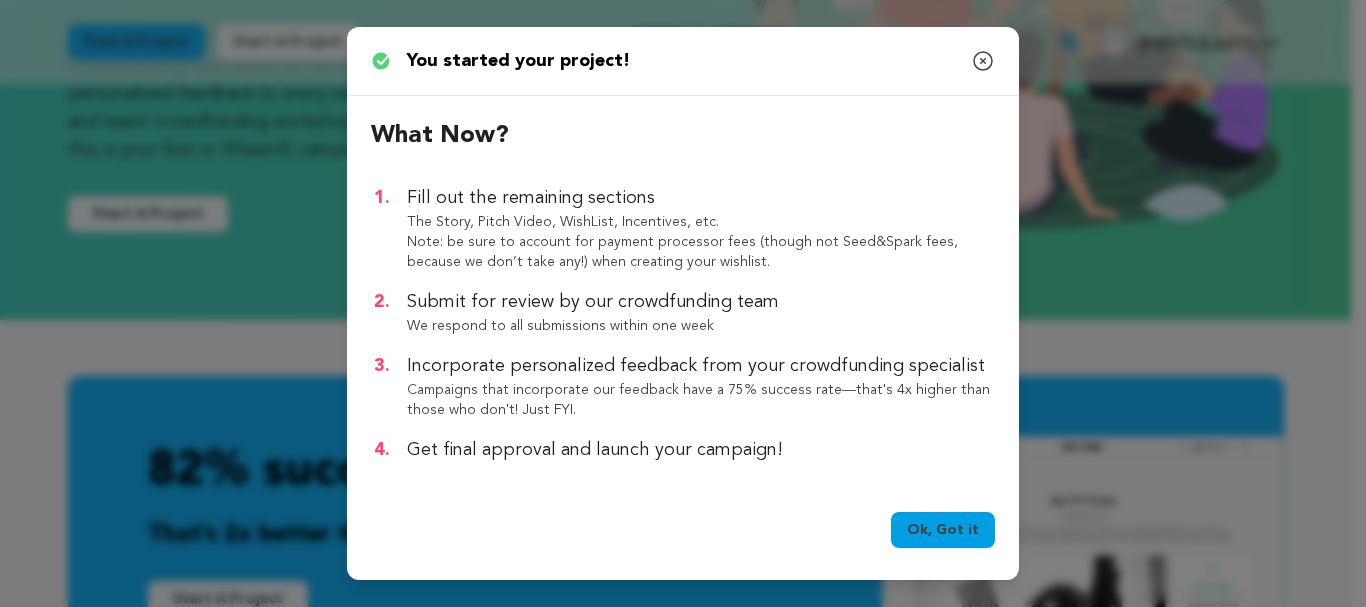 click on "Ok, Got it" at bounding box center [943, 530] 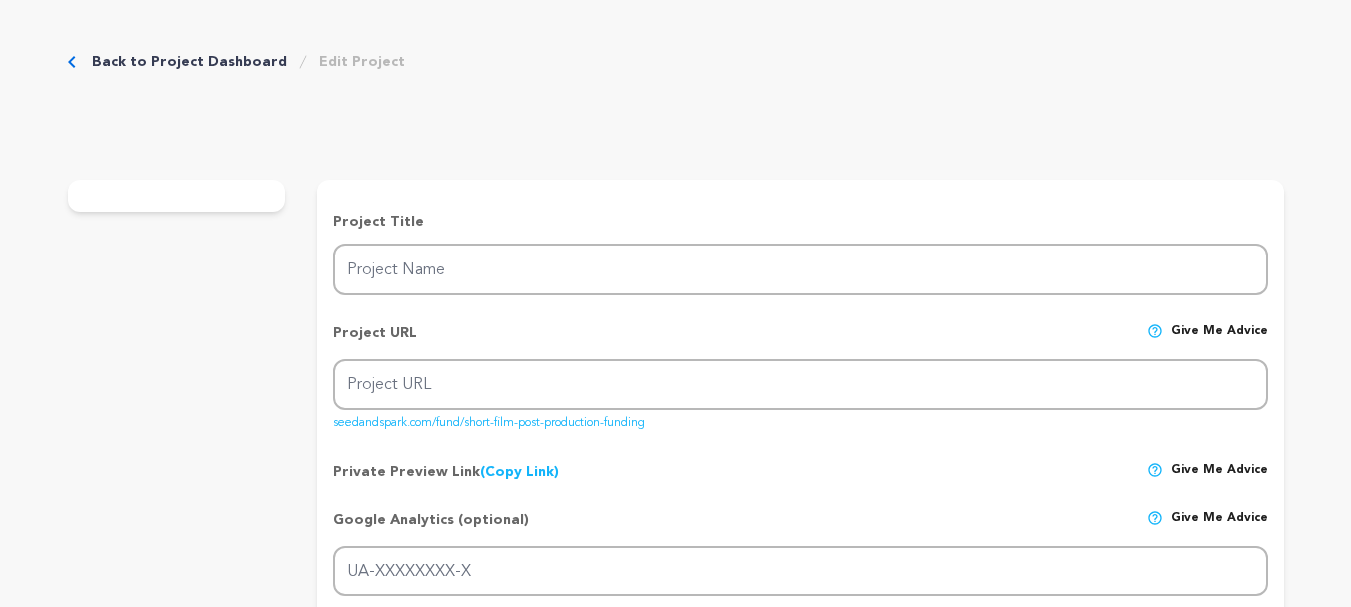 scroll, scrollTop: 0, scrollLeft: 0, axis: both 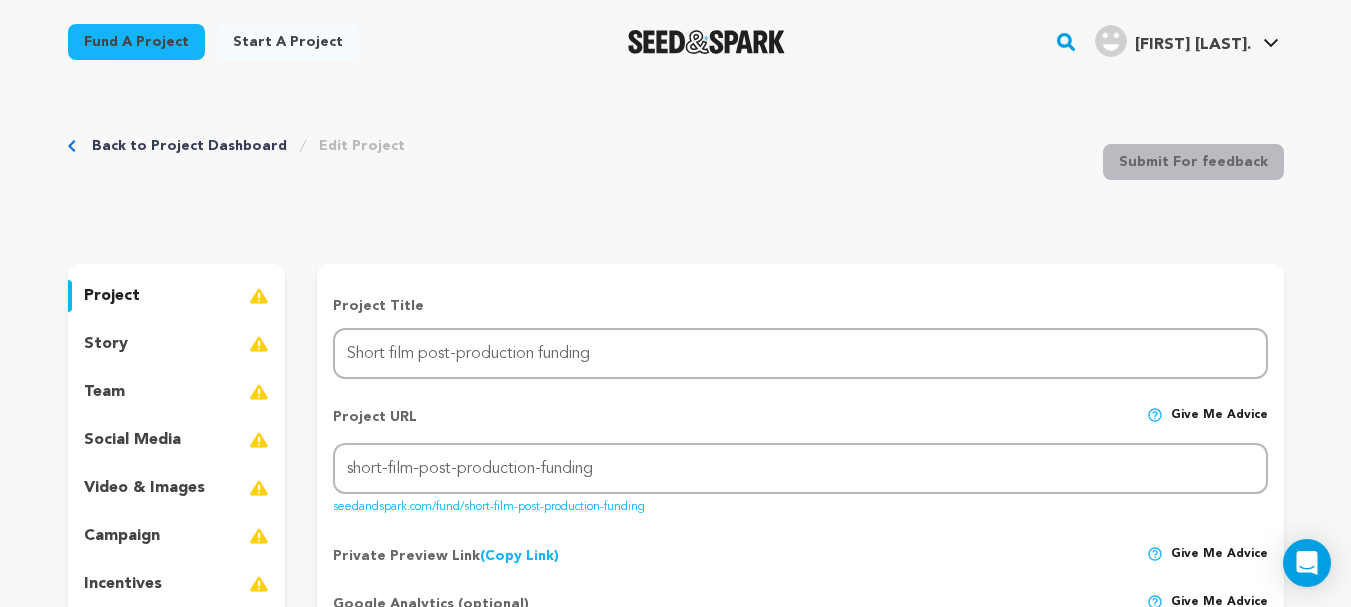 click on "story" at bounding box center [106, 344] 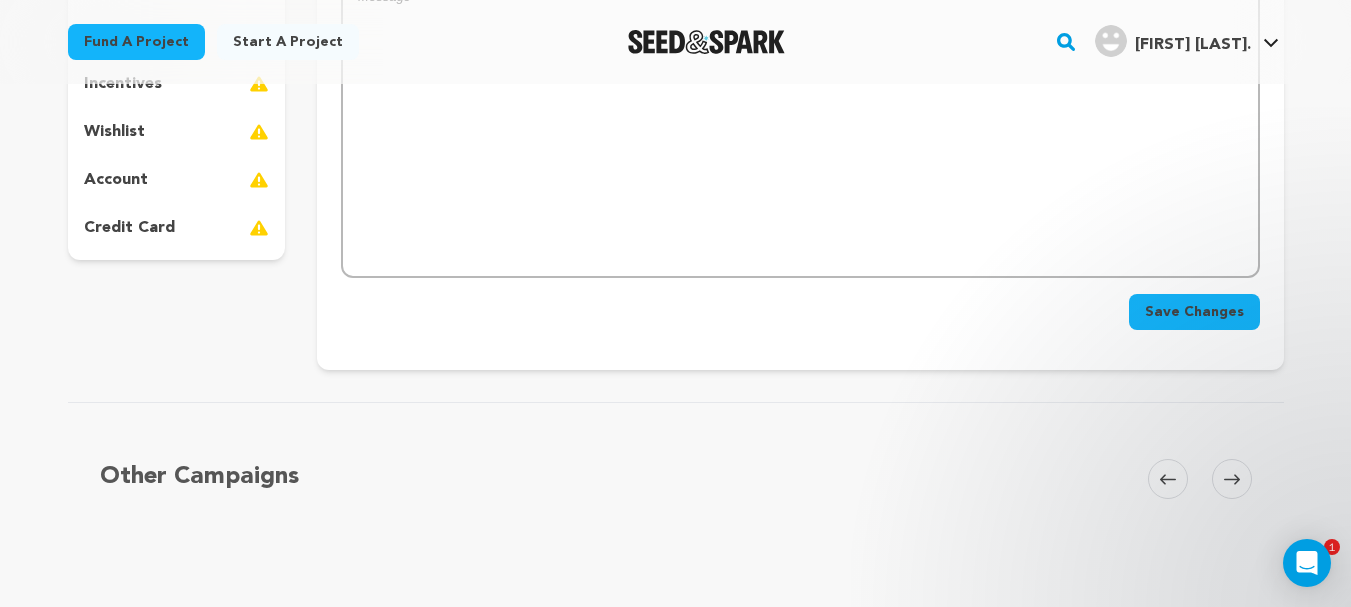 scroll, scrollTop: 200, scrollLeft: 0, axis: vertical 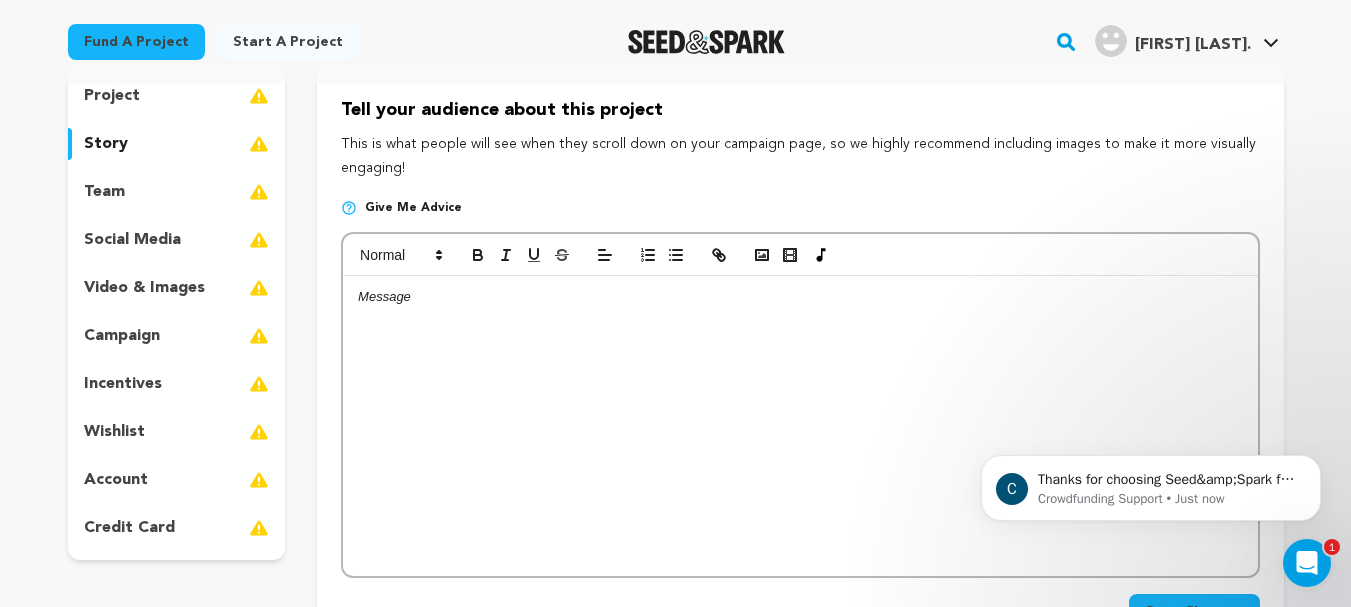 click on "team" at bounding box center [104, 192] 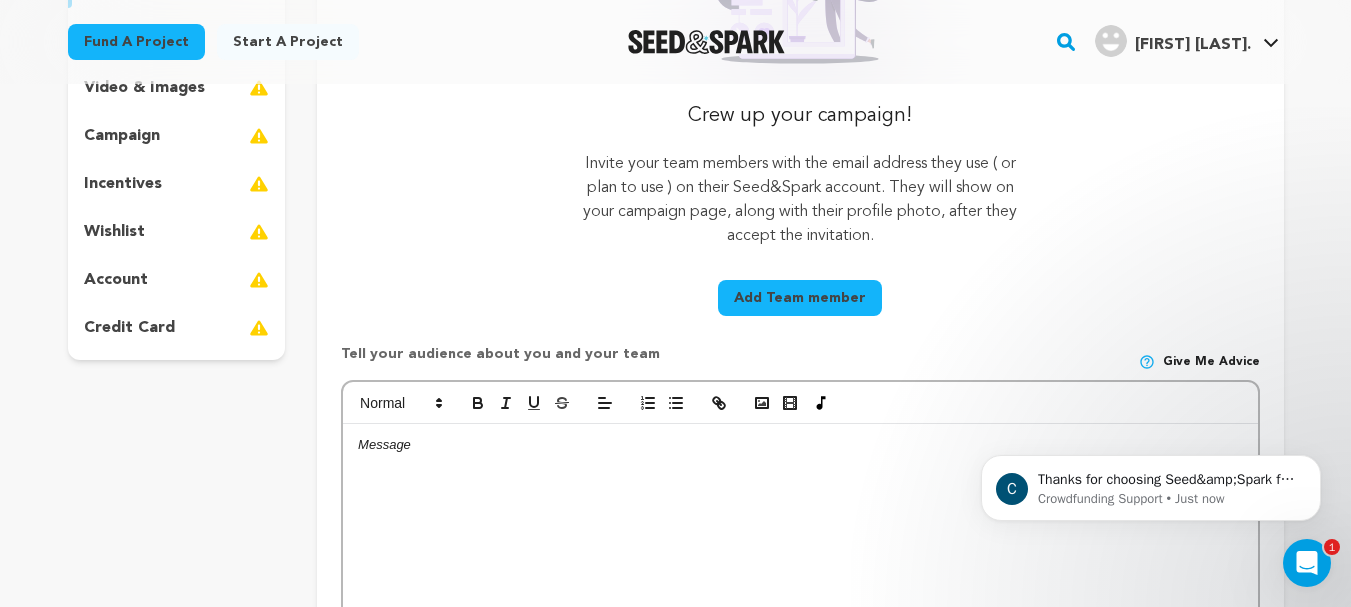 scroll, scrollTop: 100, scrollLeft: 0, axis: vertical 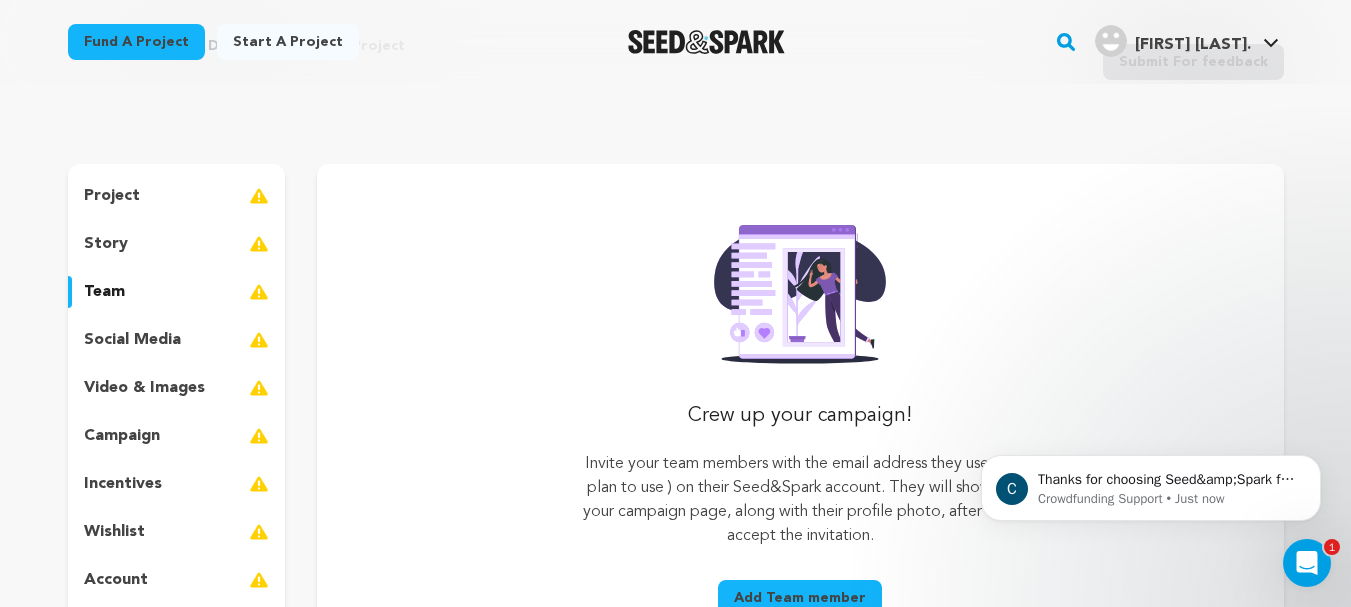 click on "social media" at bounding box center [132, 340] 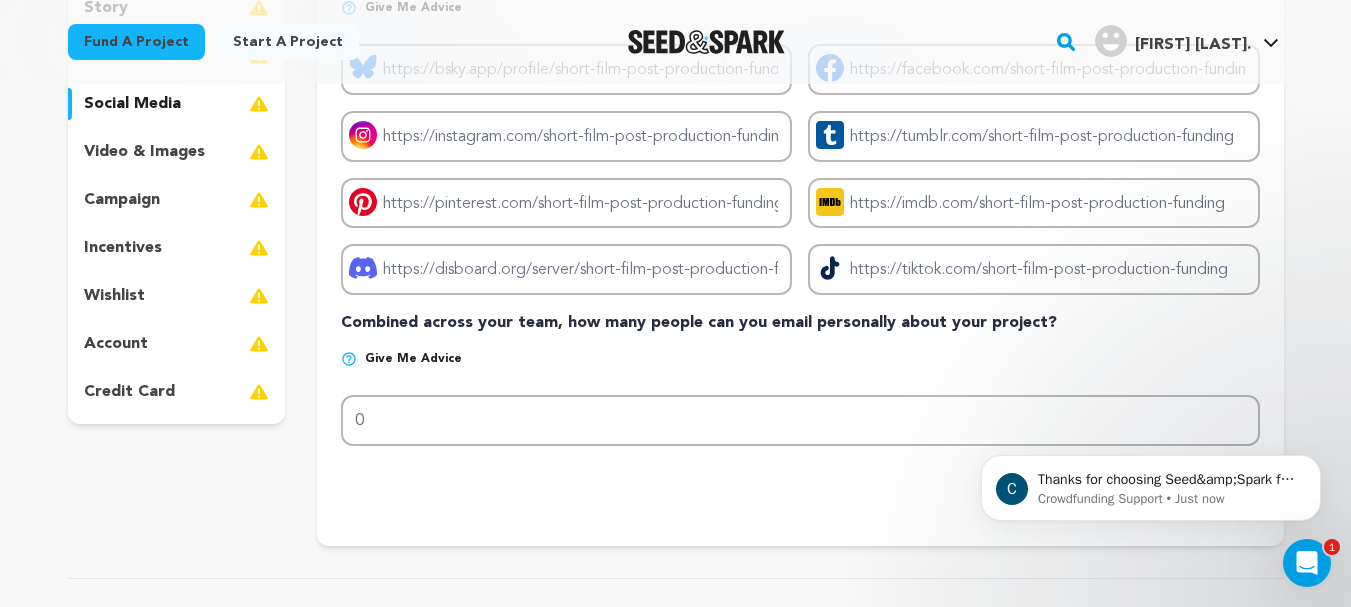 scroll, scrollTop: 300, scrollLeft: 0, axis: vertical 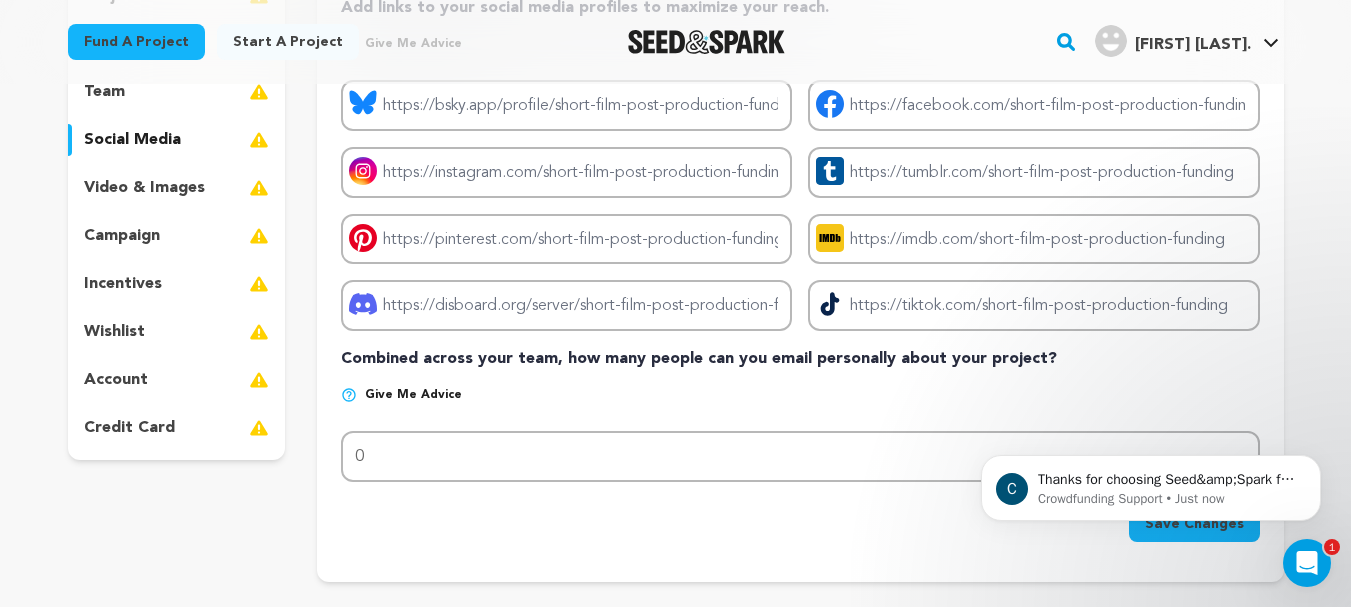 click on "video & images" at bounding box center [144, 188] 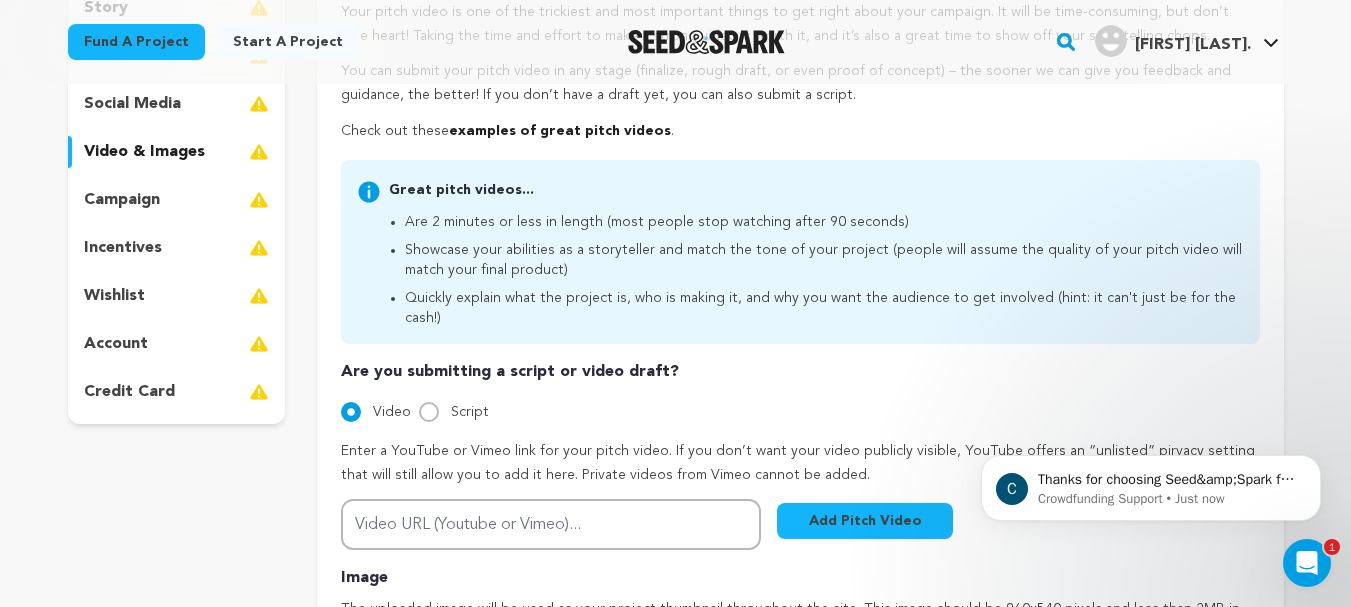 scroll, scrollTop: 300, scrollLeft: 0, axis: vertical 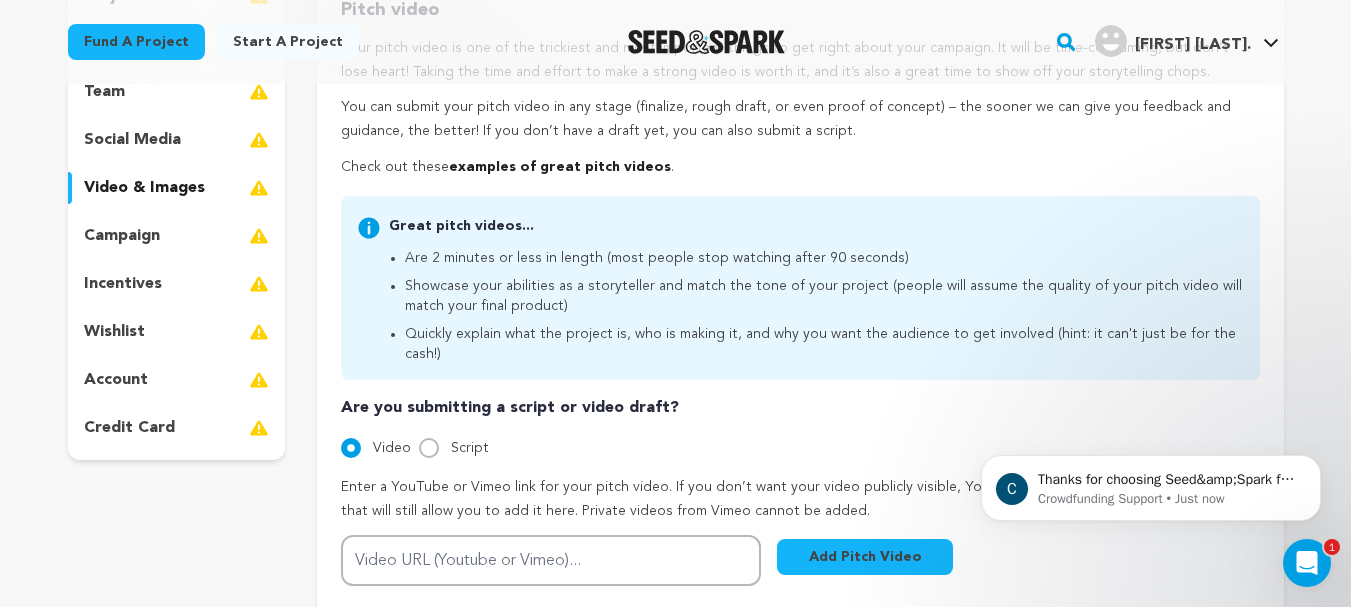 click on "campaign" at bounding box center (122, 236) 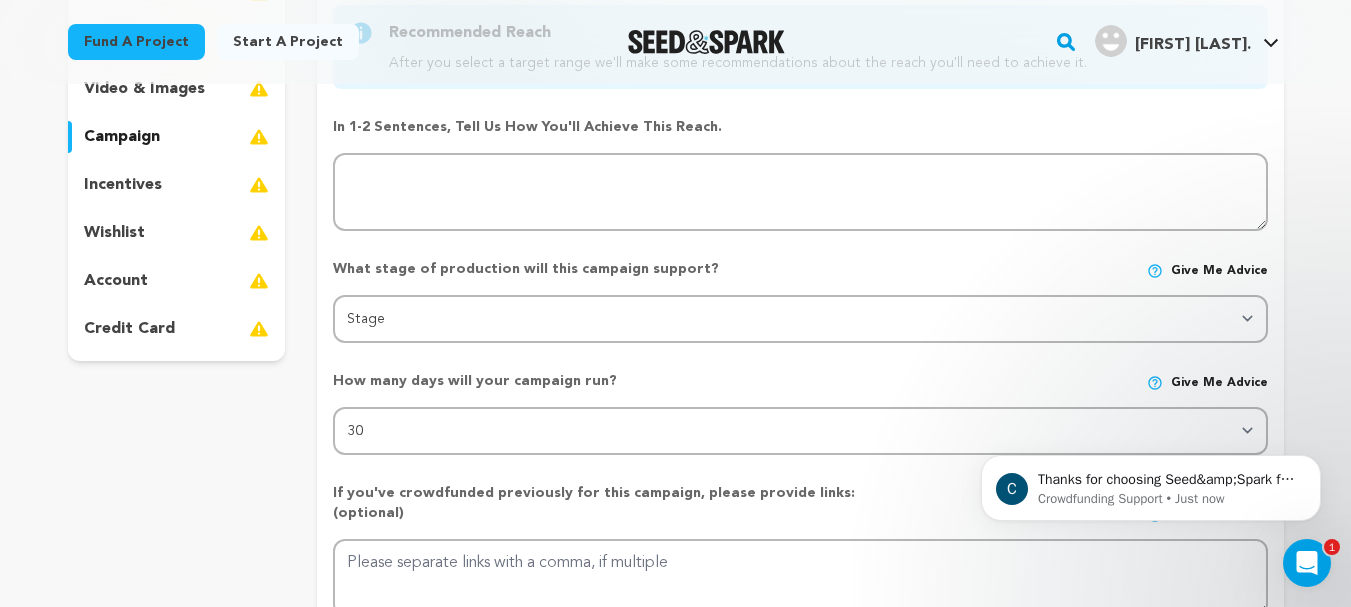 scroll, scrollTop: 400, scrollLeft: 0, axis: vertical 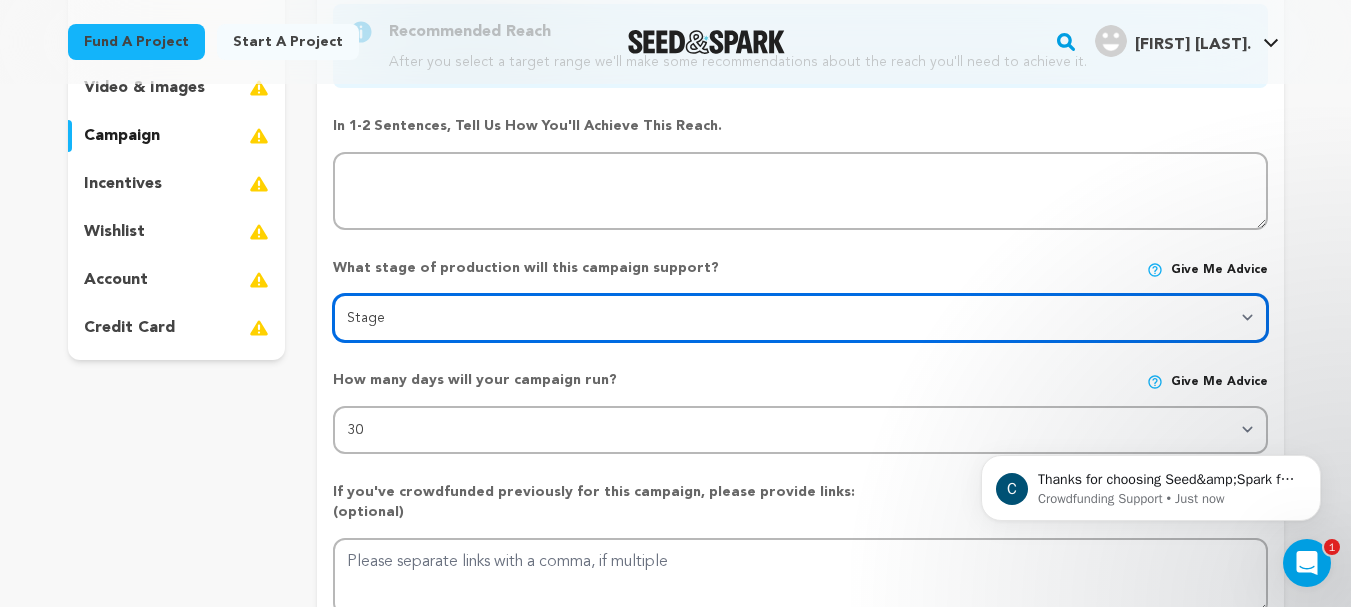 click on "Stage
DEVELOPMENT
PRODUCTION
POST-PRODUCTION
DISTRIBUTION
PRE-PRODUCTION
ENHANCEMENT
PRODUCTION PHASE 2
FESTIVALS
PR/MARKETING
TOUR
IMPACT CAMPAIGN" at bounding box center [800, 318] 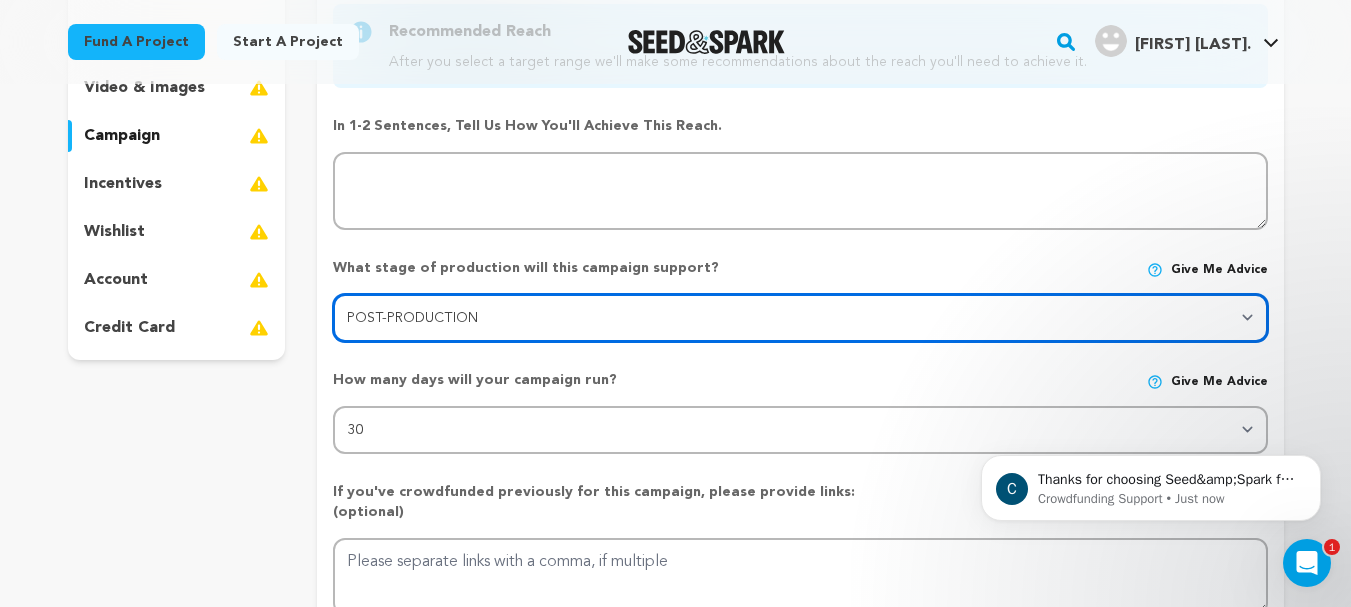 click on "Stage
DEVELOPMENT
PRODUCTION
POST-PRODUCTION
DISTRIBUTION
PRE-PRODUCTION
ENHANCEMENT
PRODUCTION PHASE 2
FESTIVALS
PR/MARKETING
TOUR
IMPACT CAMPAIGN" at bounding box center [800, 318] 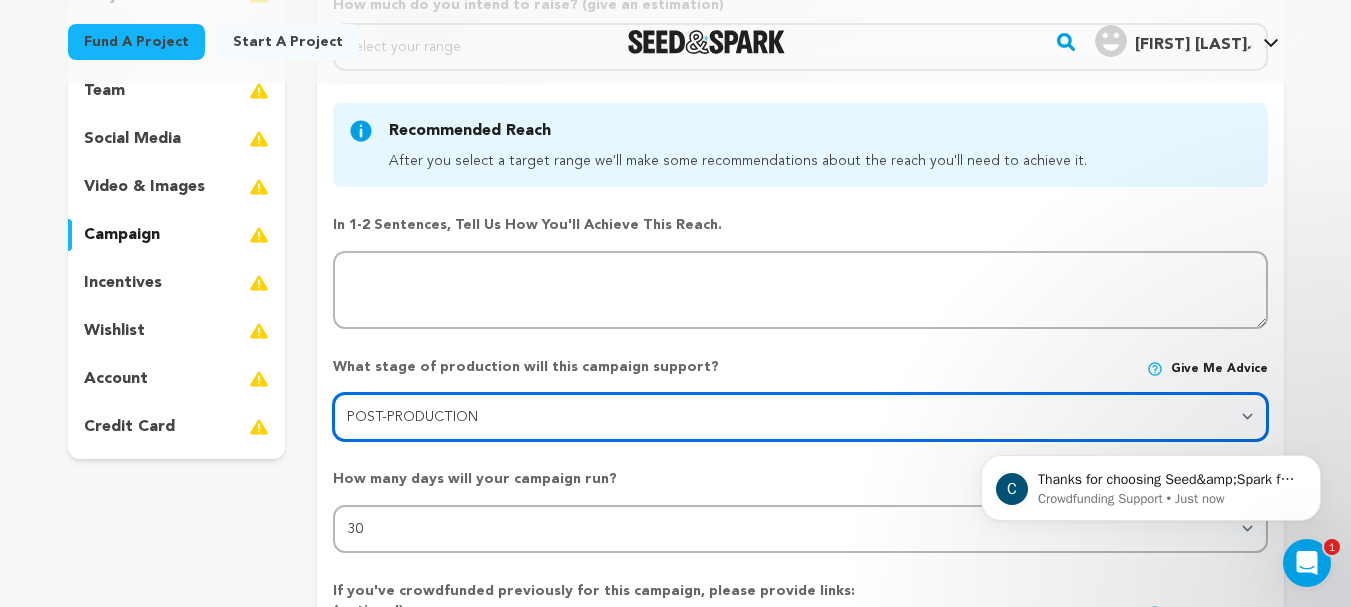scroll, scrollTop: 300, scrollLeft: 0, axis: vertical 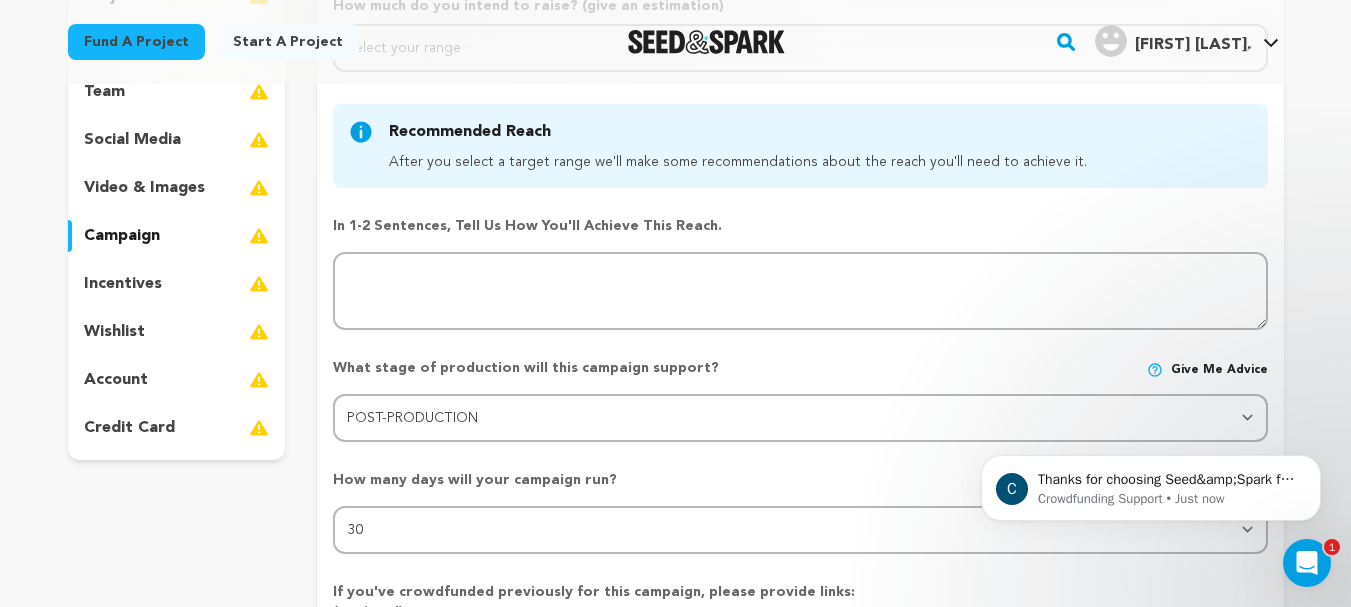 click on "incentives" at bounding box center (177, 284) 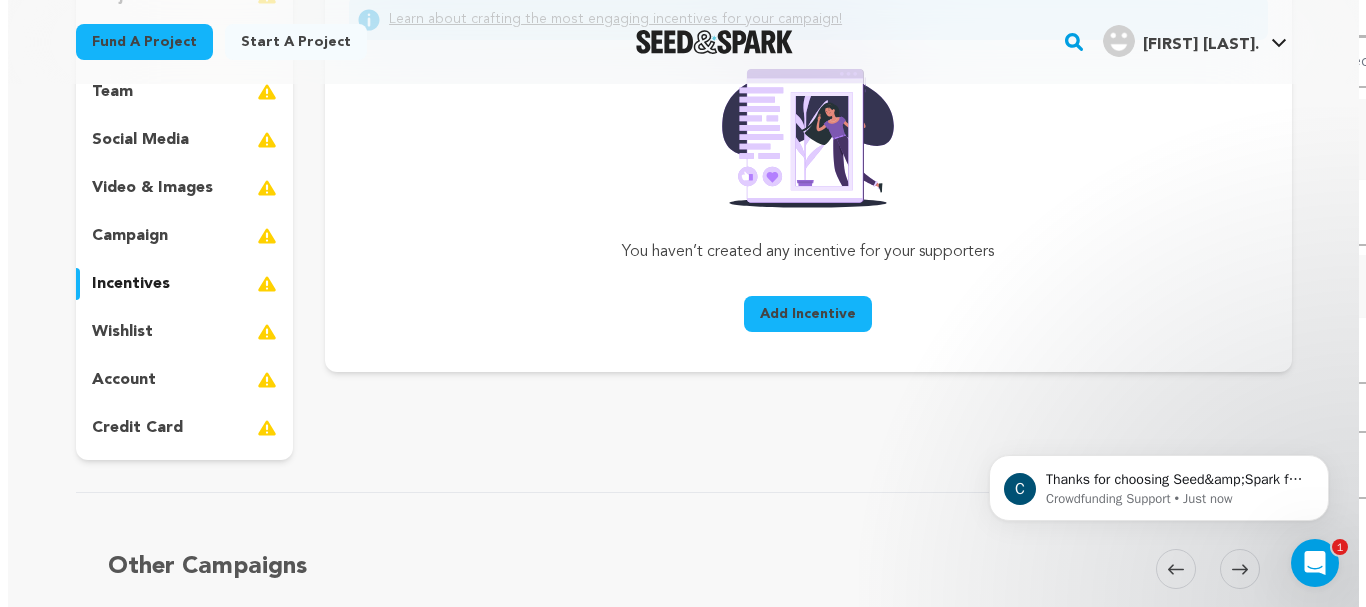 scroll, scrollTop: 200, scrollLeft: 0, axis: vertical 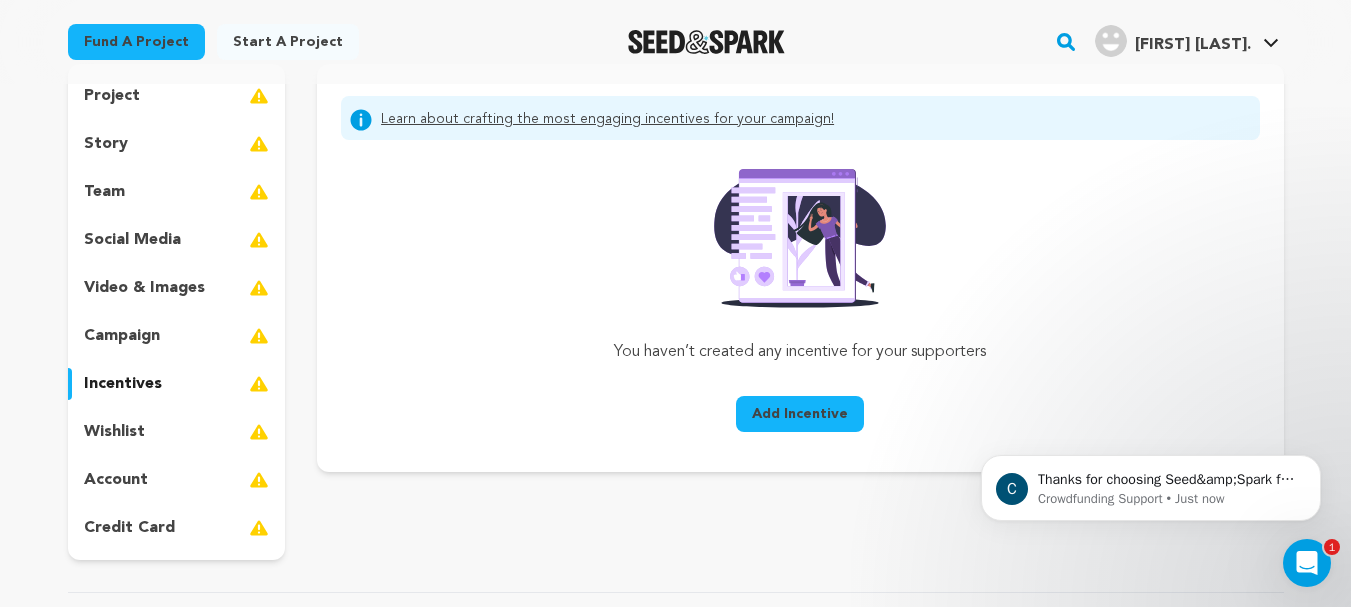 click on "Add Incentive" at bounding box center (800, 414) 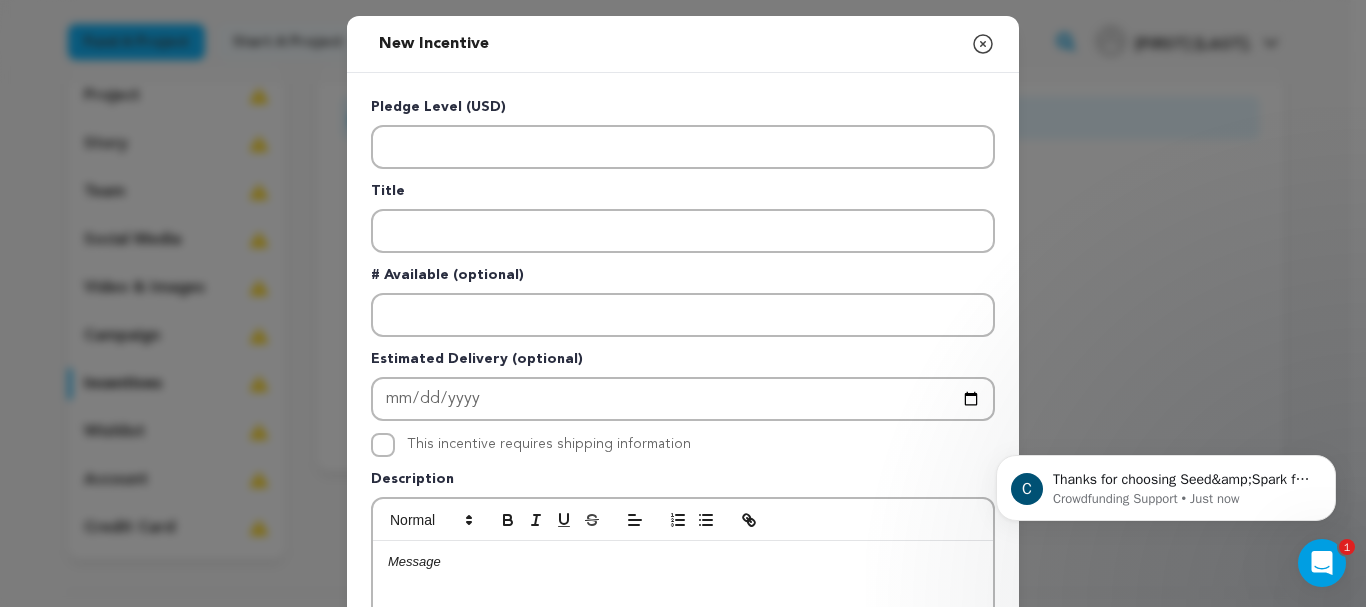click on "Pledge Level (USD)
Title
# Available (optional)
Estimated Delivery (optional)
This incentive requires shipping information" at bounding box center (683, 519) 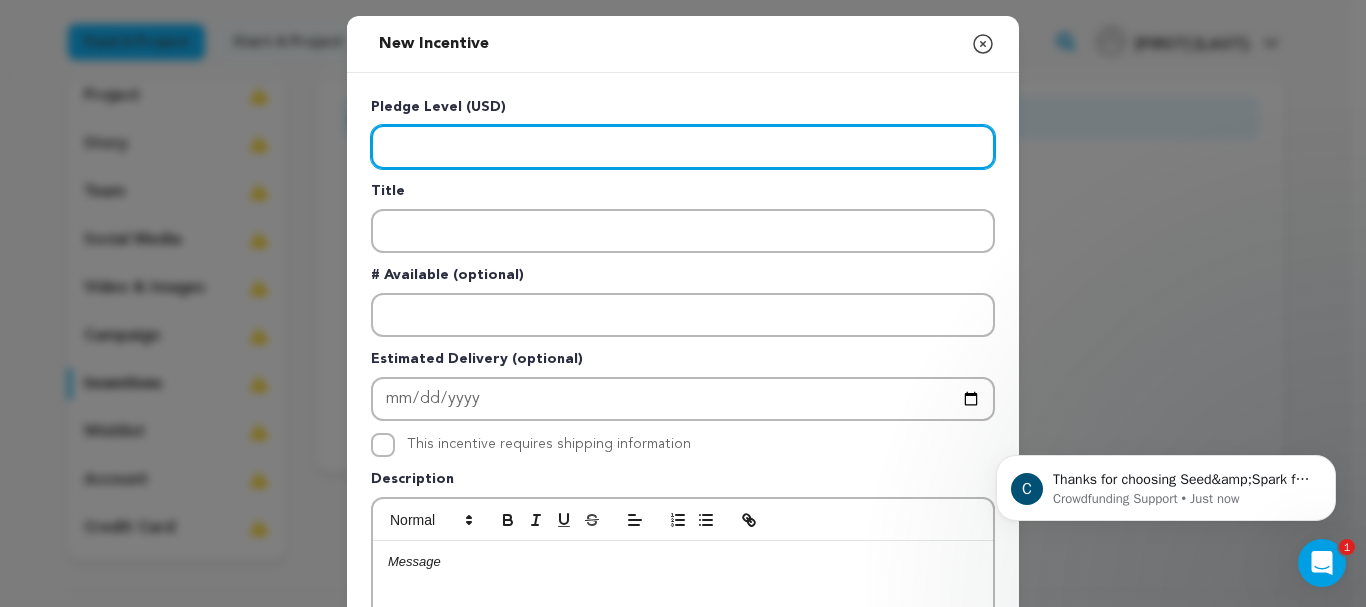 click at bounding box center [683, 147] 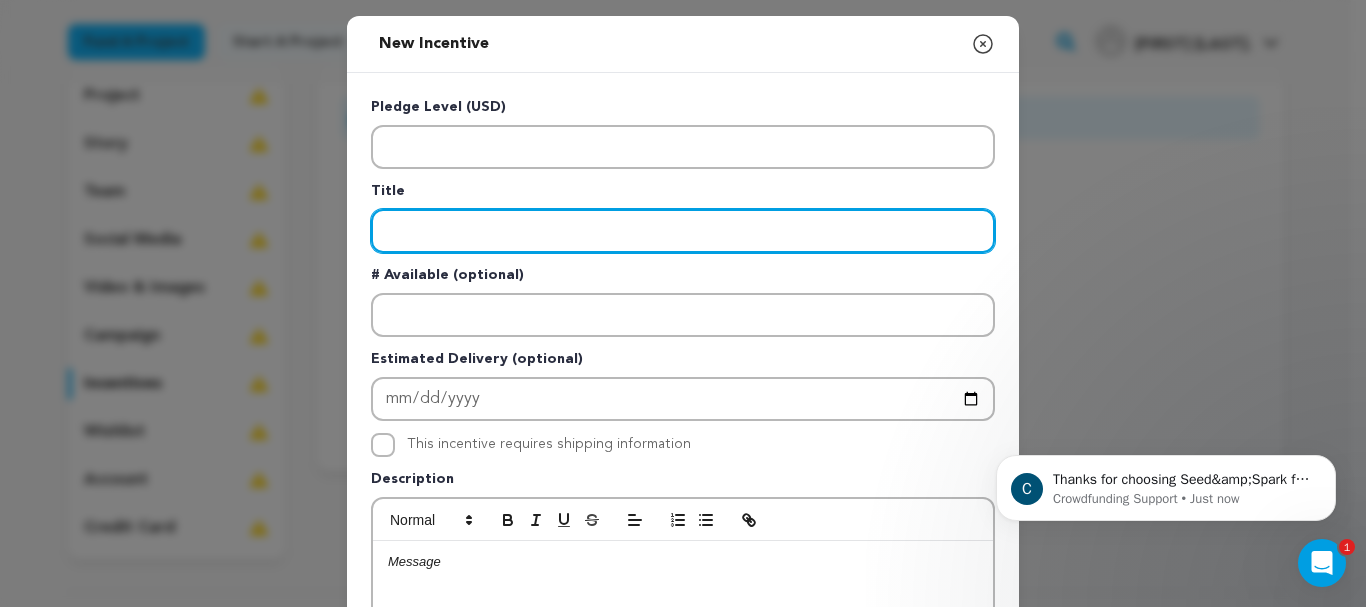 click at bounding box center [683, 231] 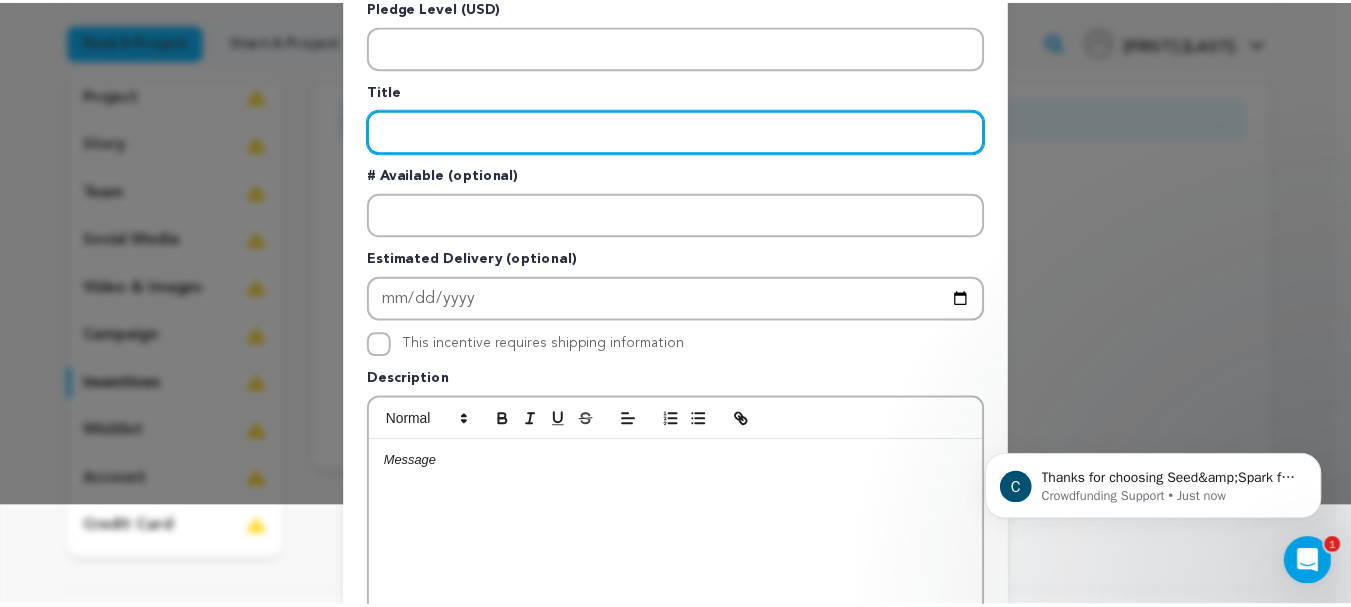 scroll, scrollTop: 0, scrollLeft: 0, axis: both 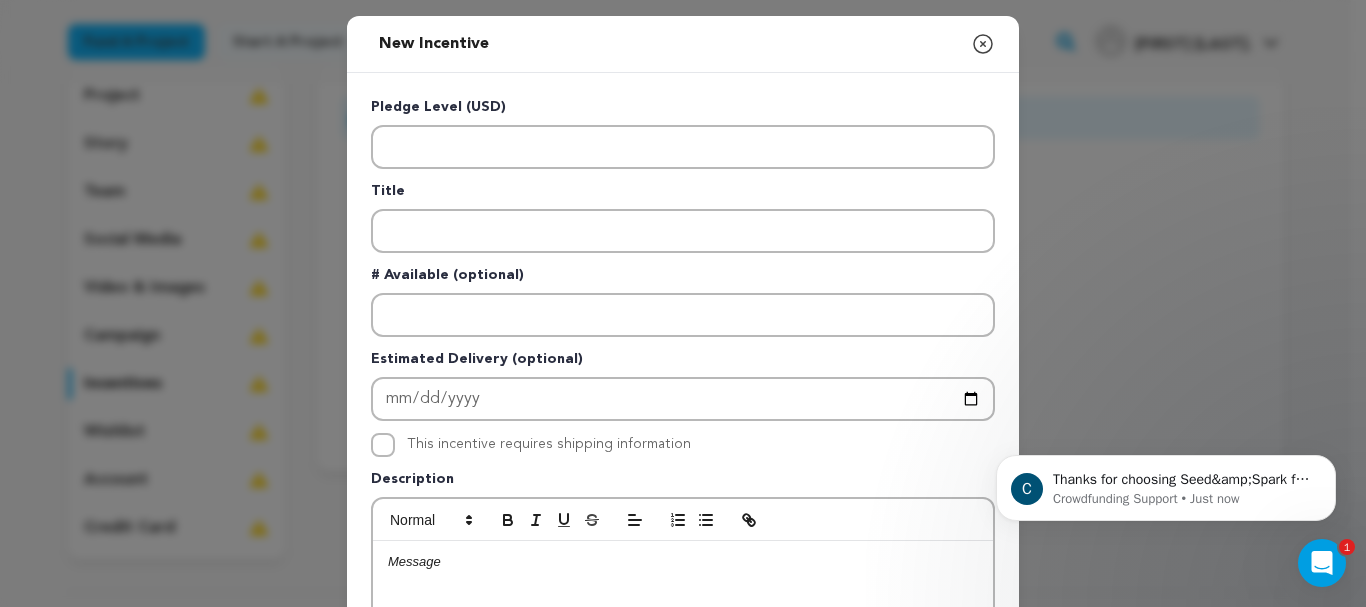 click 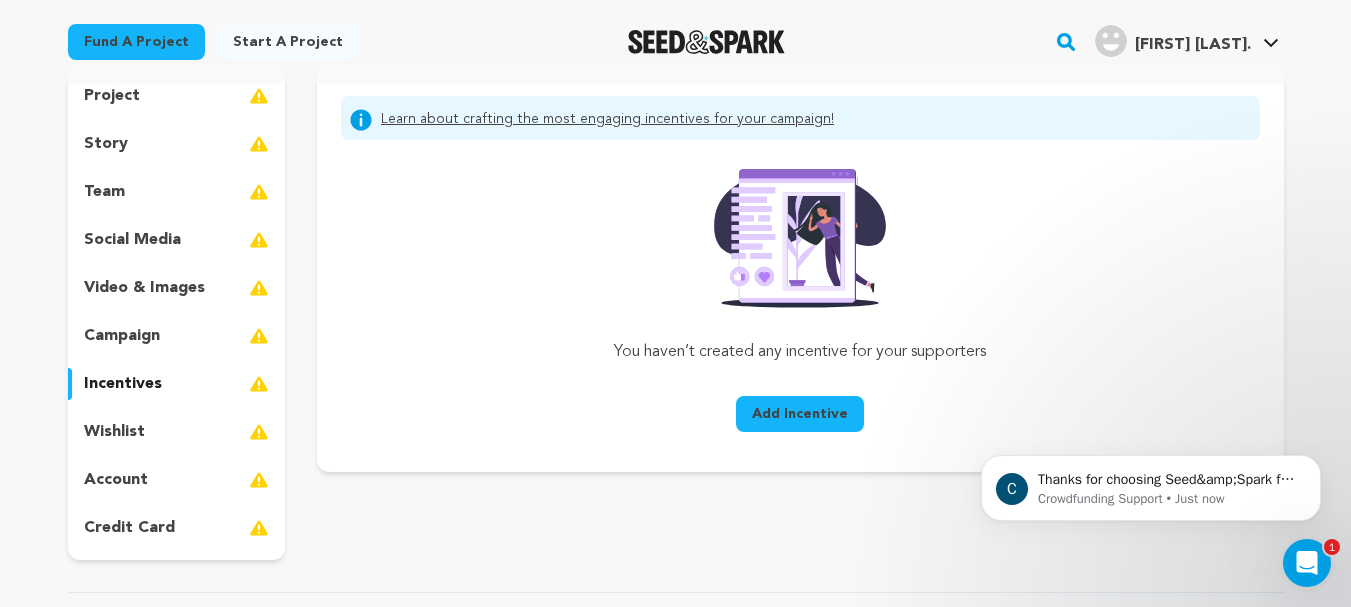 click on "wishlist" at bounding box center [177, 432] 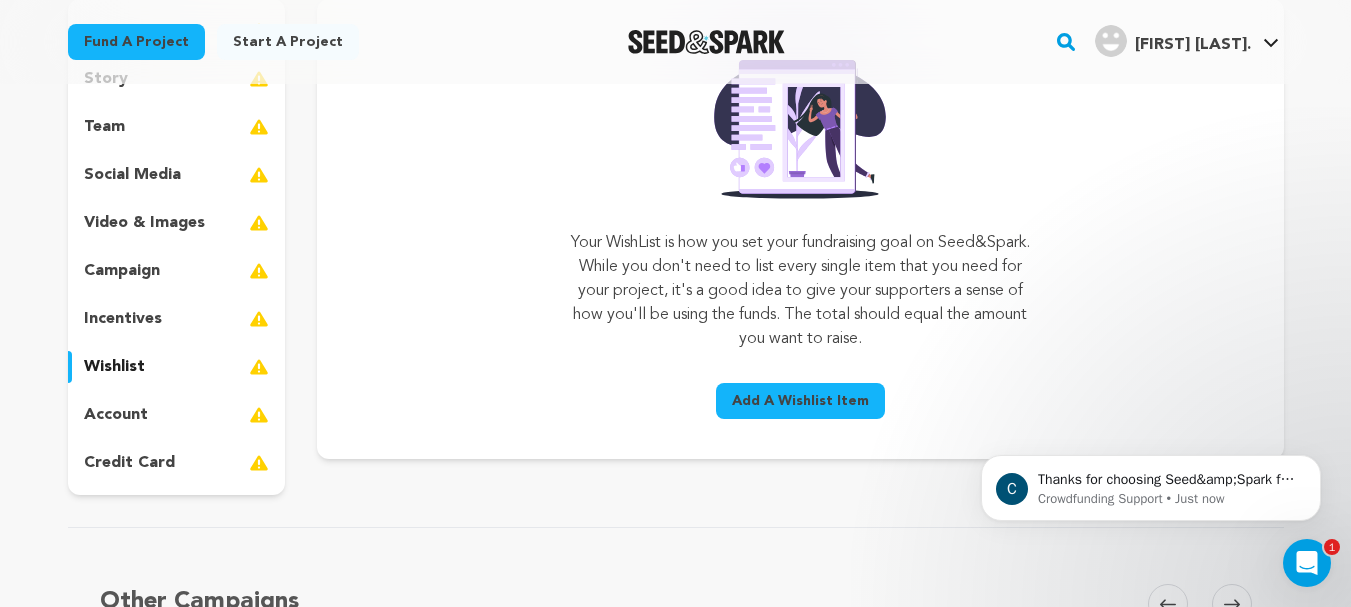 scroll, scrollTop: 300, scrollLeft: 0, axis: vertical 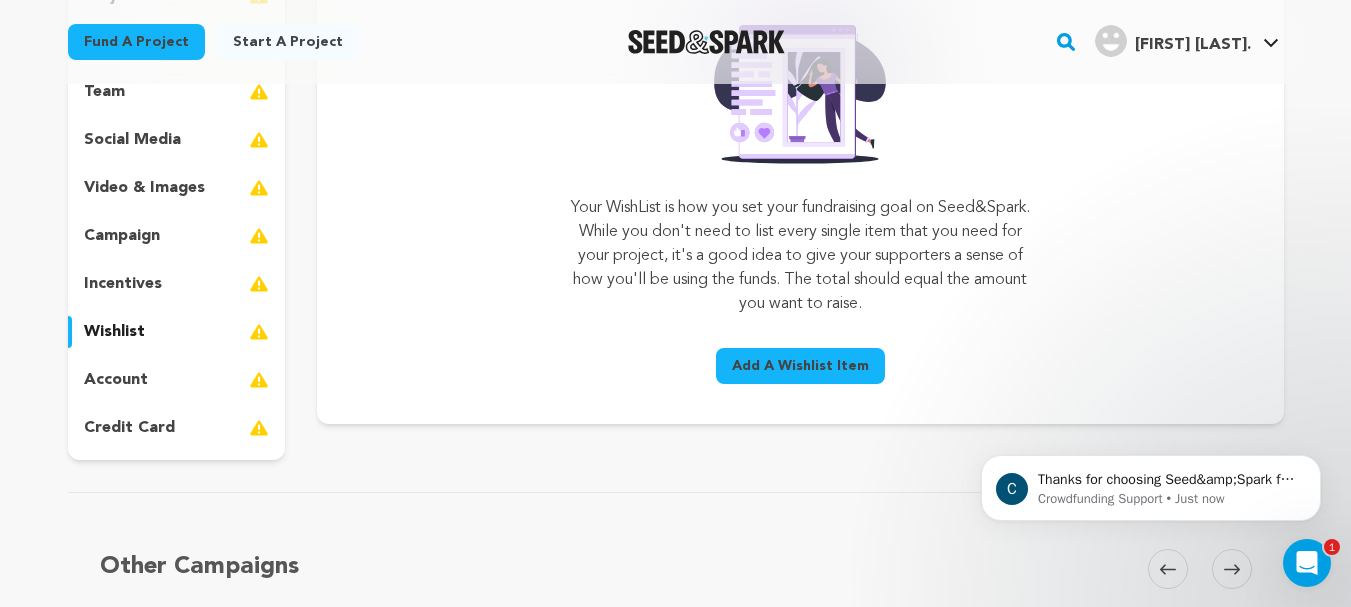 click on "account" at bounding box center [116, 380] 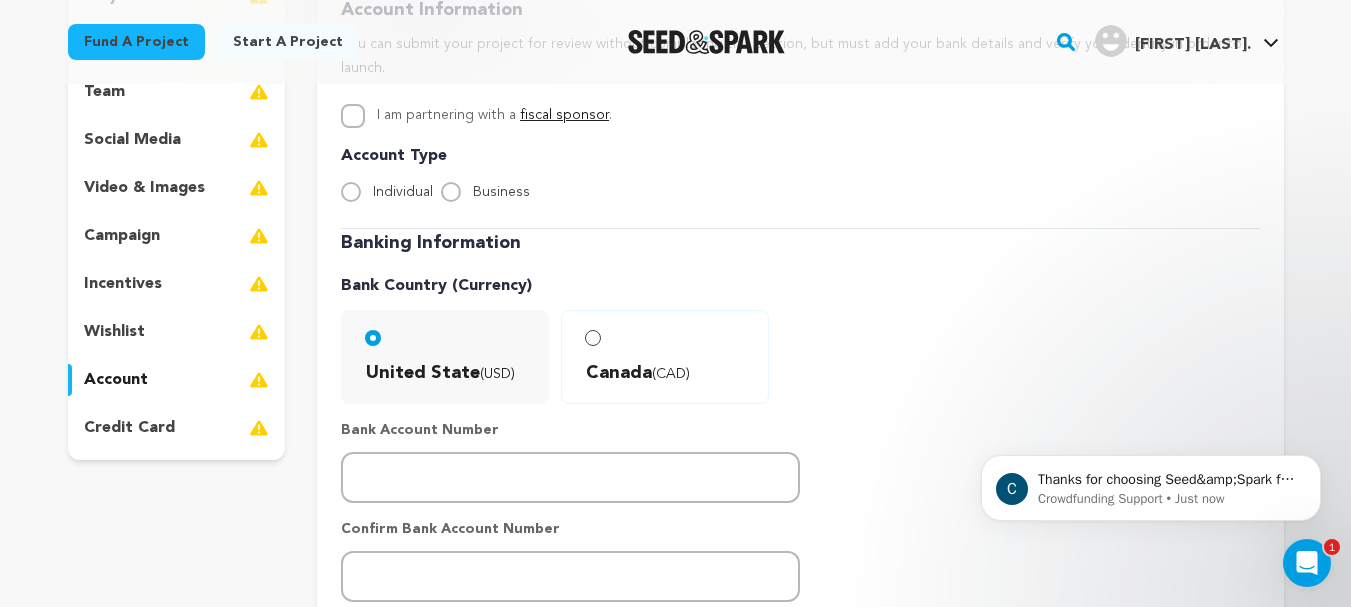 scroll, scrollTop: 200, scrollLeft: 0, axis: vertical 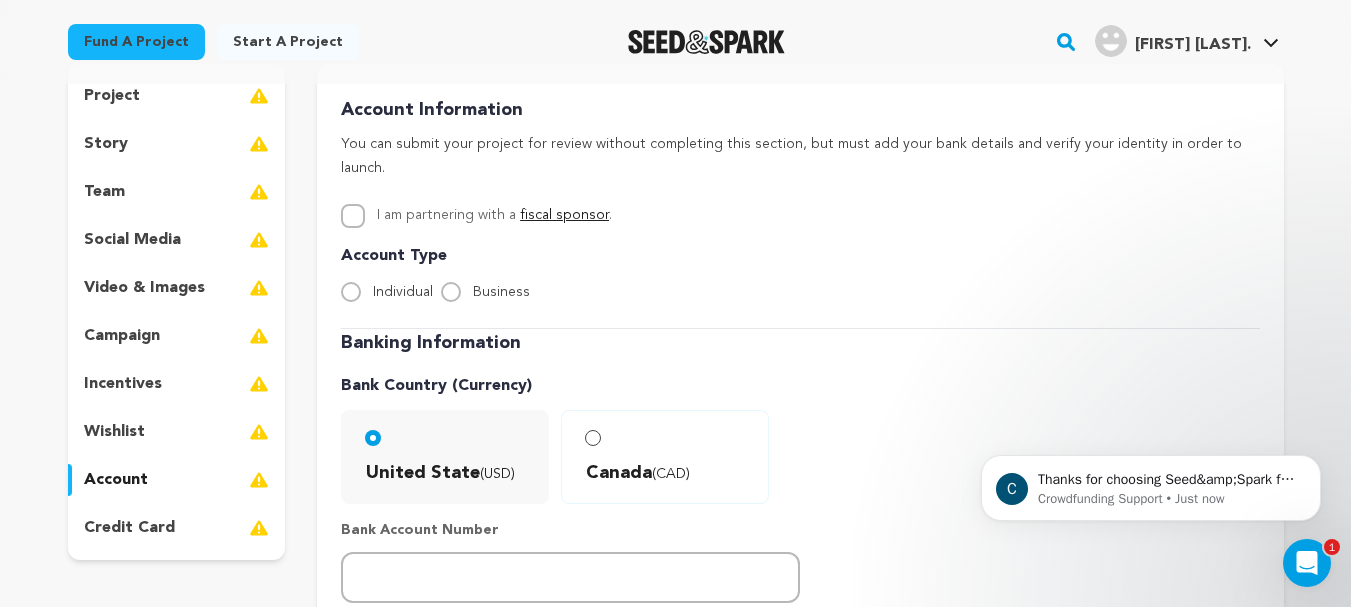 click on "fiscal sponsor" at bounding box center [564, 215] 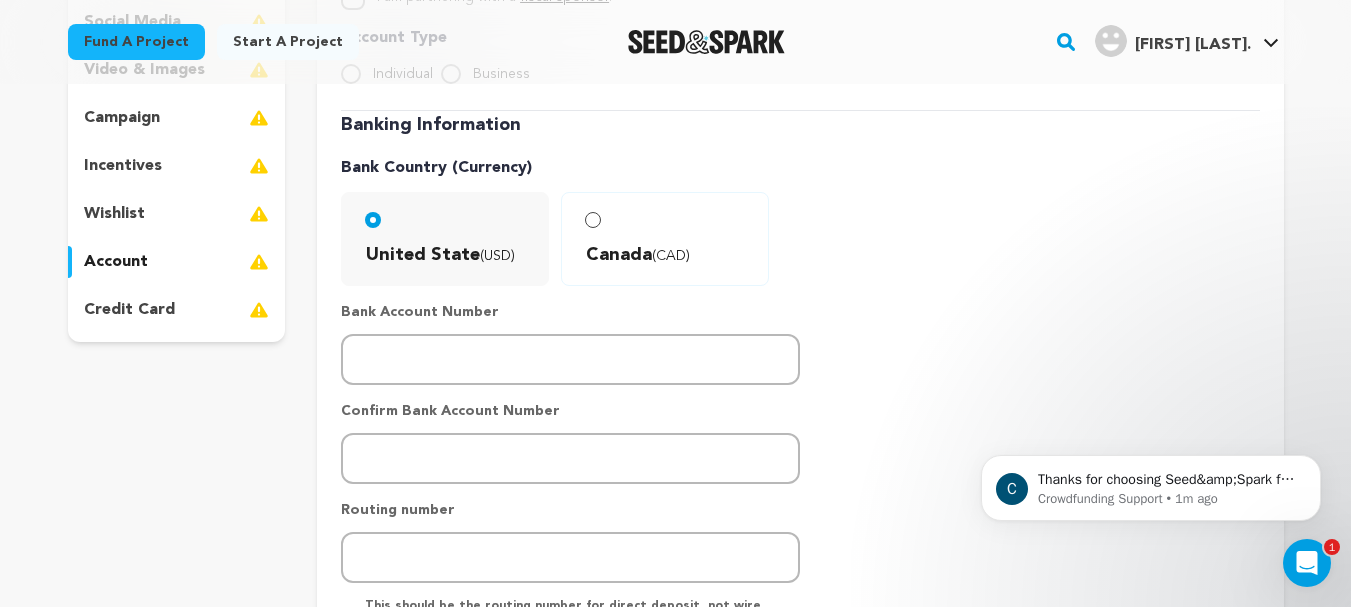 scroll, scrollTop: 400, scrollLeft: 0, axis: vertical 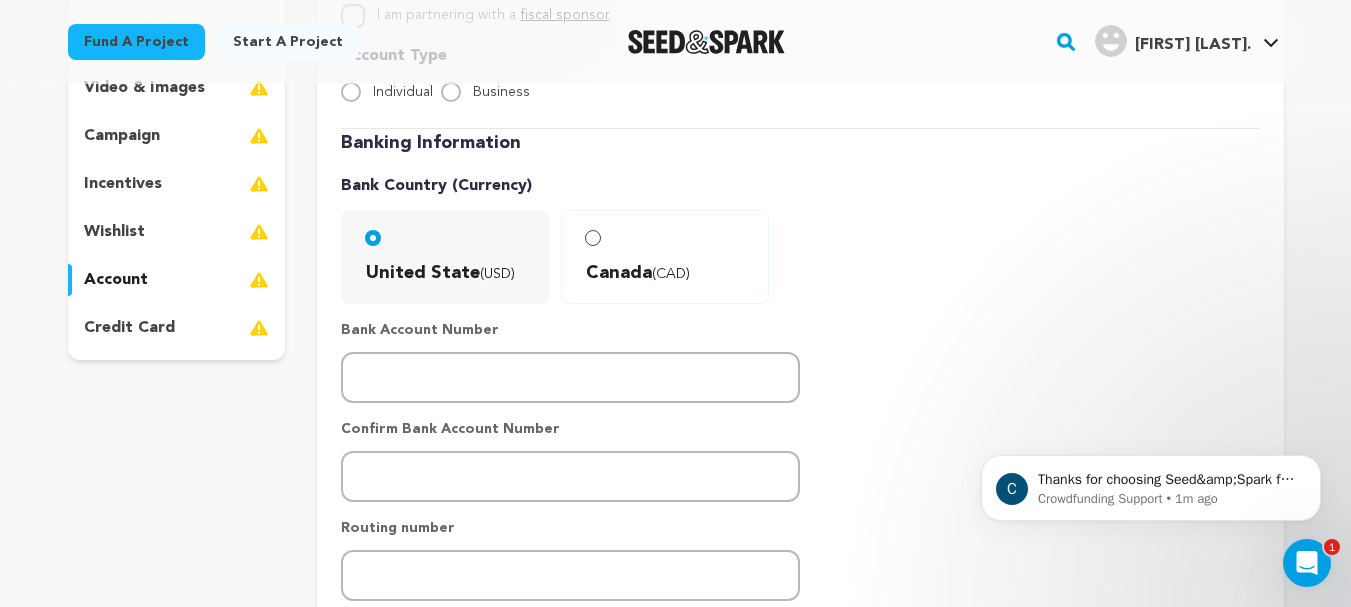 click on "credit card" at bounding box center [129, 328] 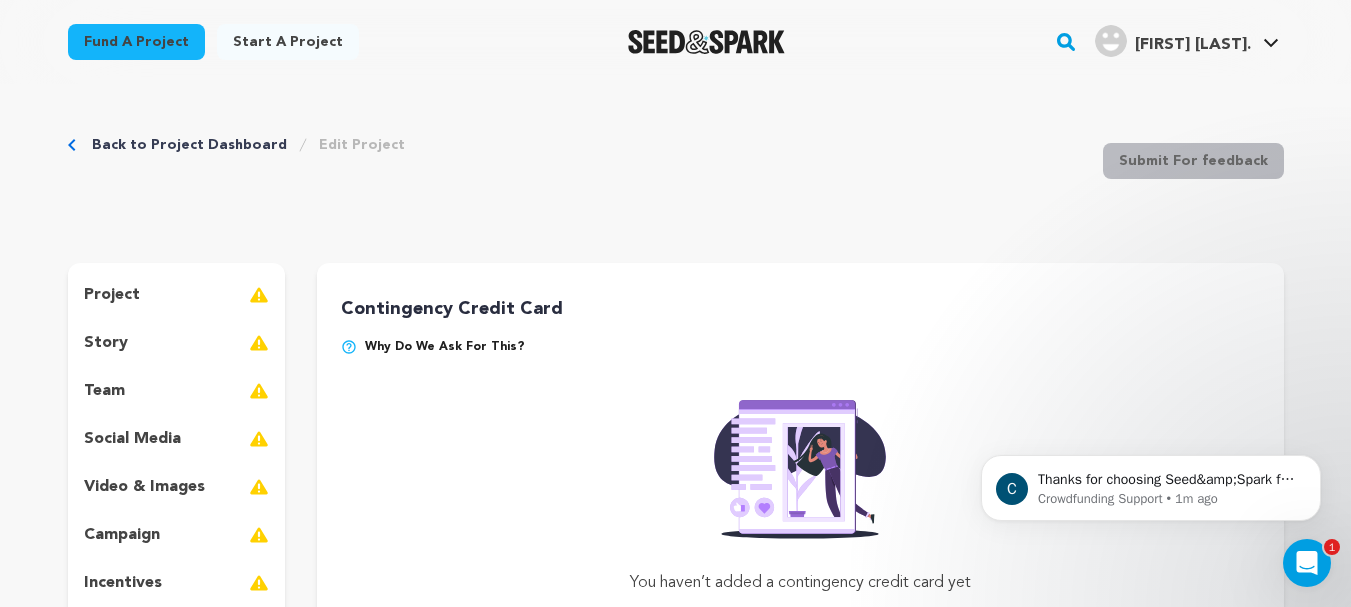 scroll, scrollTop: 0, scrollLeft: 0, axis: both 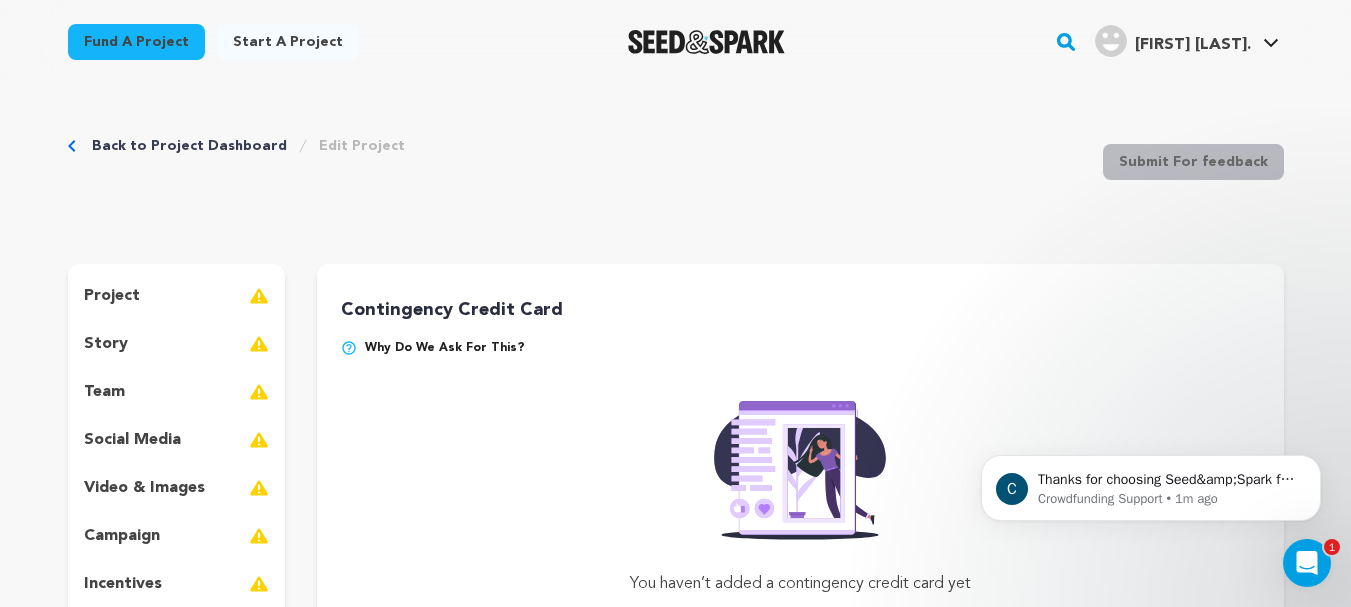 click on "project" at bounding box center [177, 296] 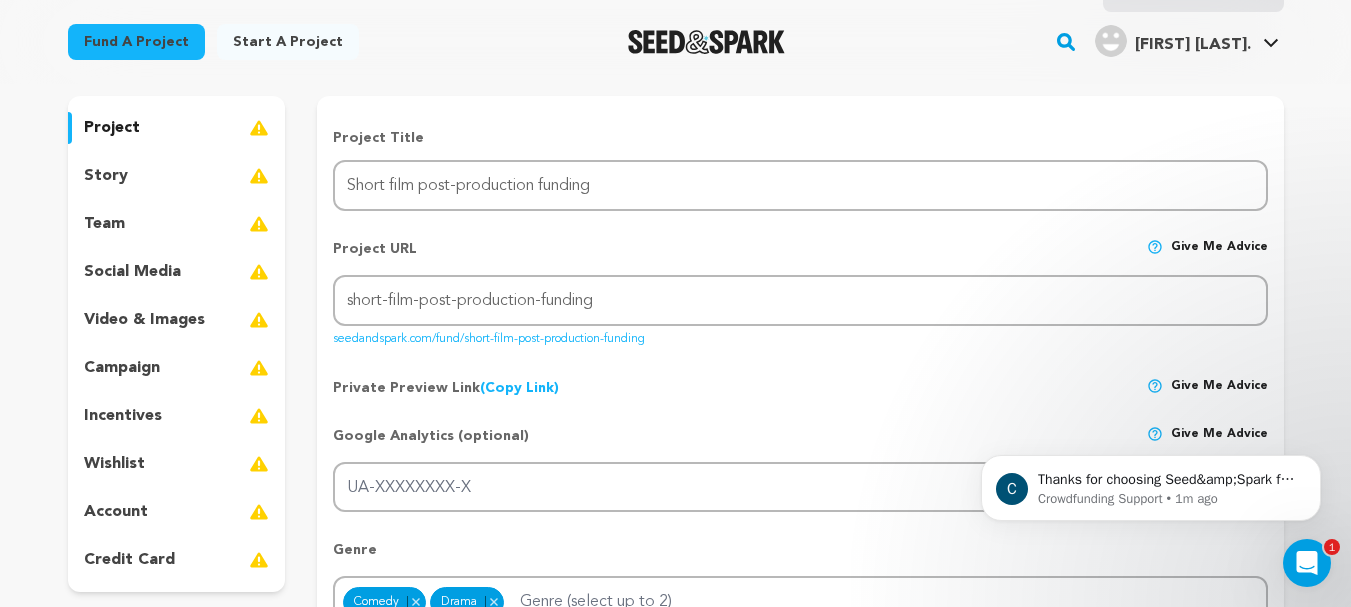 scroll, scrollTop: 200, scrollLeft: 0, axis: vertical 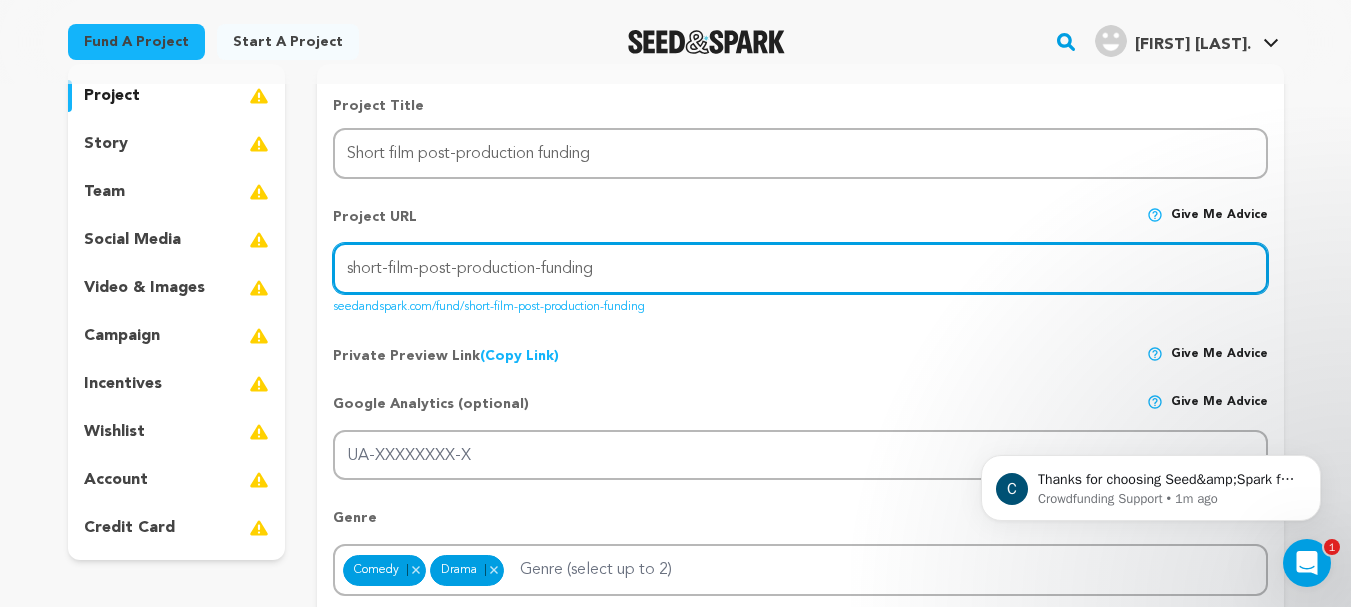 click on "short-film-post-production-funding" at bounding box center (800, 268) 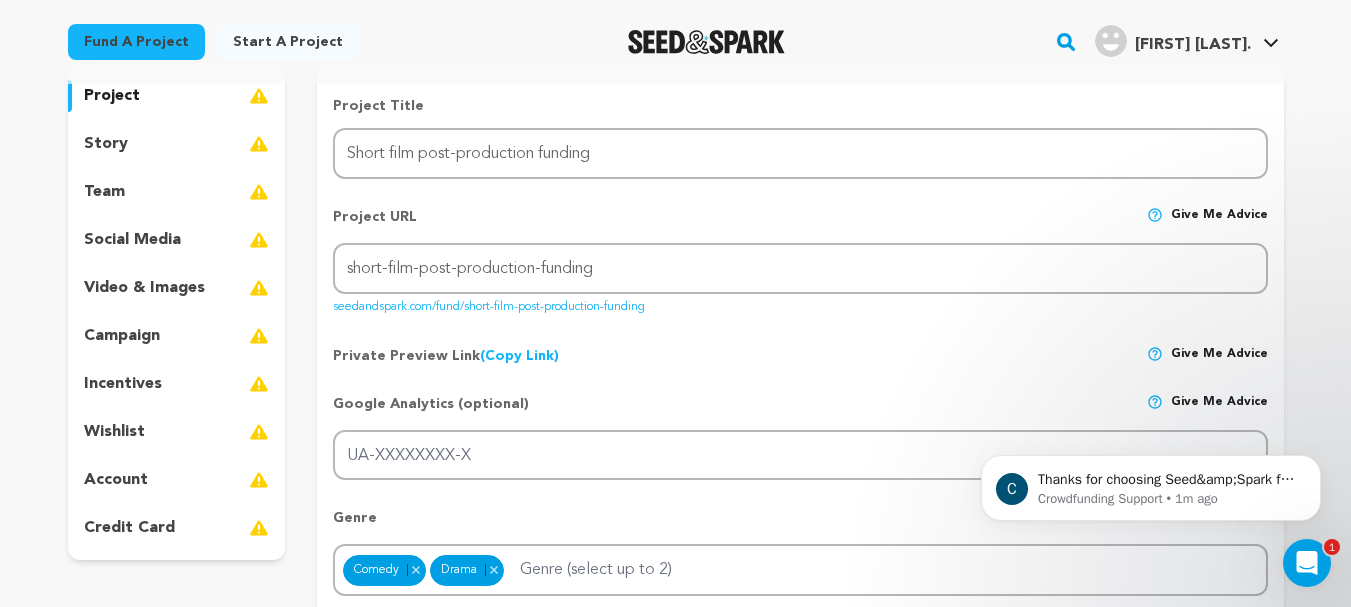 click on "Private Preview Link
(Copy Link)
Copy private preview link
Give me advice" at bounding box center (800, 348) 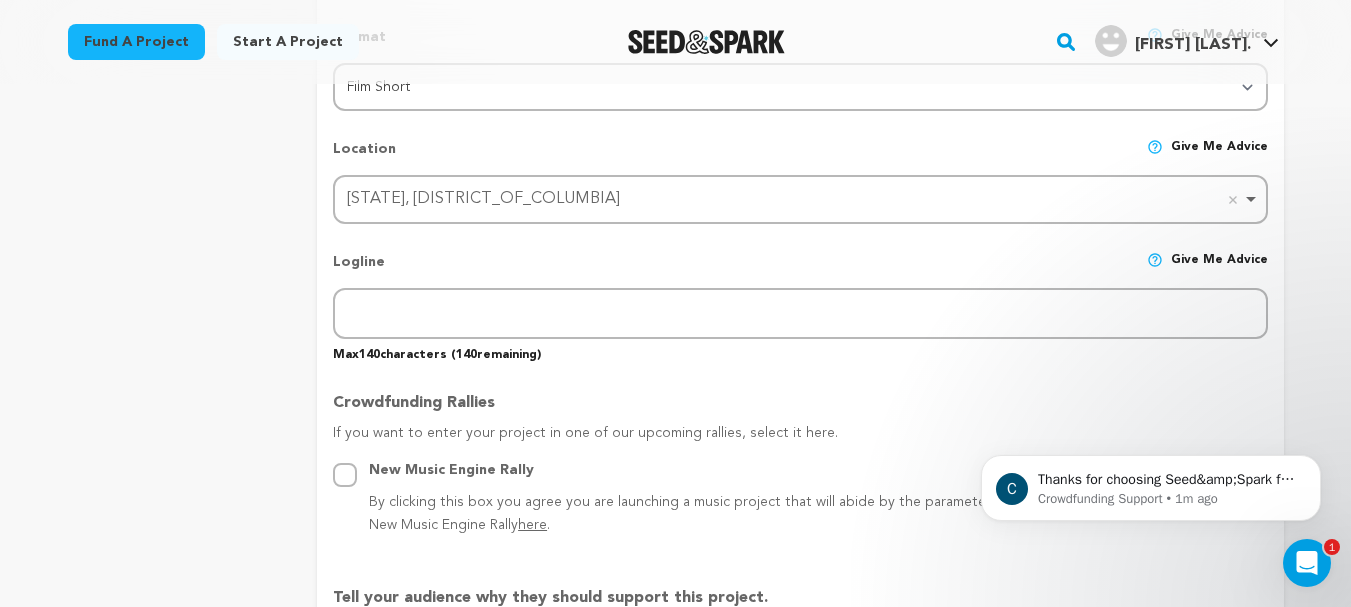 scroll, scrollTop: 800, scrollLeft: 0, axis: vertical 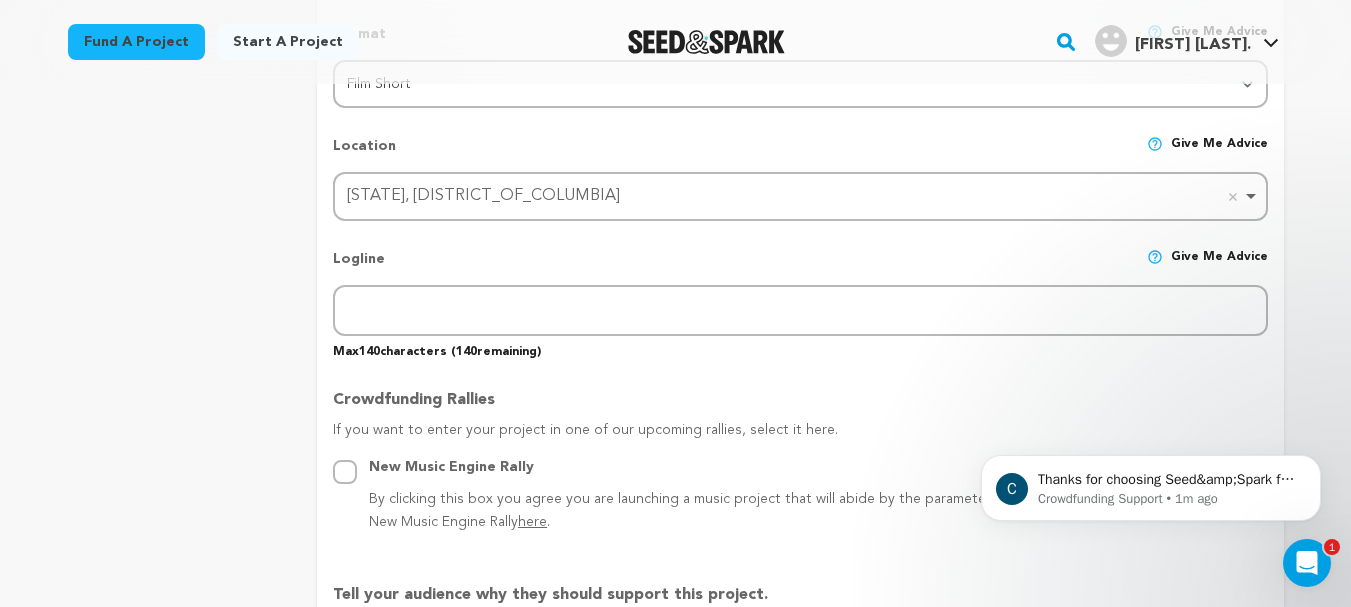 click on "Washington, District of Columbia Remove item" at bounding box center (794, 196) 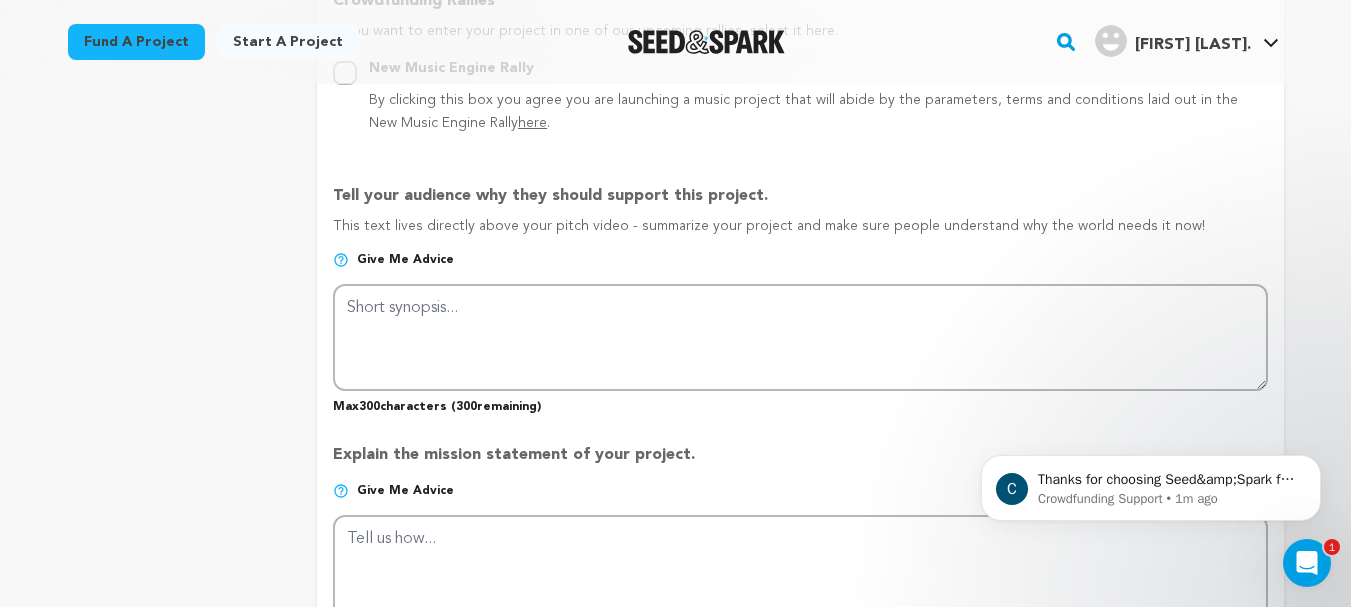 scroll, scrollTop: 1200, scrollLeft: 0, axis: vertical 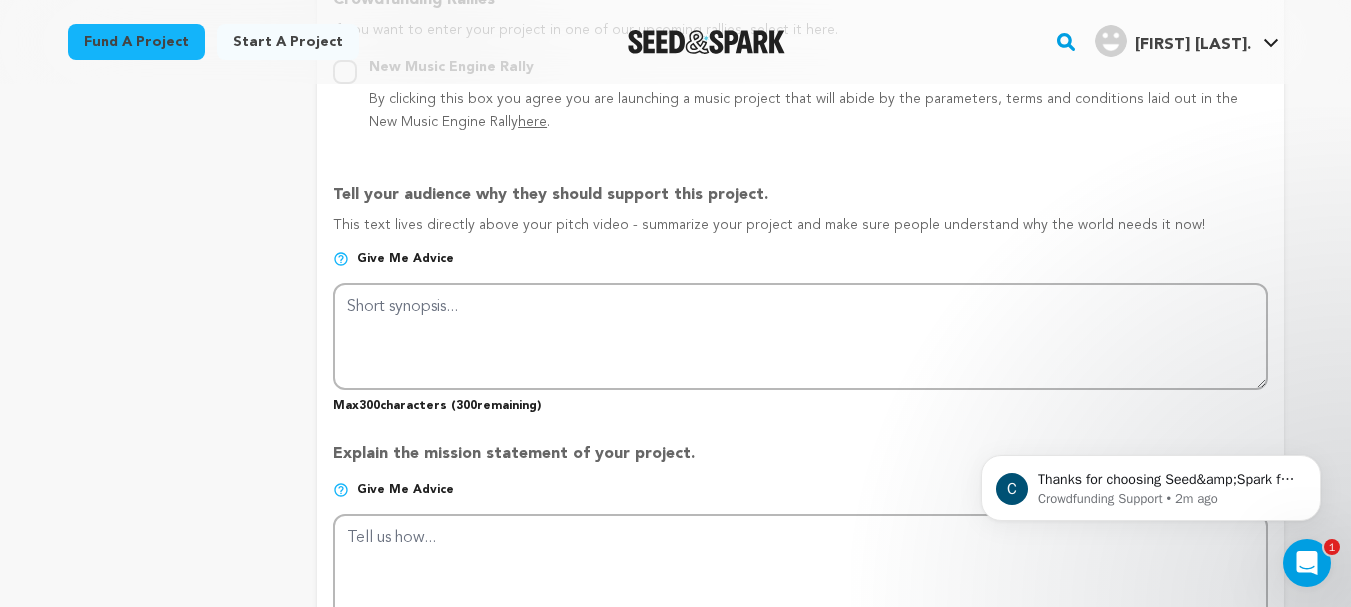 drag, startPoint x: 326, startPoint y: 196, endPoint x: 854, endPoint y: 207, distance: 528.11456 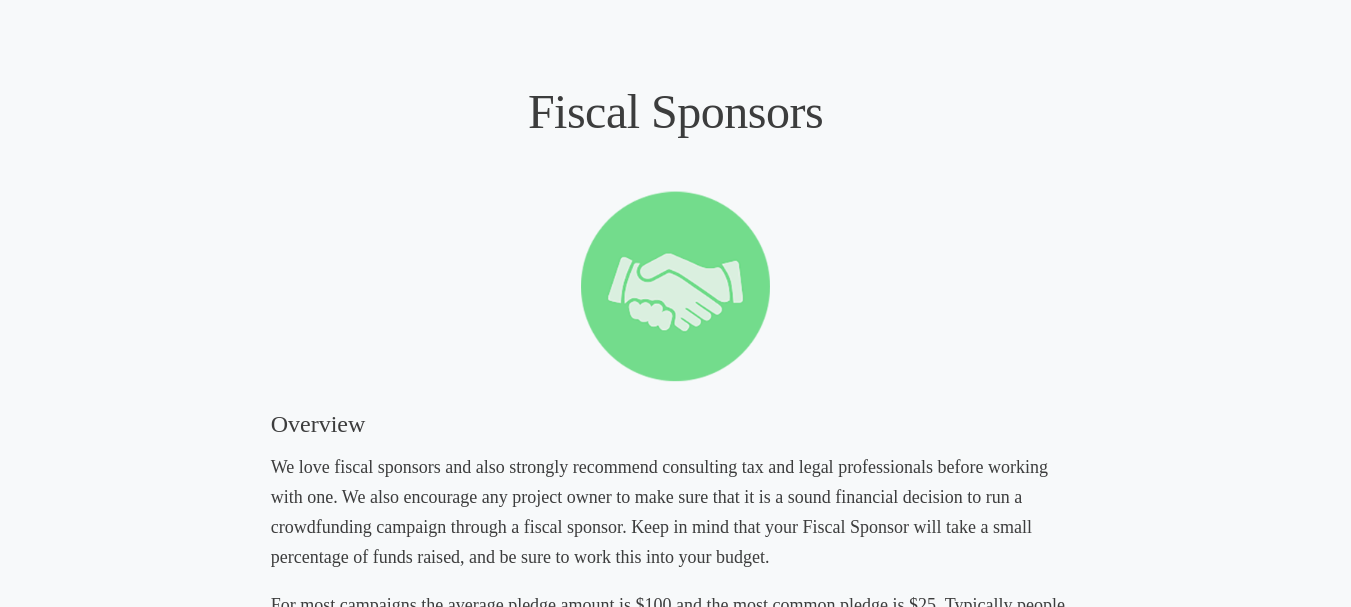scroll, scrollTop: 300, scrollLeft: 0, axis: vertical 